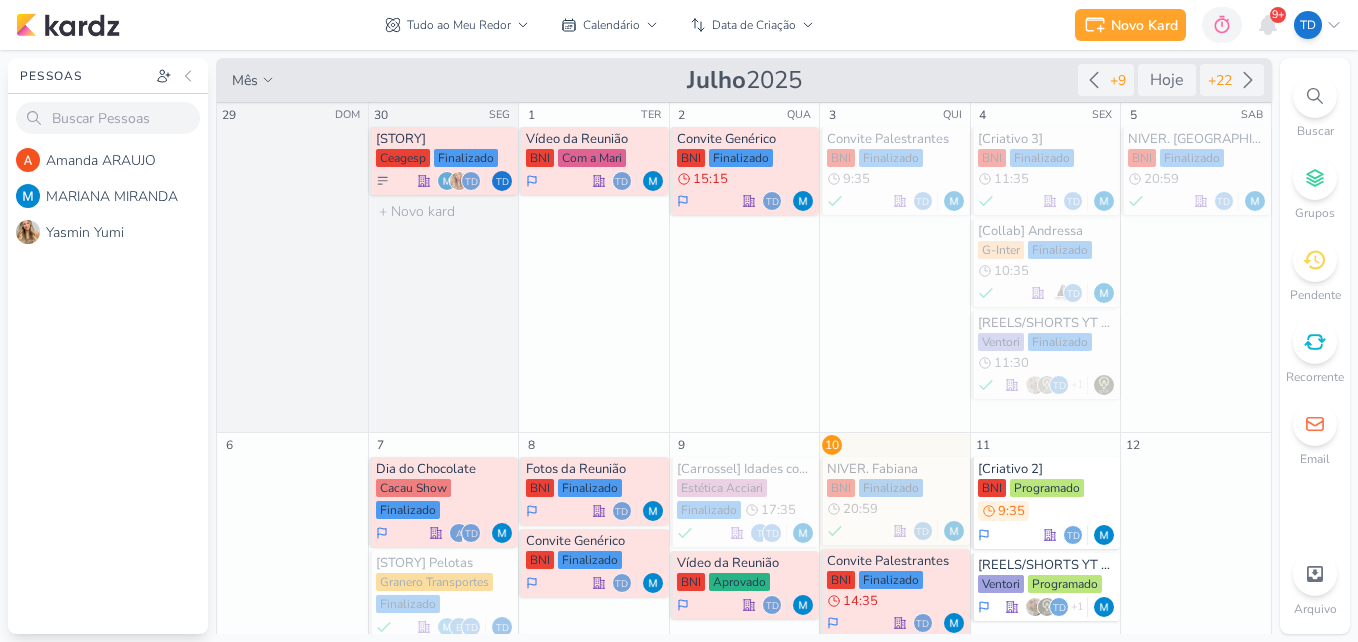 scroll, scrollTop: 0, scrollLeft: 0, axis: both 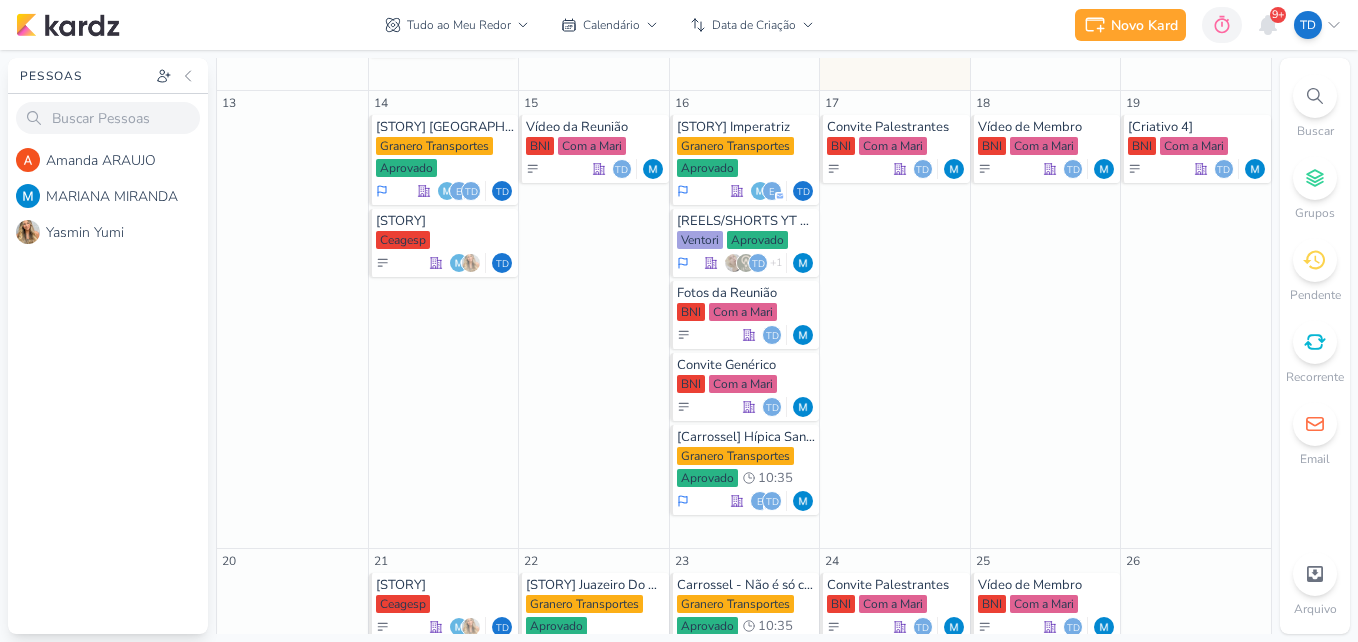 click on "9+" at bounding box center [1278, 15] 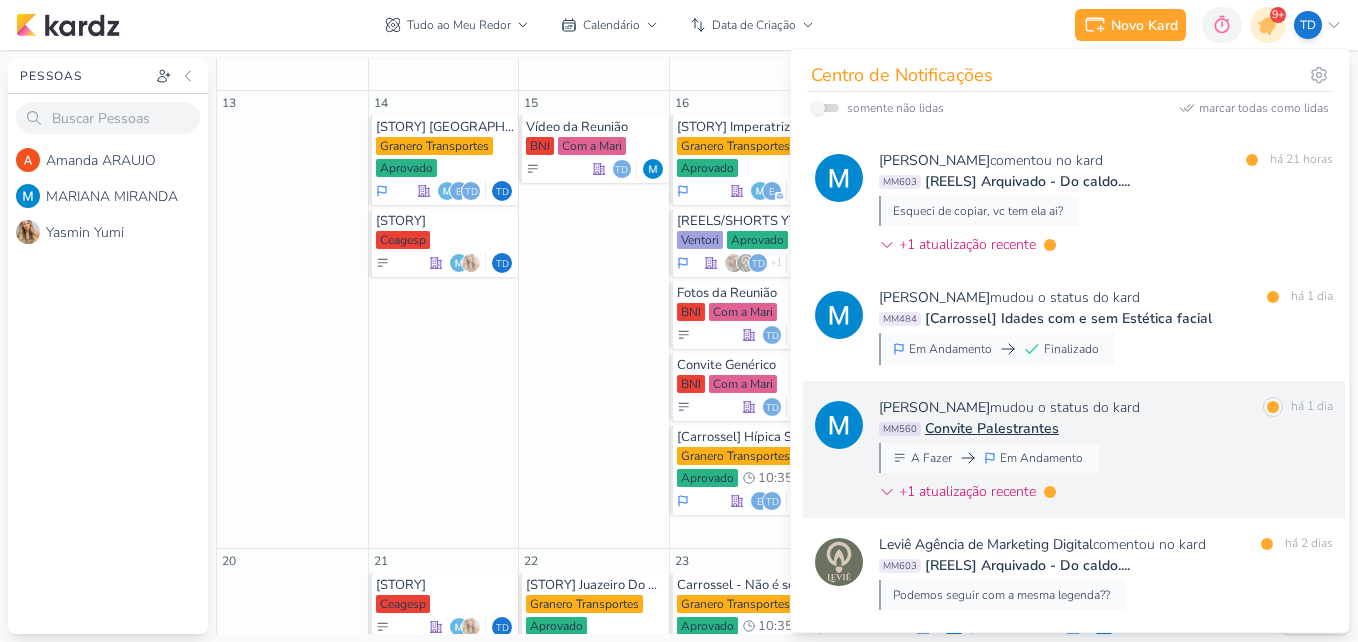 scroll, scrollTop: 200, scrollLeft: 0, axis: vertical 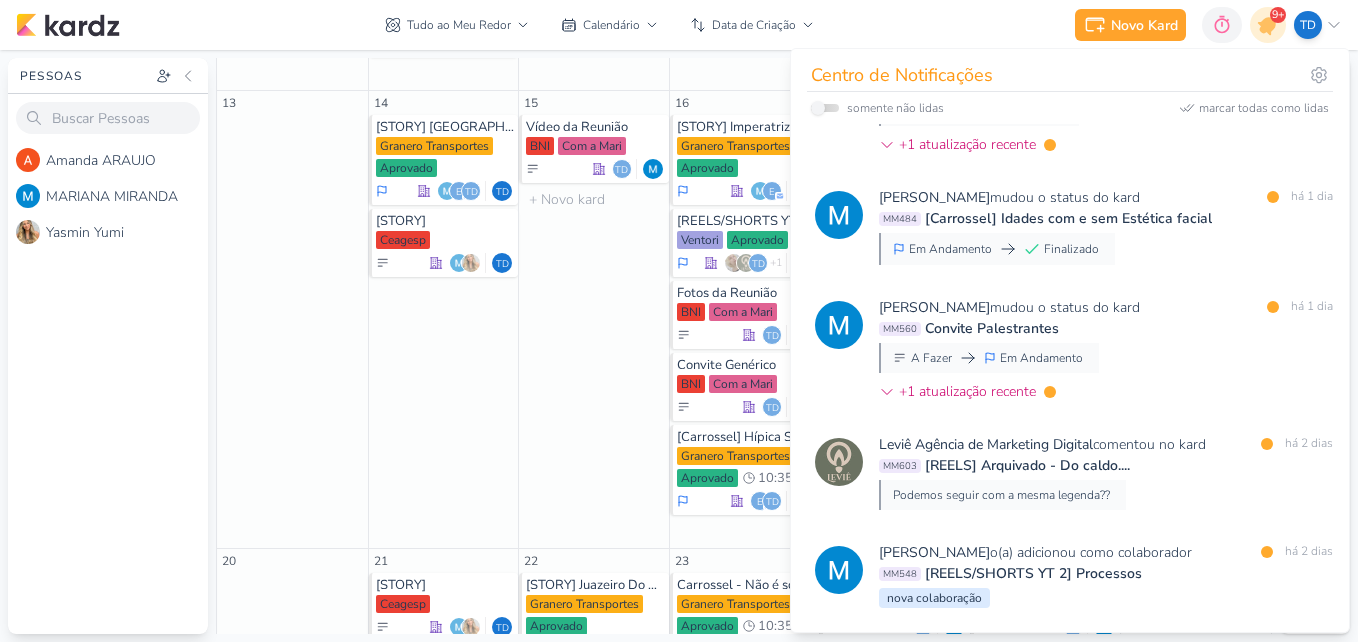 click on "15
Vídeo da Reunião
BNI
Com a Mari
Td" at bounding box center [593, 320] 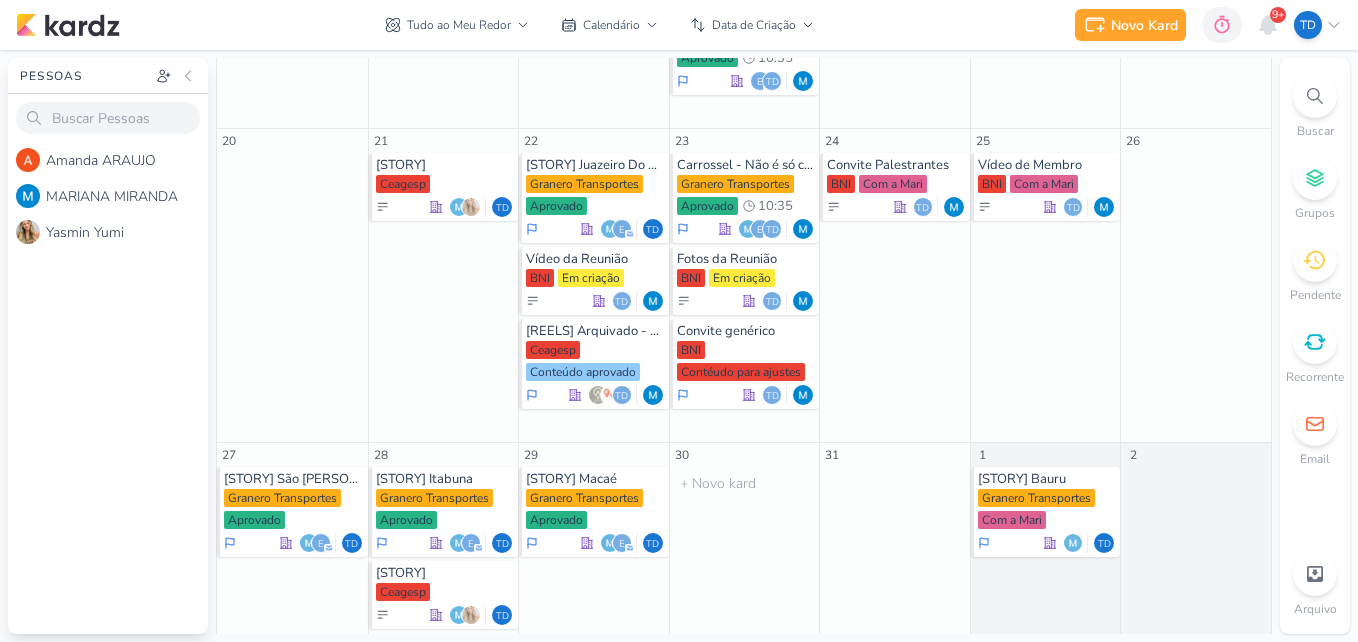 scroll, scrollTop: 1249, scrollLeft: 0, axis: vertical 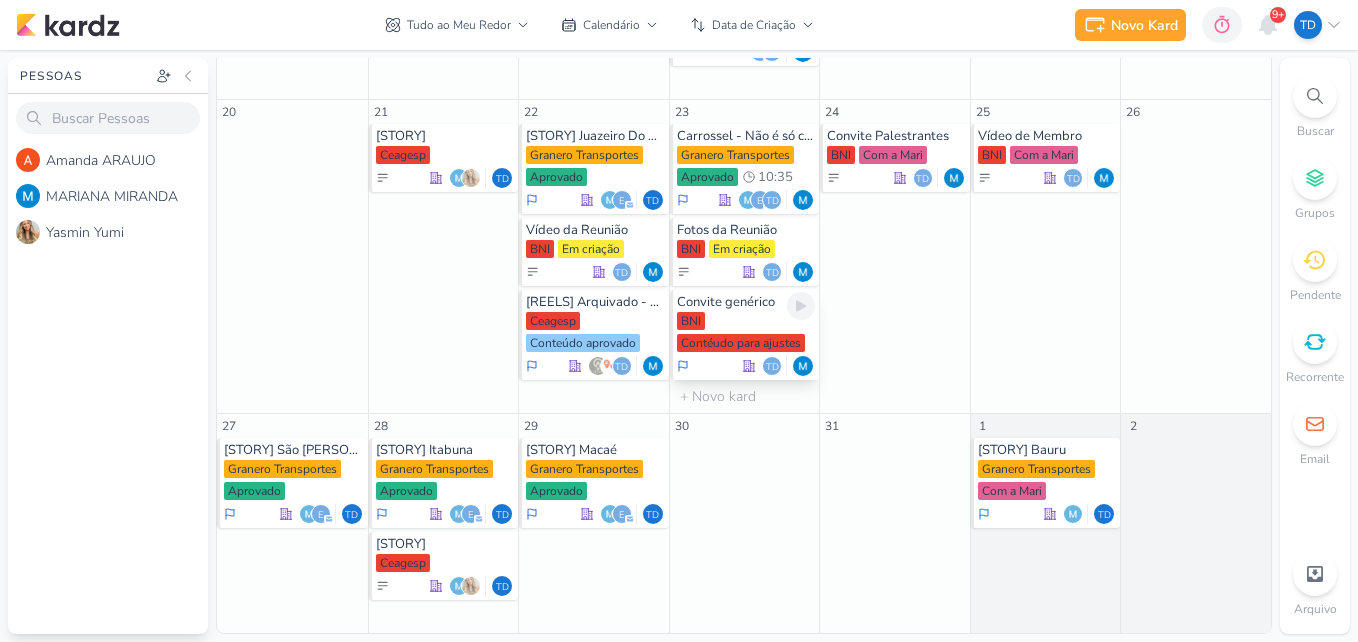 click on "BNI
Contéudo para ajustes" at bounding box center [746, 333] 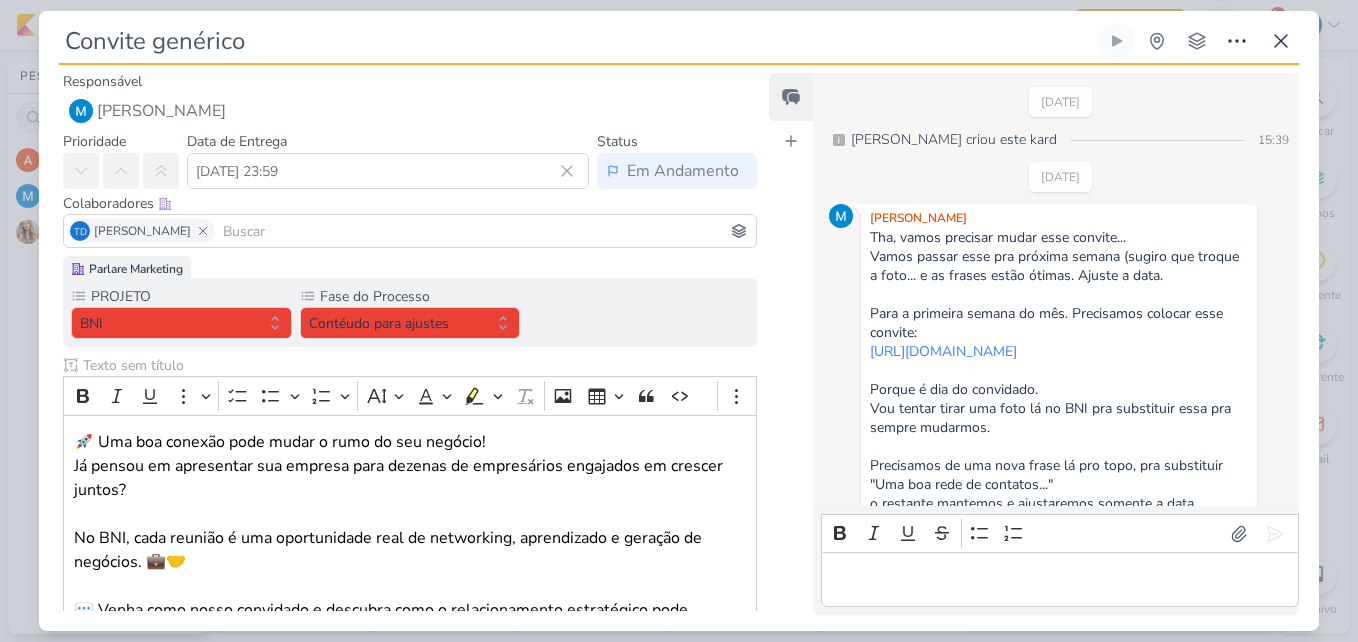 scroll, scrollTop: 147, scrollLeft: 0, axis: vertical 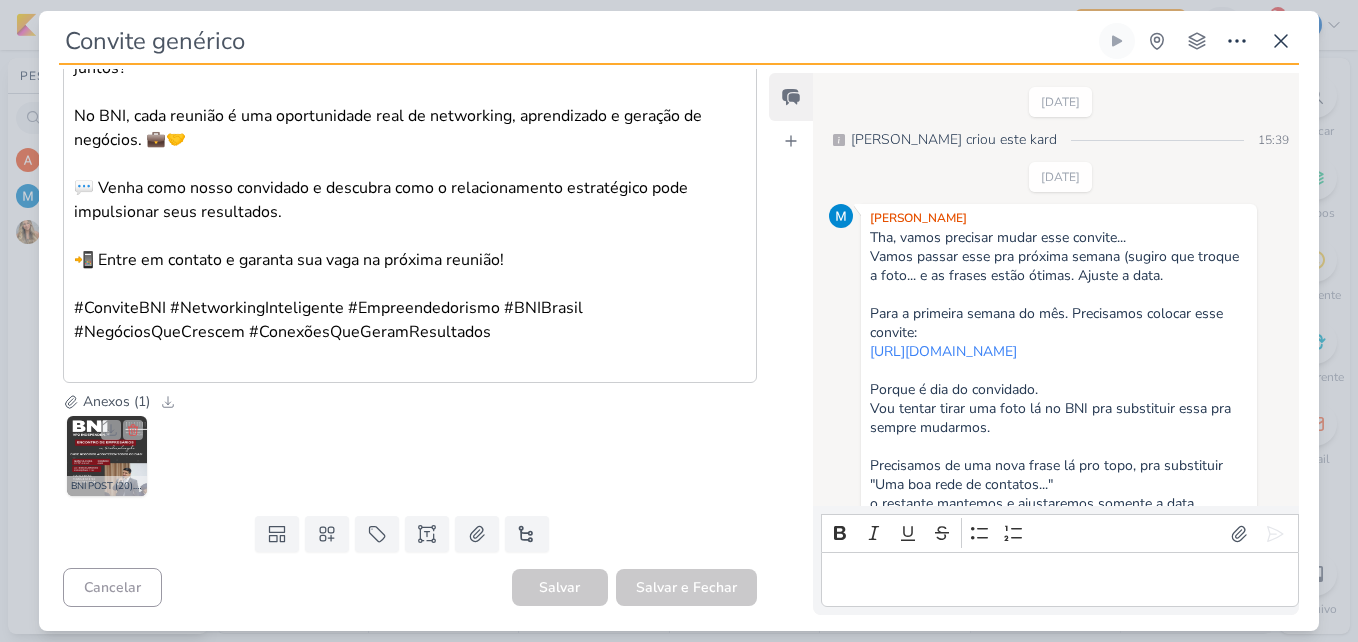 click at bounding box center [107, 456] 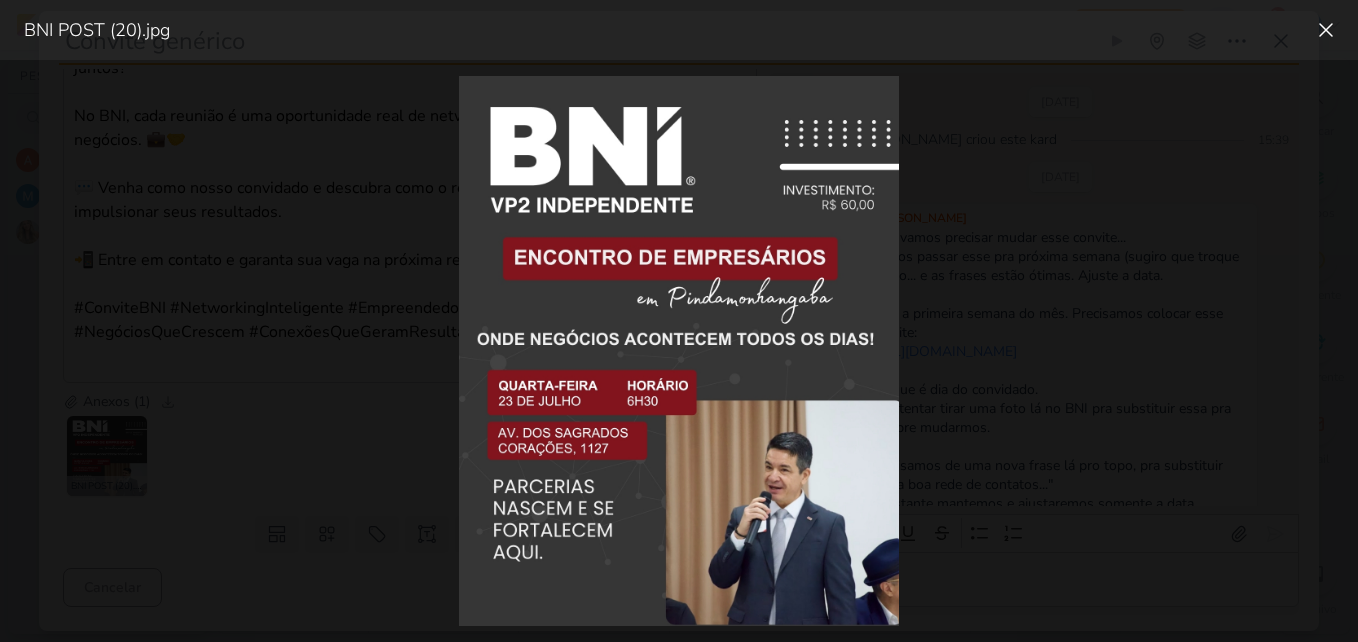 click at bounding box center (679, 351) 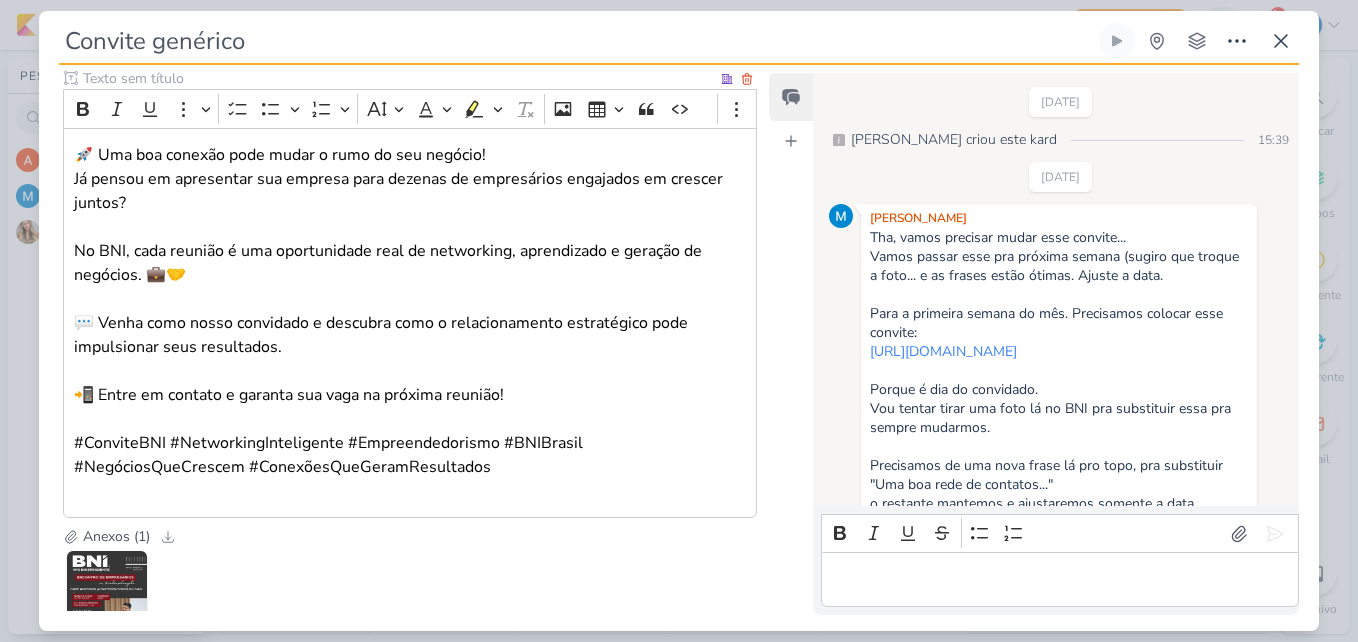 scroll, scrollTop: 422, scrollLeft: 0, axis: vertical 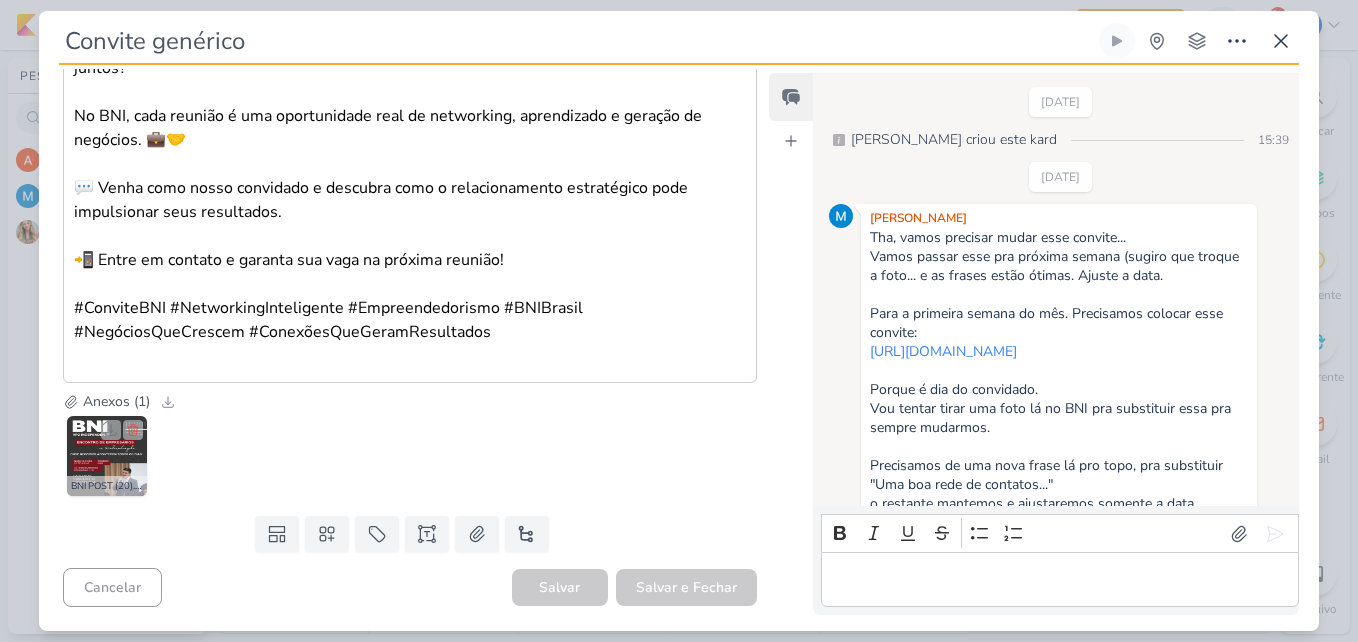 click at bounding box center [107, 456] 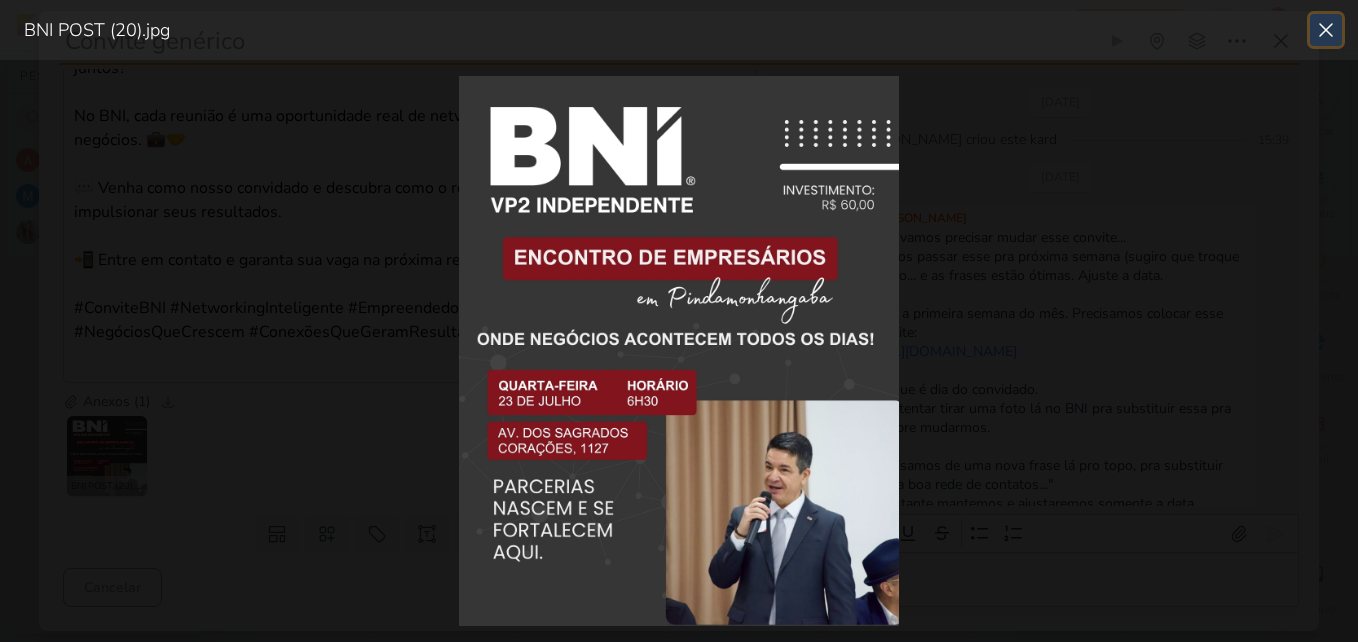 click 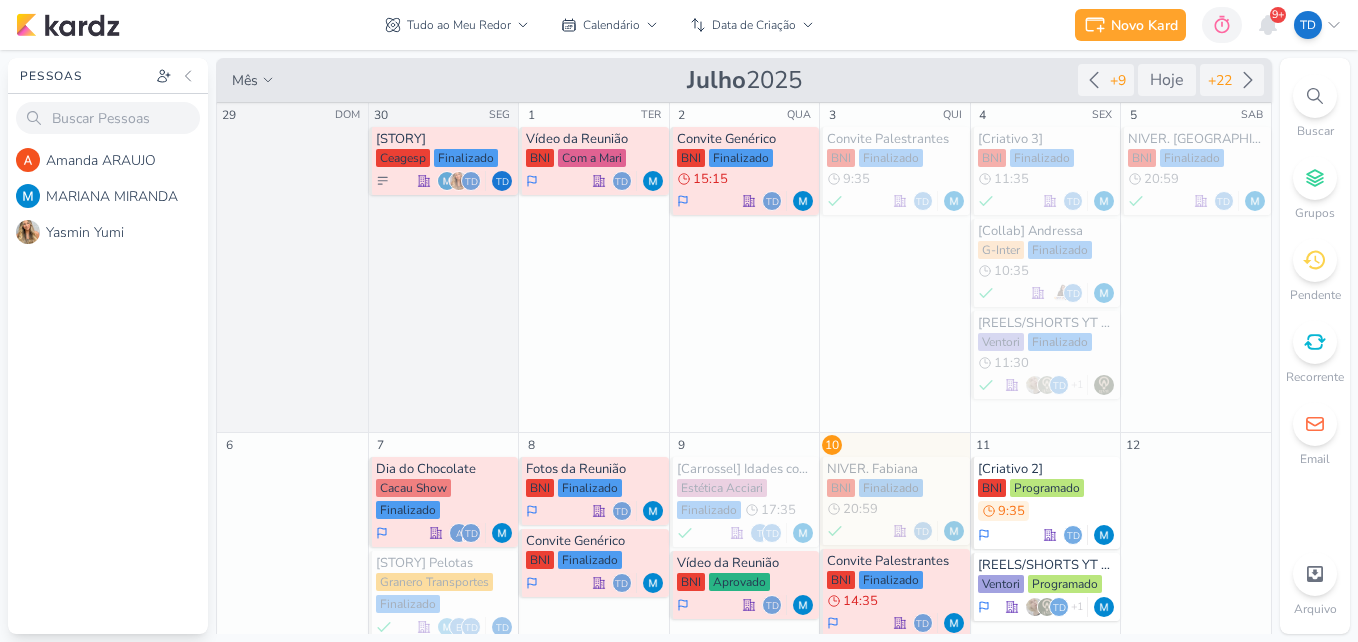 scroll, scrollTop: 0, scrollLeft: 0, axis: both 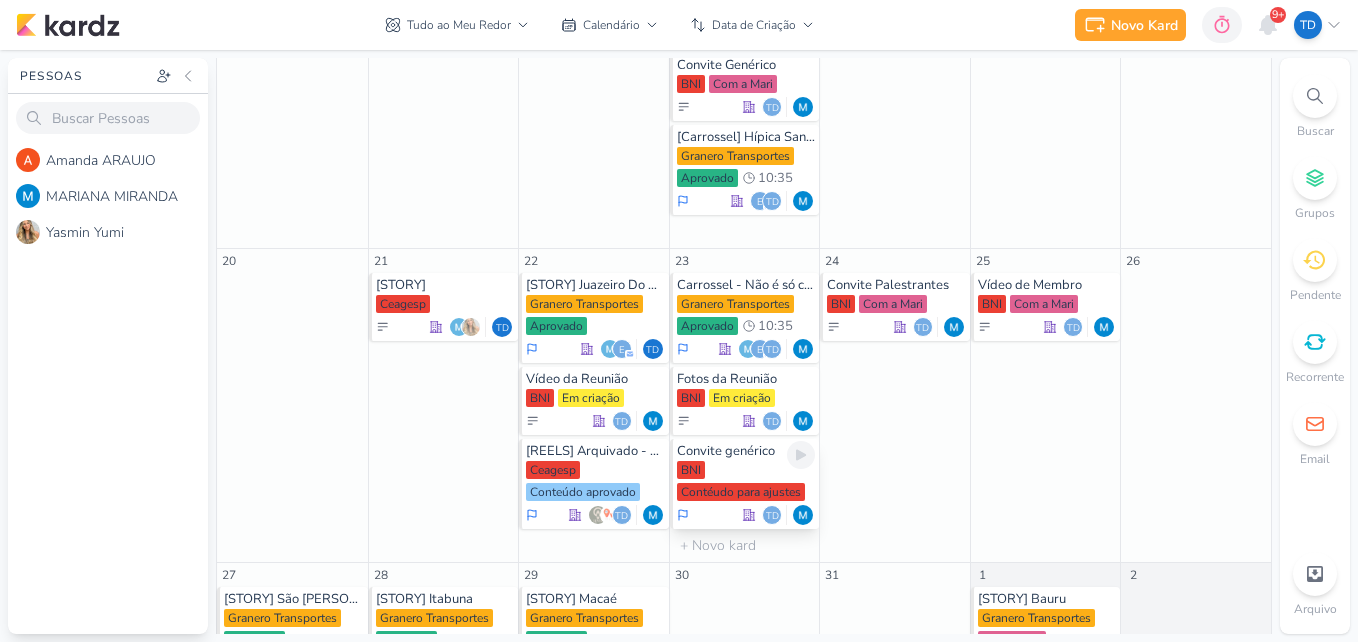 click on "Contéudo para ajustes" at bounding box center [741, 492] 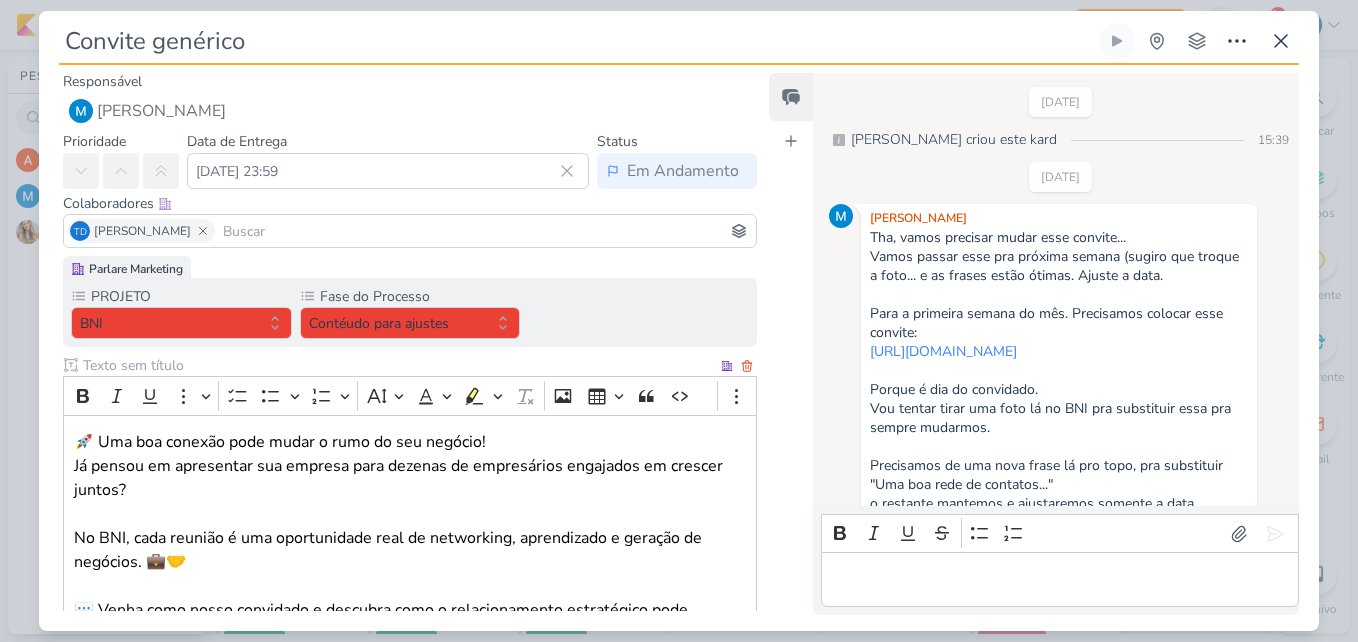 scroll, scrollTop: 147, scrollLeft: 0, axis: vertical 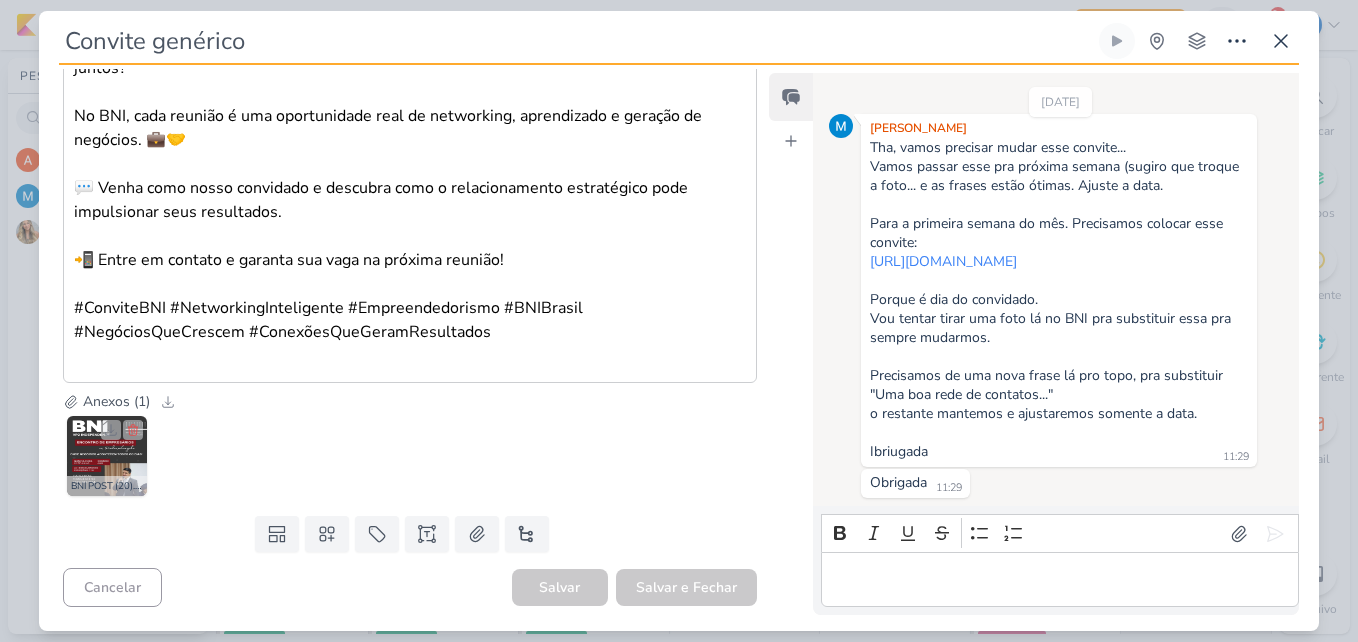 click at bounding box center [107, 456] 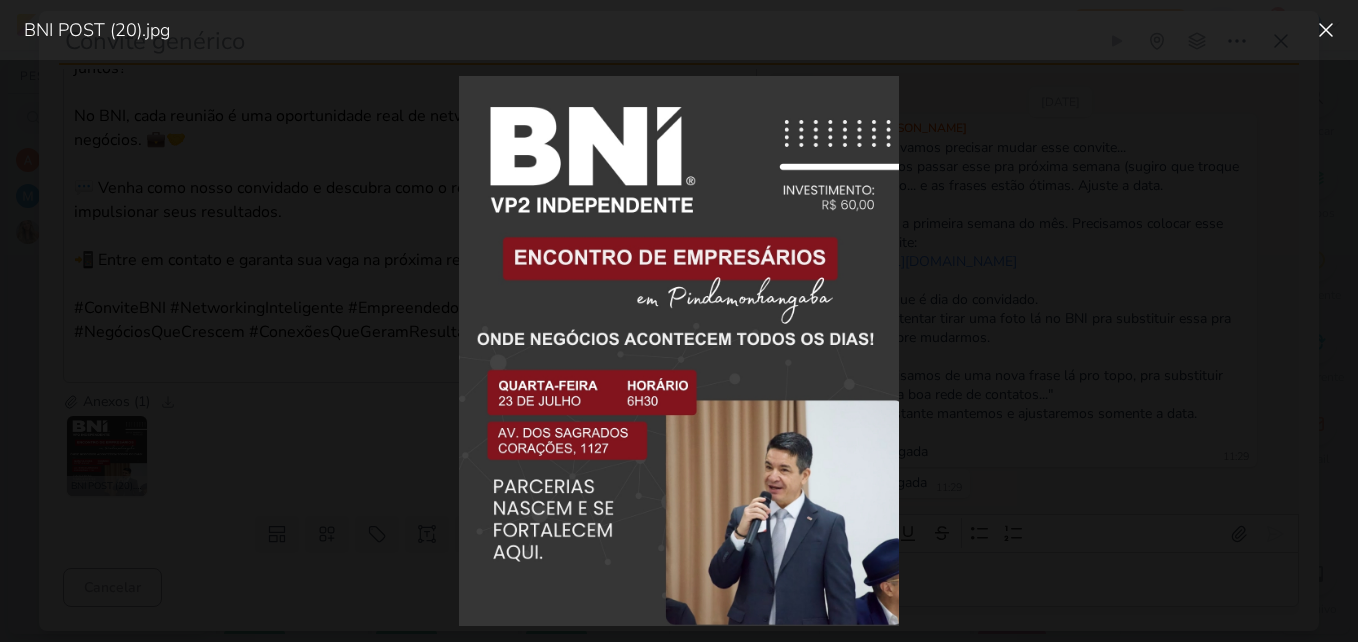click at bounding box center [679, 351] 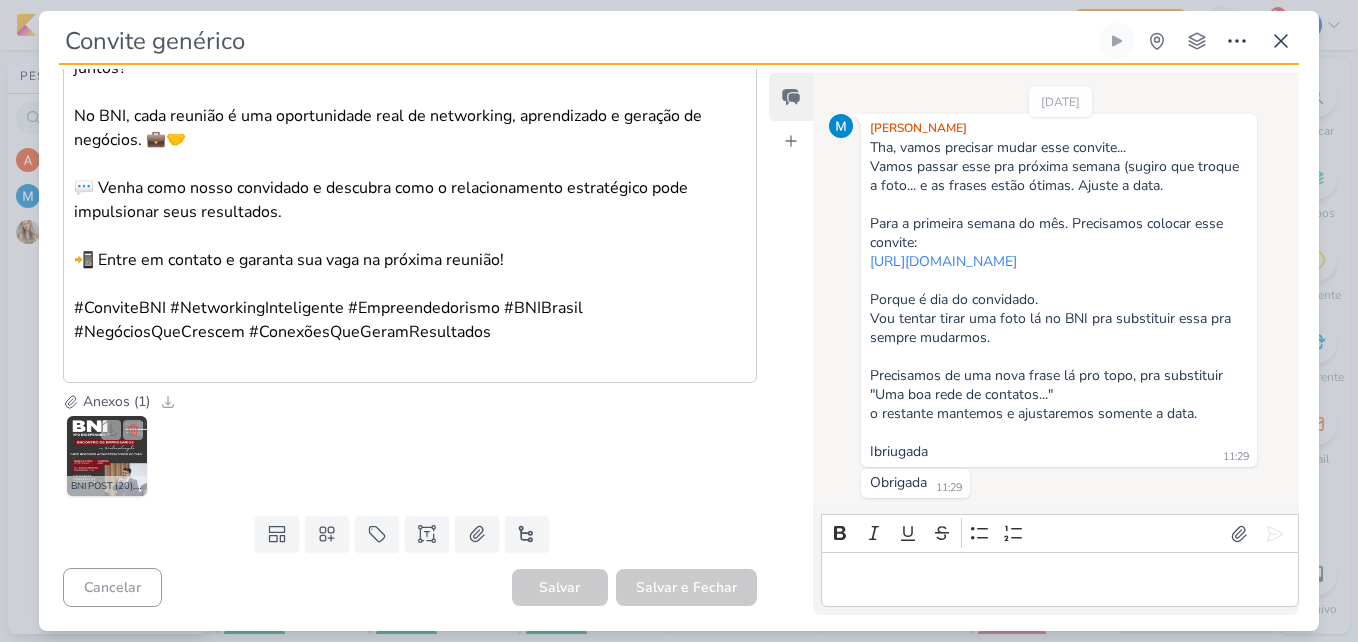 click at bounding box center (107, 456) 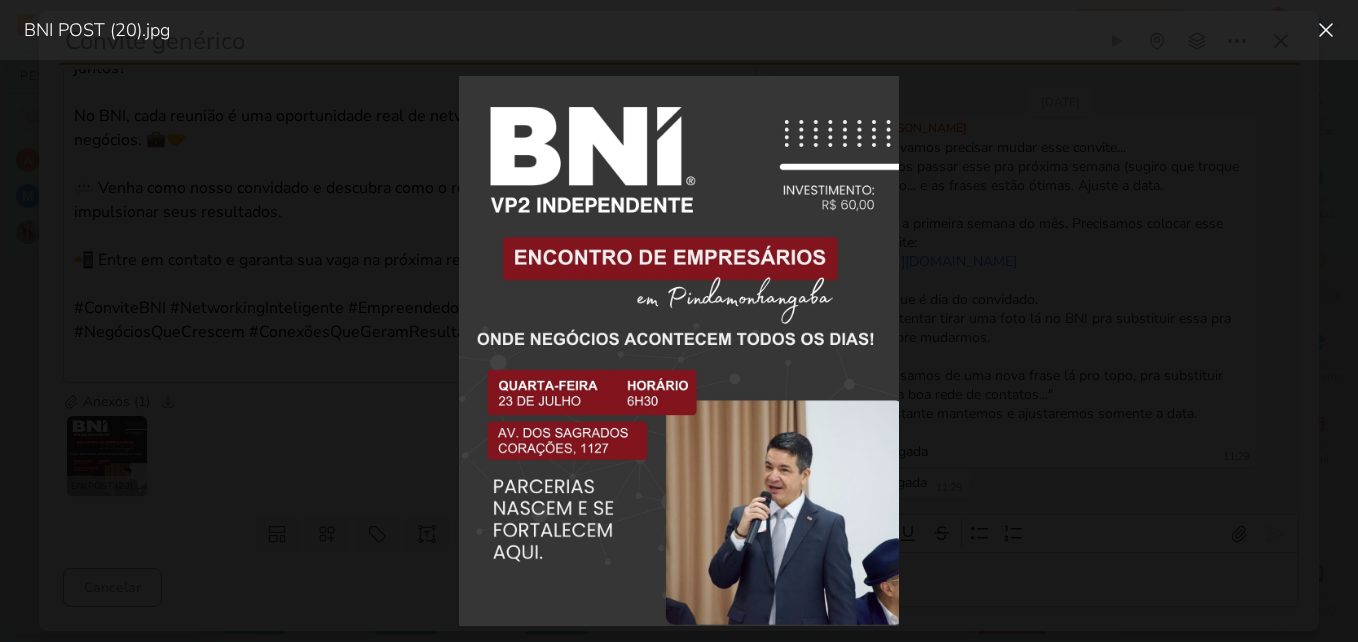 click at bounding box center (679, 351) 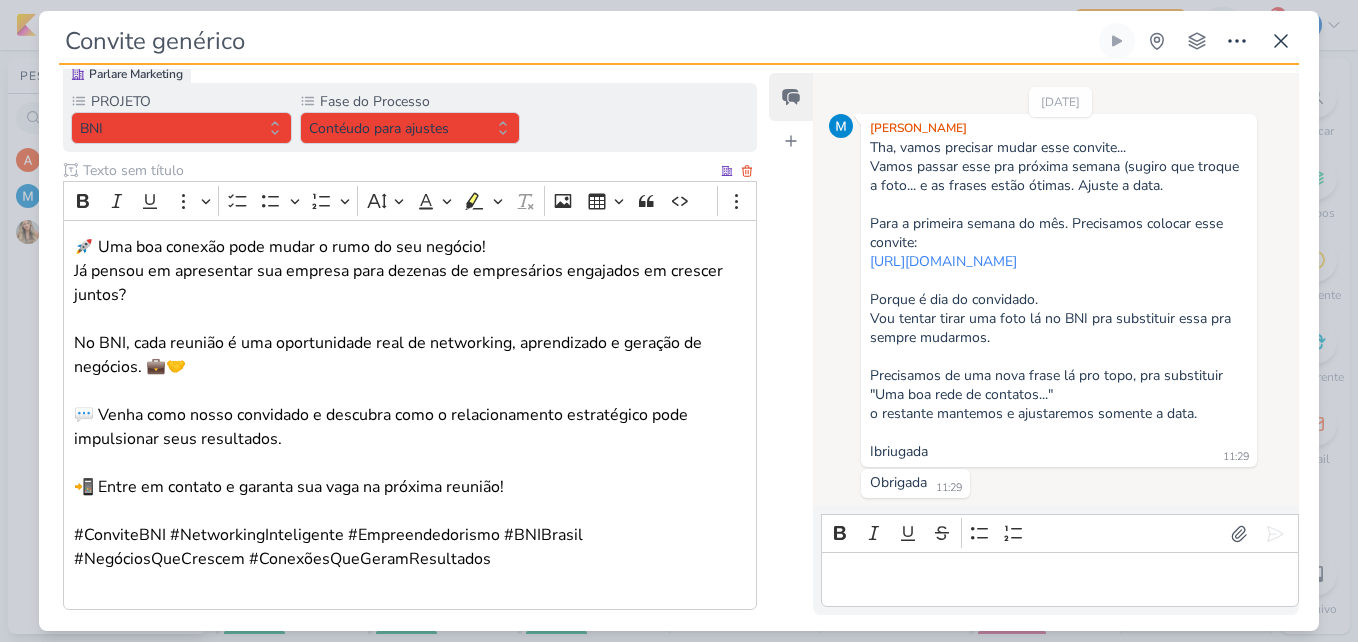 scroll, scrollTop: 0, scrollLeft: 0, axis: both 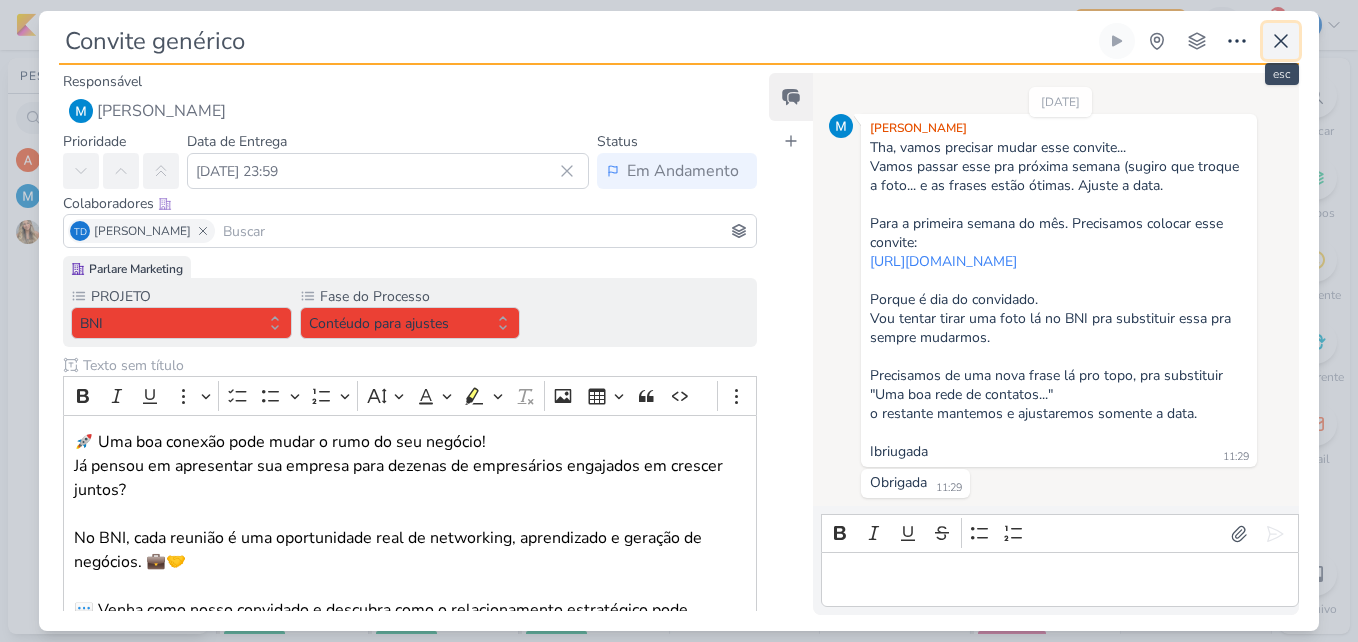 click 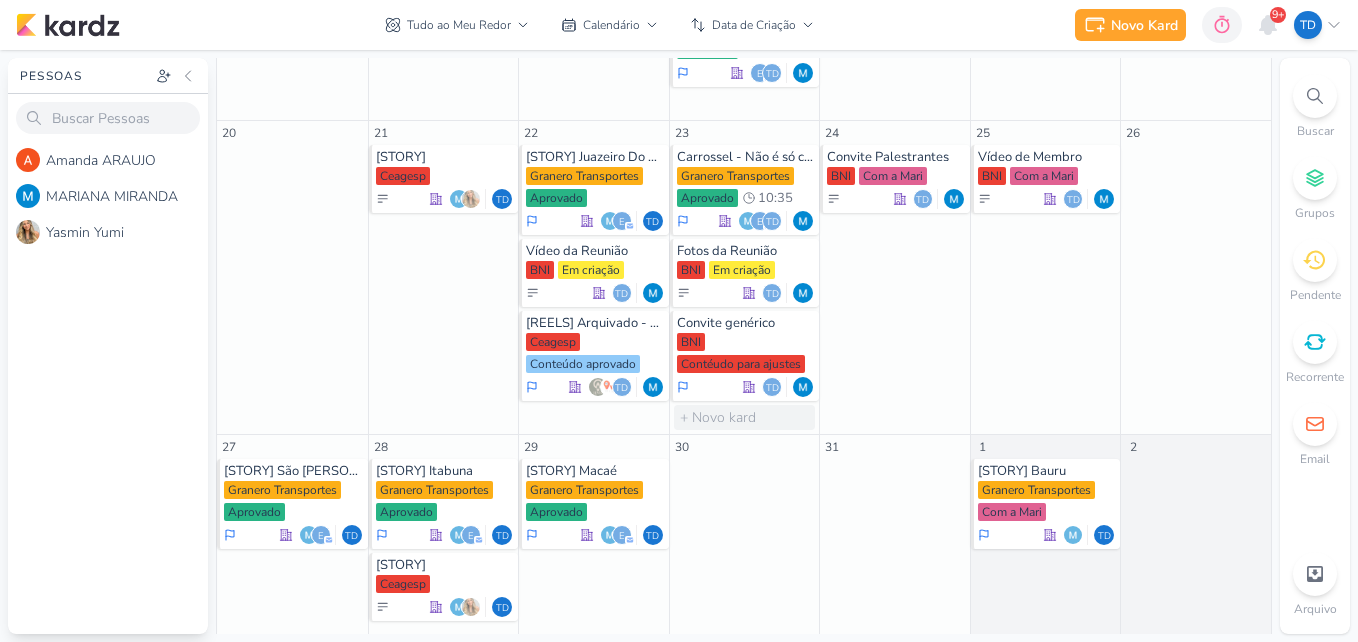 scroll, scrollTop: 1249, scrollLeft: 0, axis: vertical 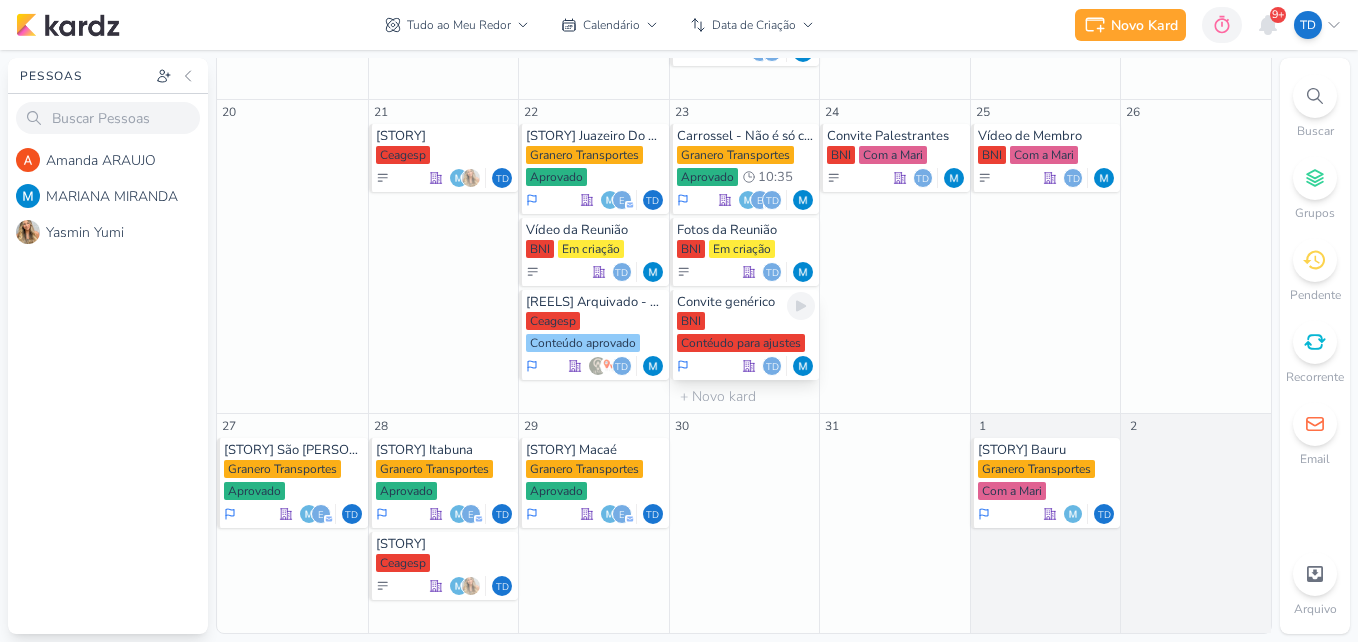 click on "BNI
Contéudo para ajustes" at bounding box center (746, 333) 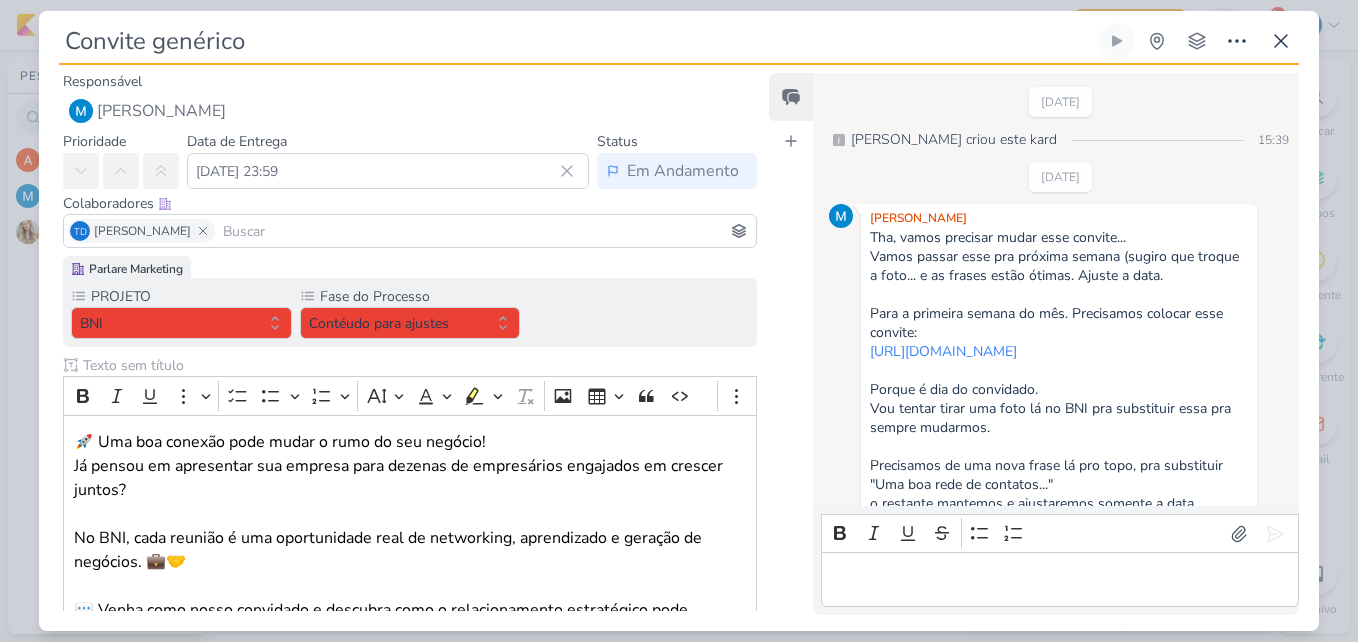 scroll, scrollTop: 147, scrollLeft: 0, axis: vertical 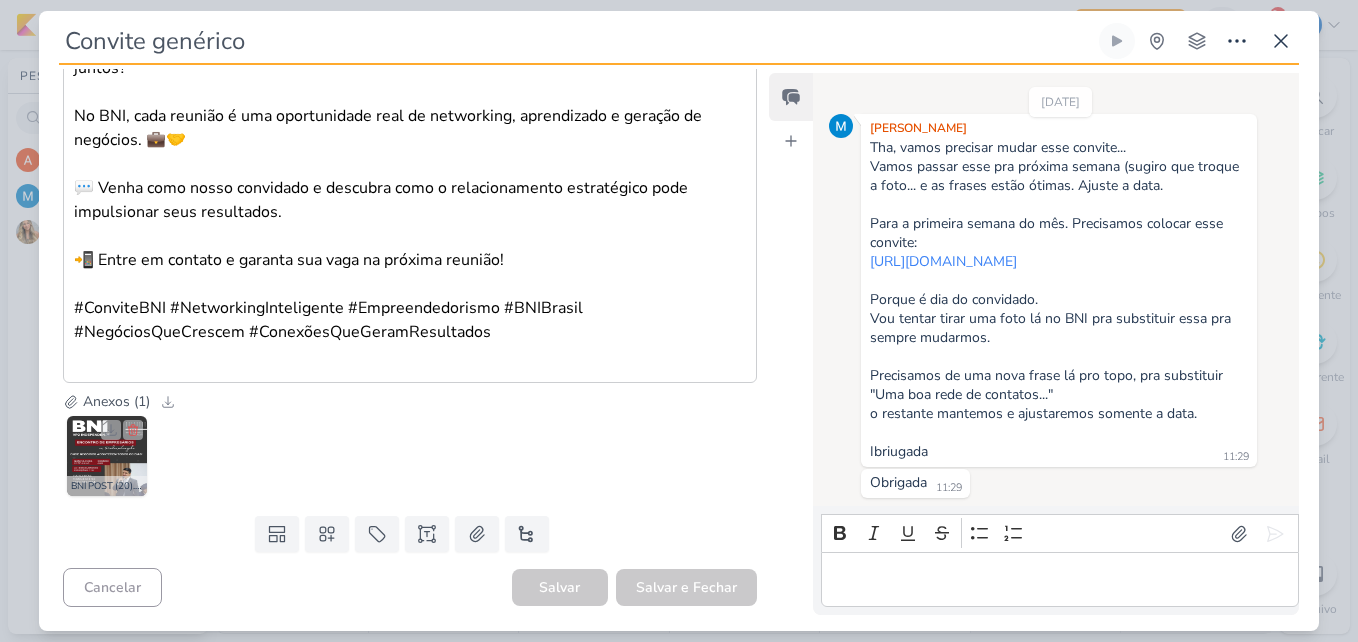click at bounding box center (107, 456) 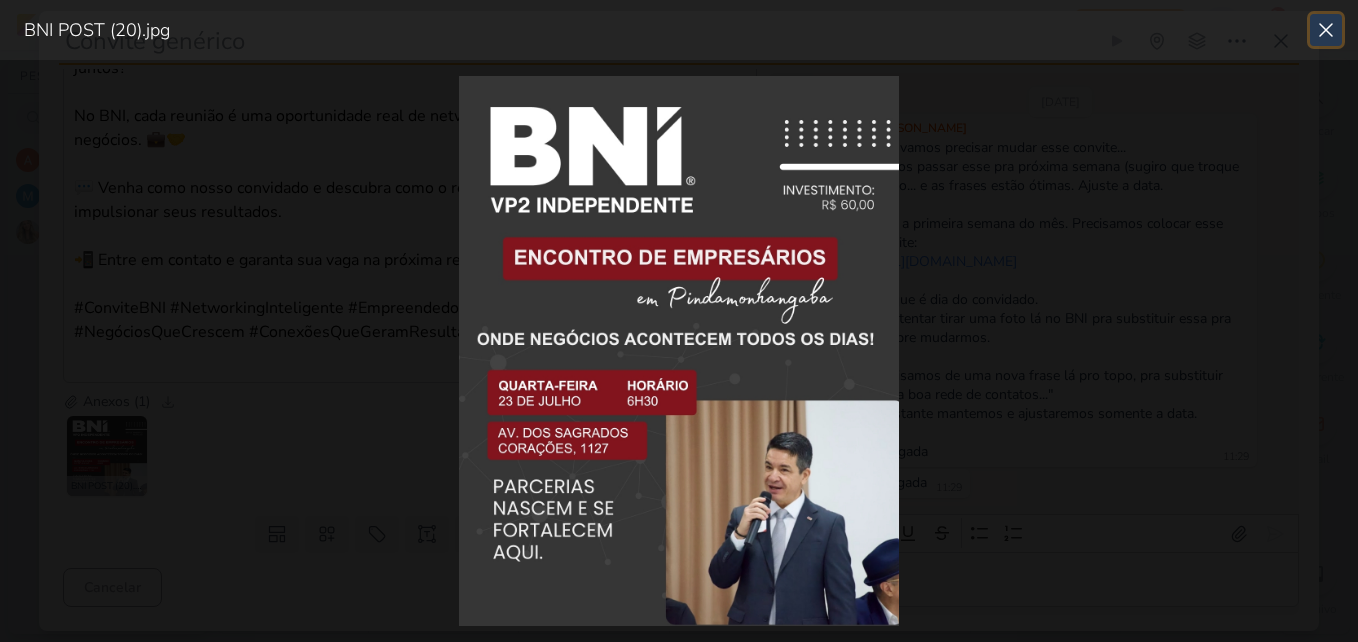 click 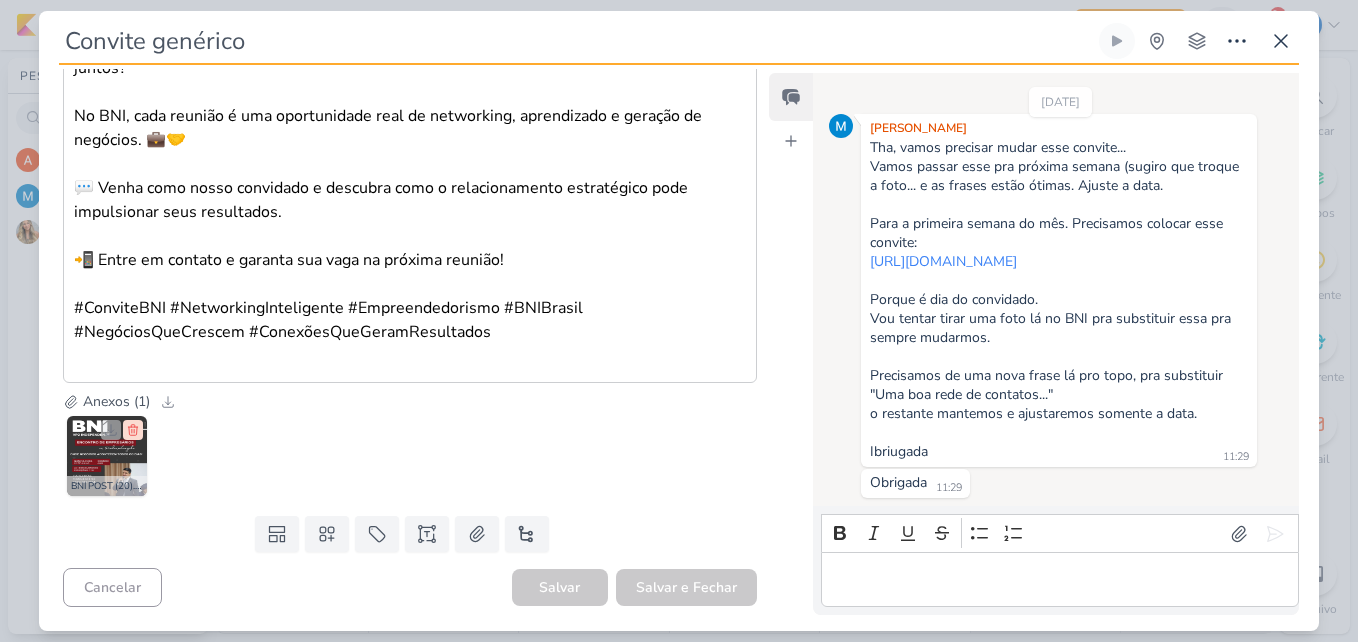 click 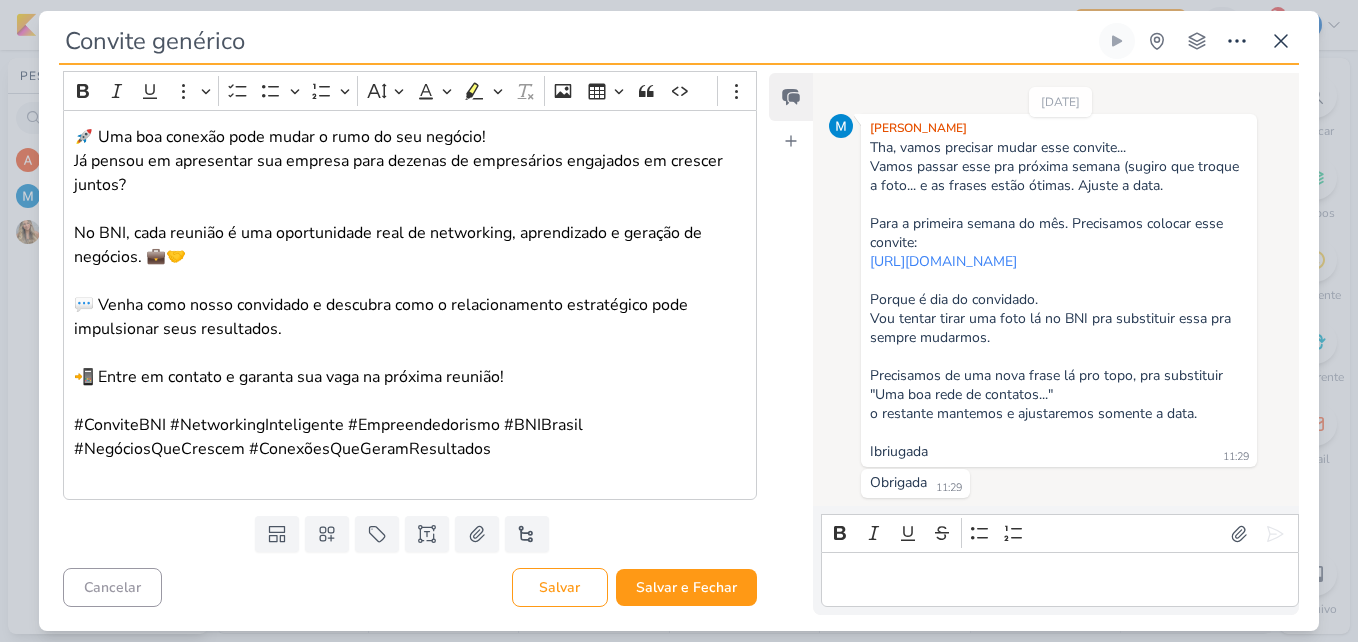 scroll, scrollTop: 305, scrollLeft: 0, axis: vertical 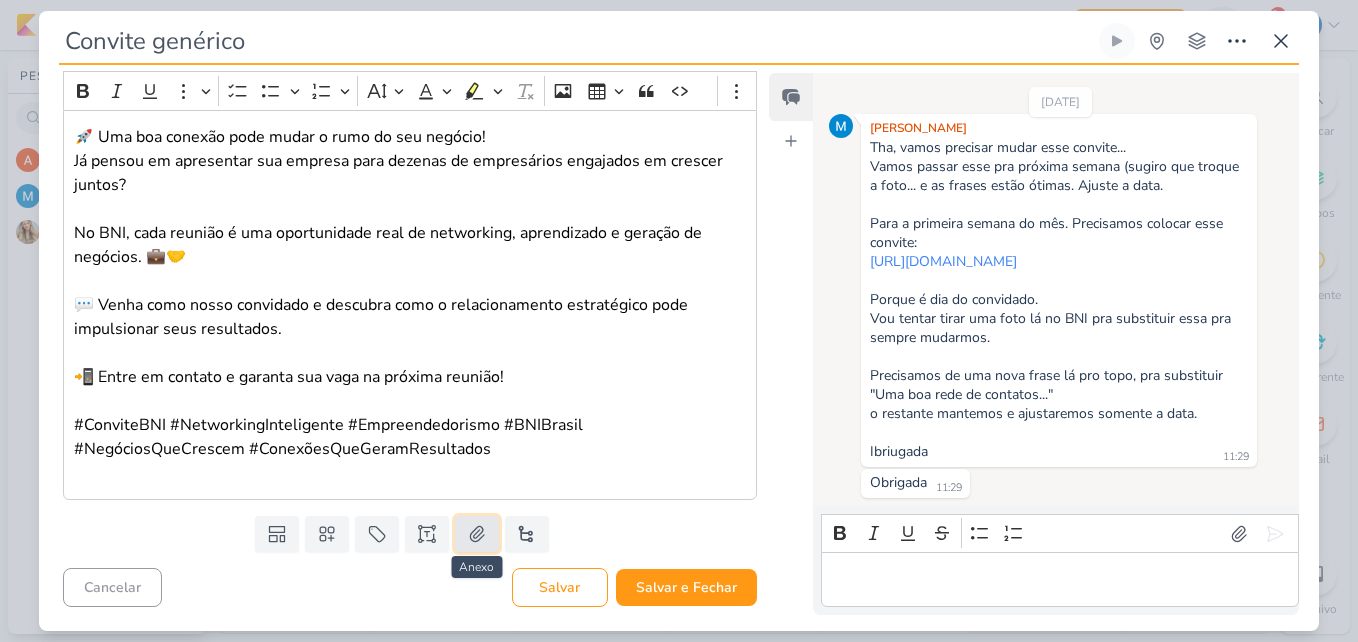 click 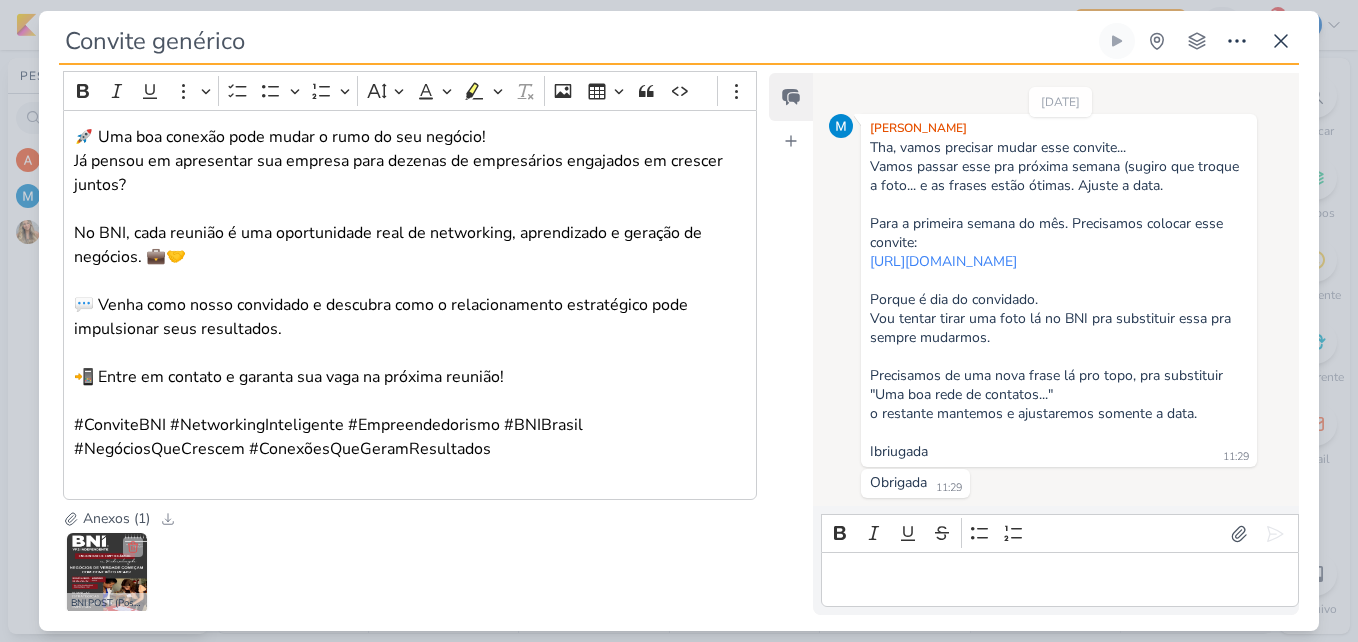 click at bounding box center (107, 573) 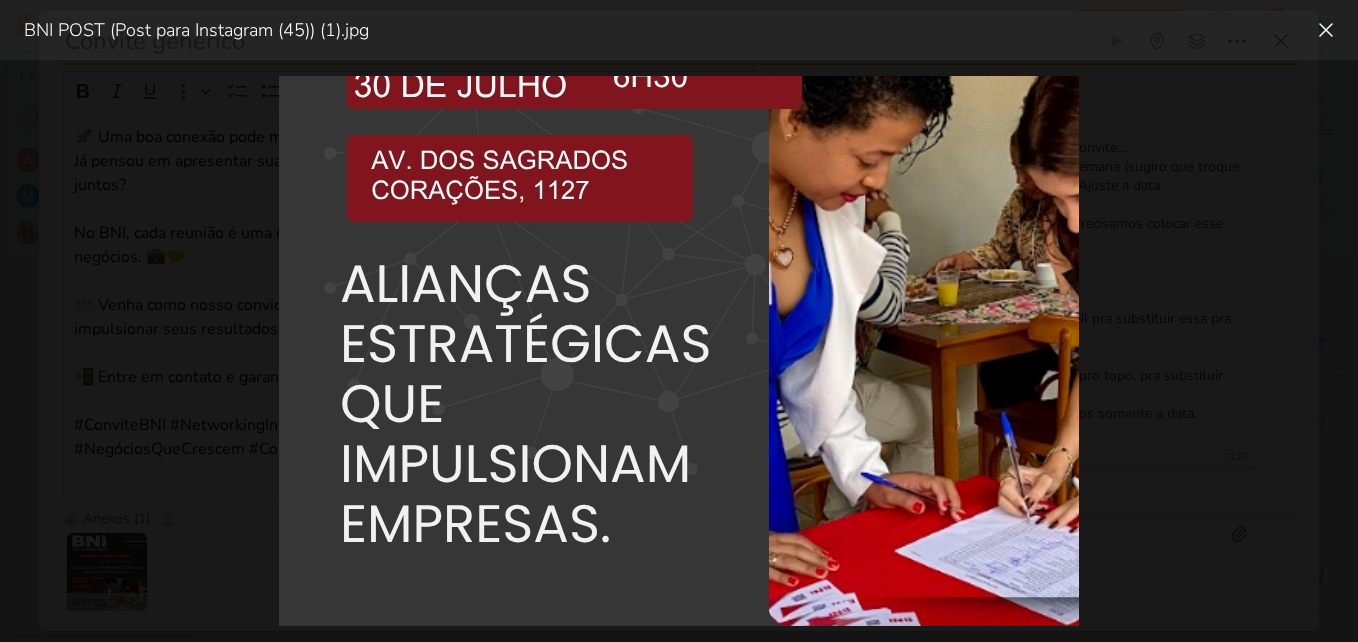 scroll, scrollTop: 815, scrollLeft: 0, axis: vertical 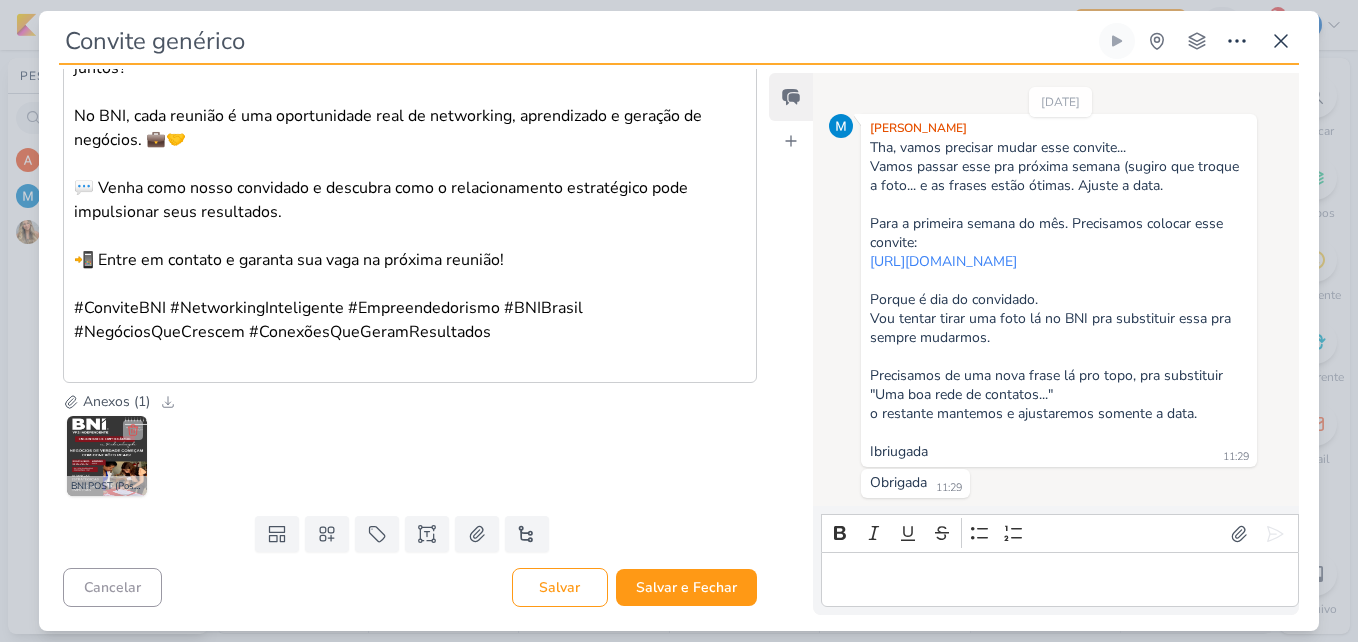 click at bounding box center (107, 456) 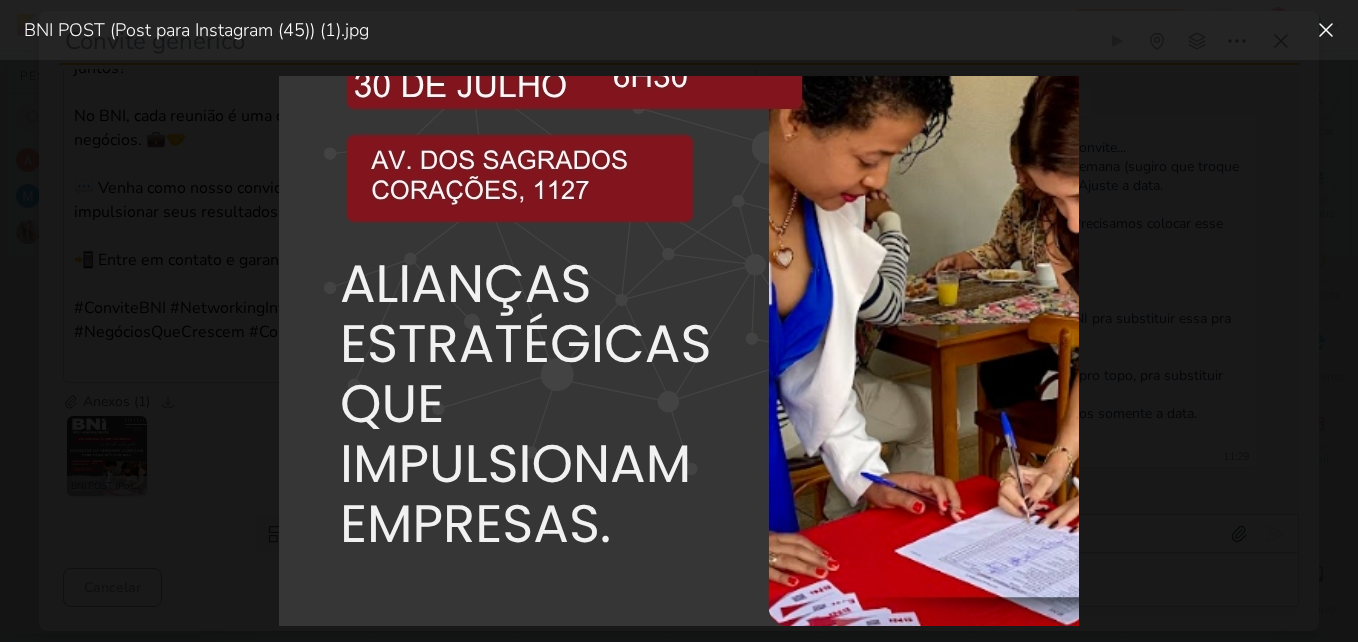 scroll, scrollTop: 615, scrollLeft: 0, axis: vertical 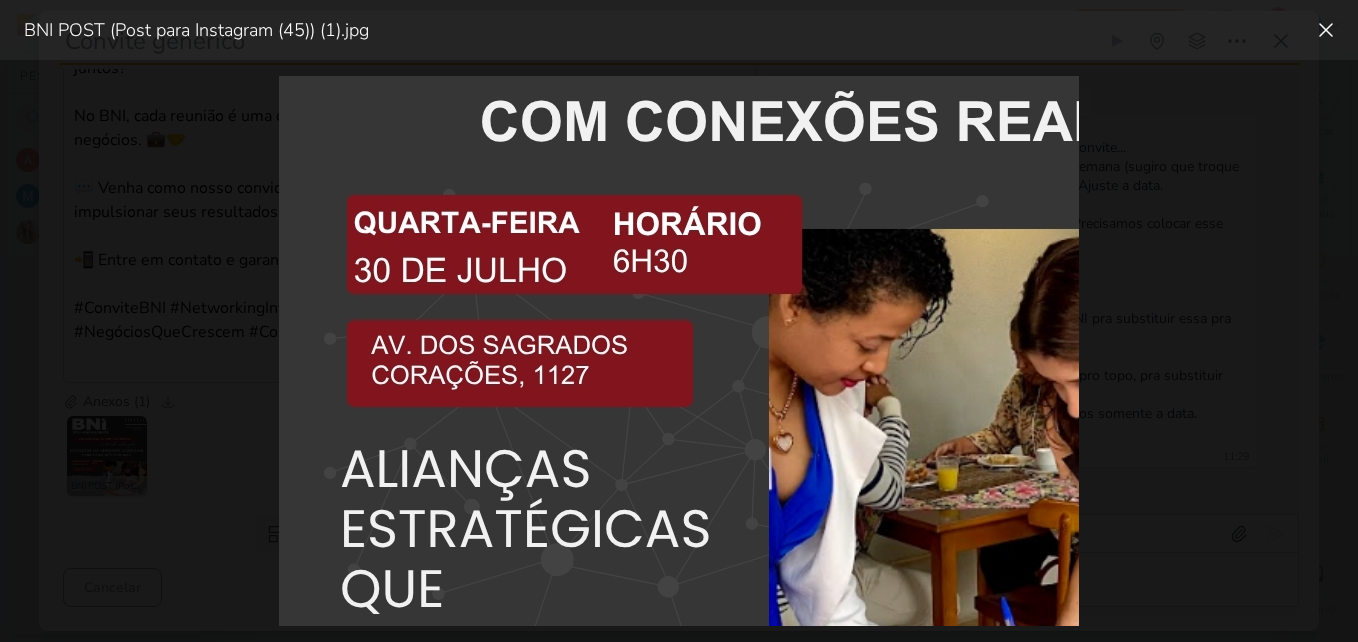 click at bounding box center [679, 351] 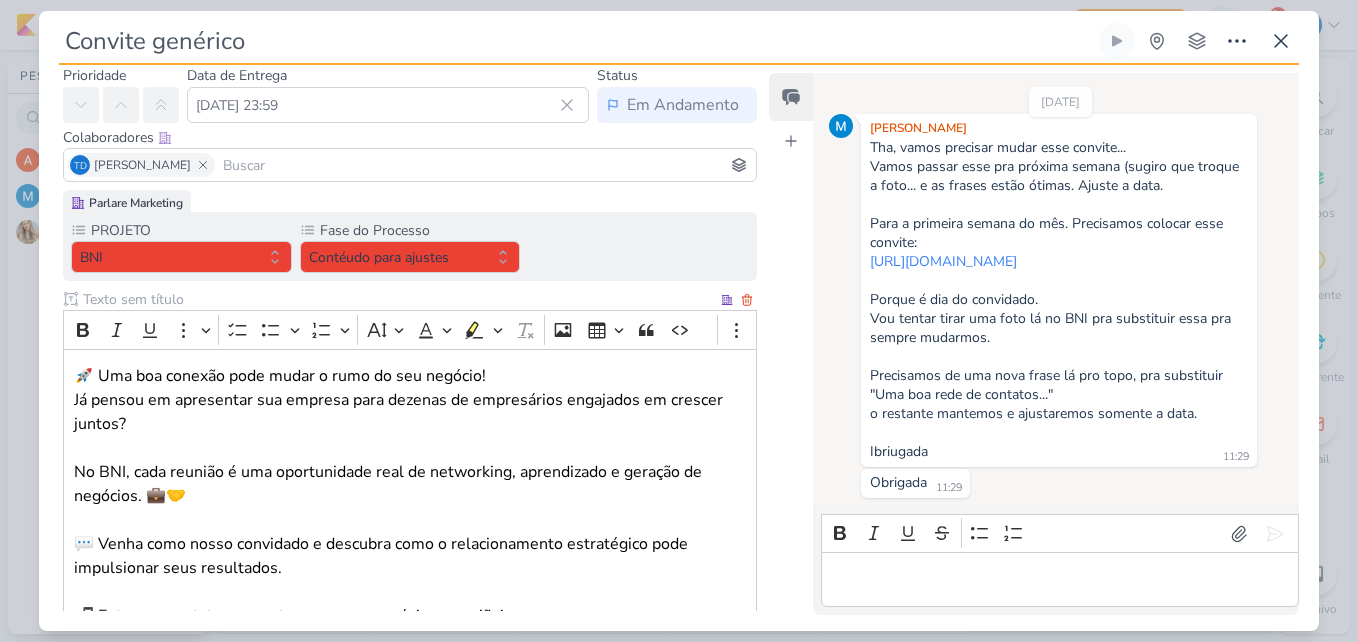 scroll, scrollTop: 0, scrollLeft: 0, axis: both 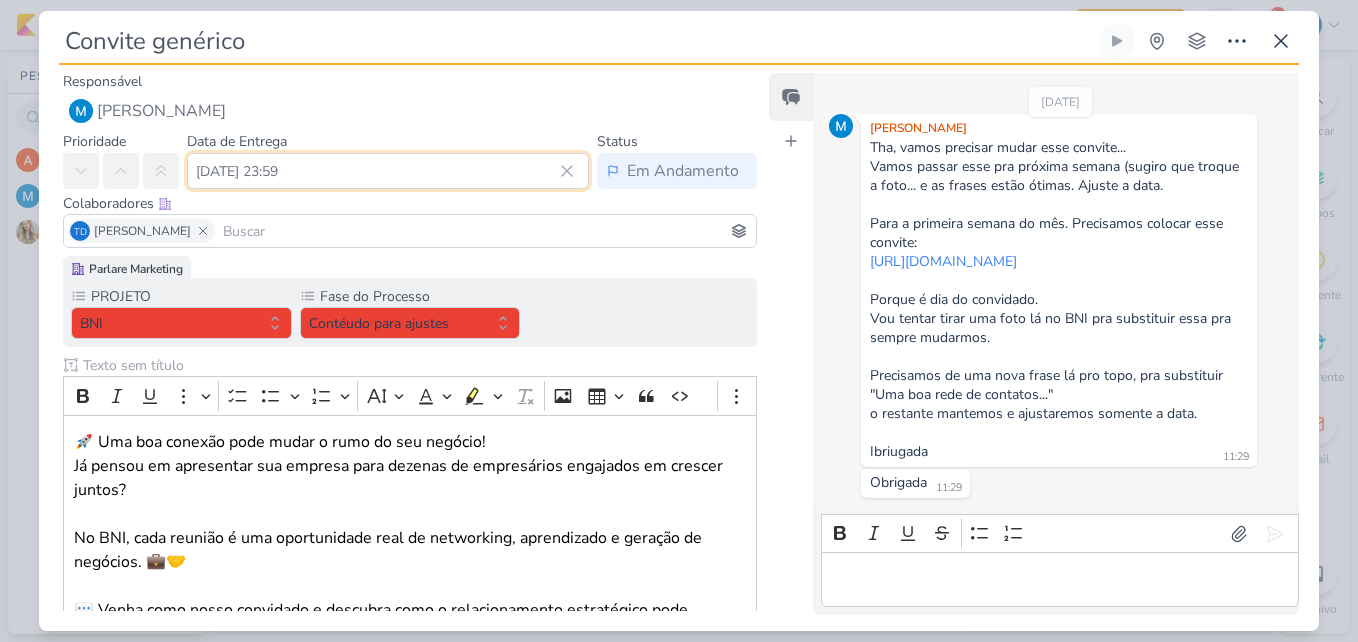 click on "[DATE] 23:59" at bounding box center (388, 171) 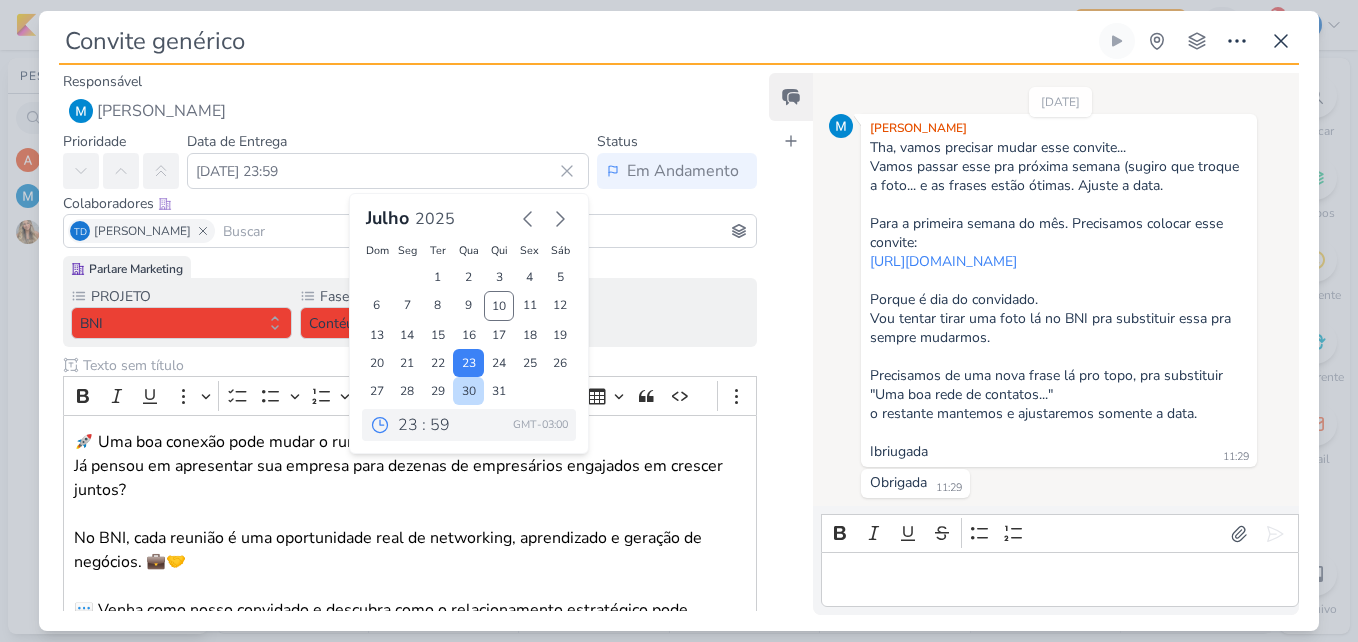 click on "30" at bounding box center (468, 391) 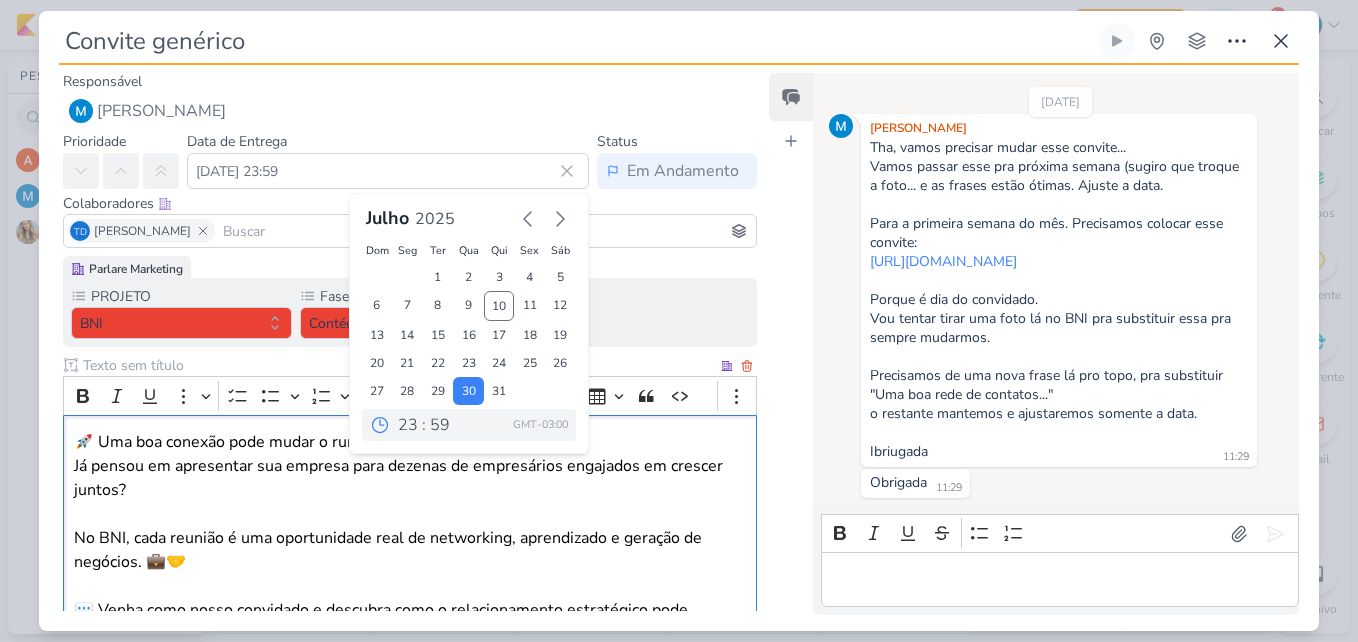 click on "No BNI, cada reunião é uma oportunidade real de networking, aprendizado e geração de negócios. 💼🤝" at bounding box center (410, 538) 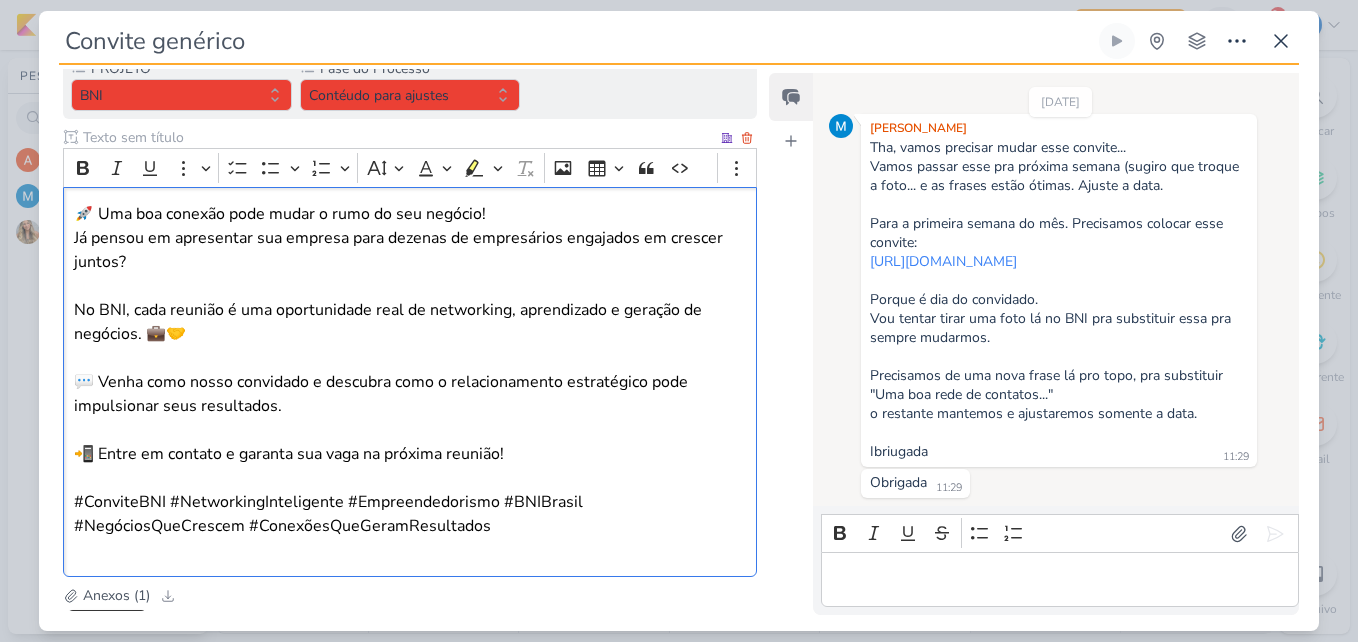 scroll, scrollTop: 0, scrollLeft: 0, axis: both 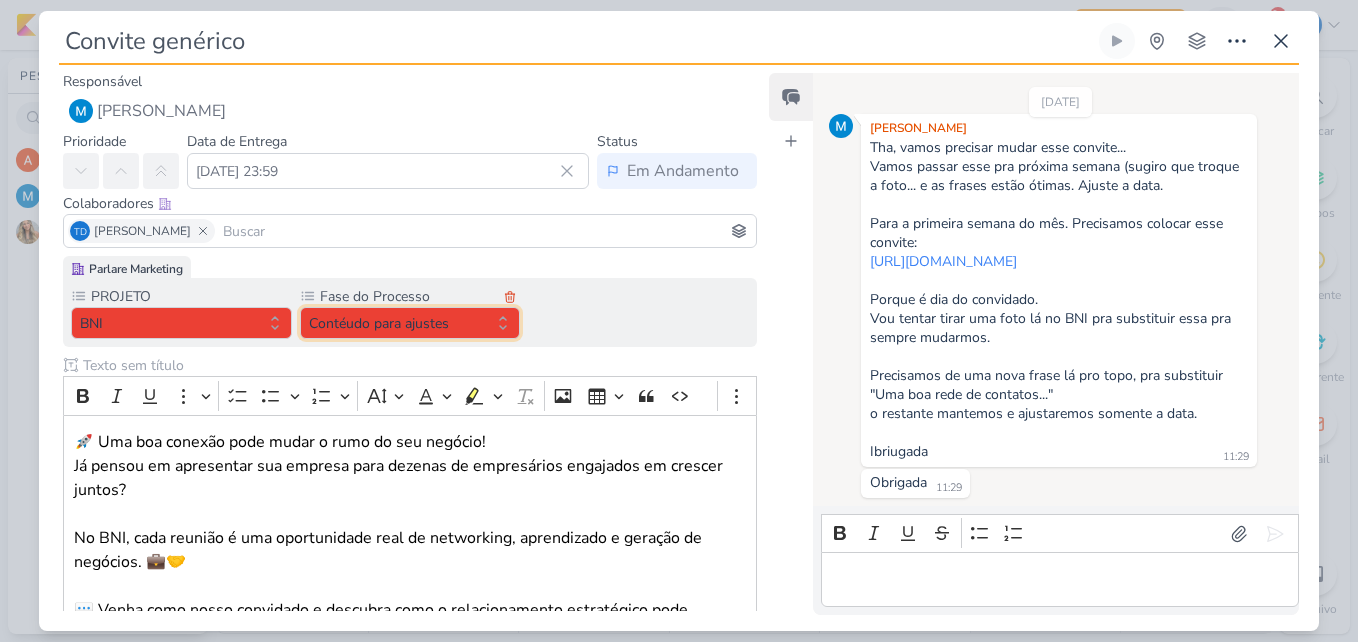 click on "Contéudo para ajustes" at bounding box center [410, 323] 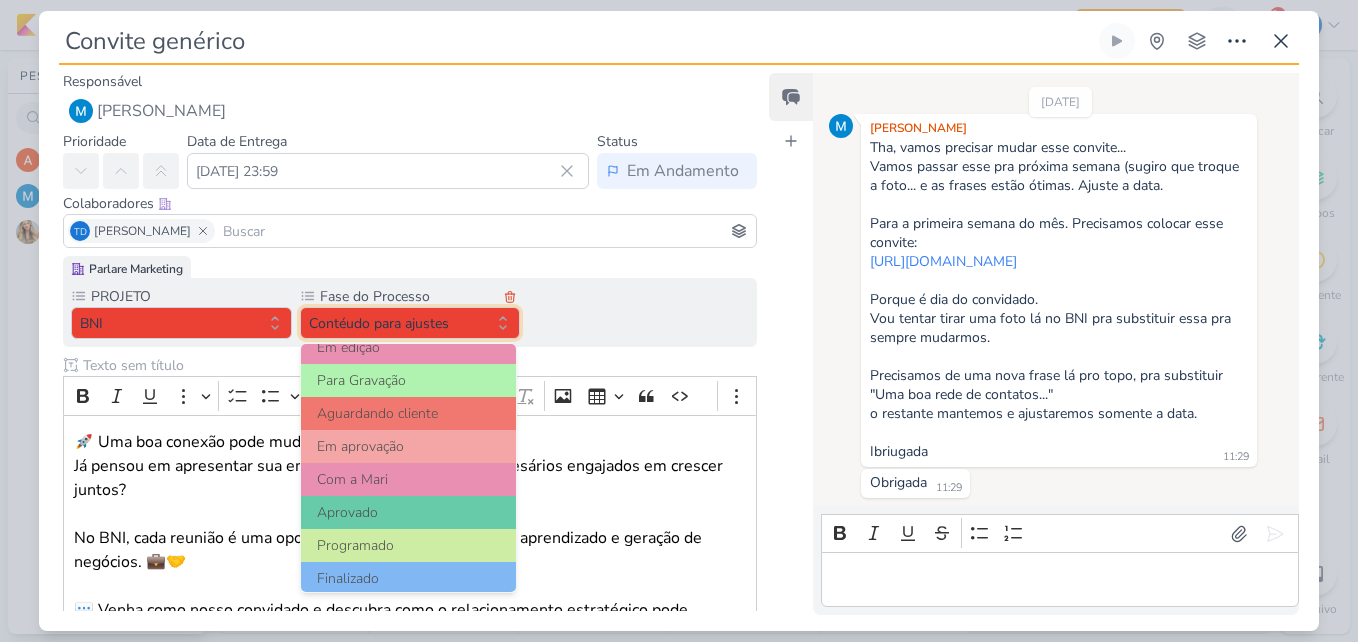 scroll, scrollTop: 193, scrollLeft: 0, axis: vertical 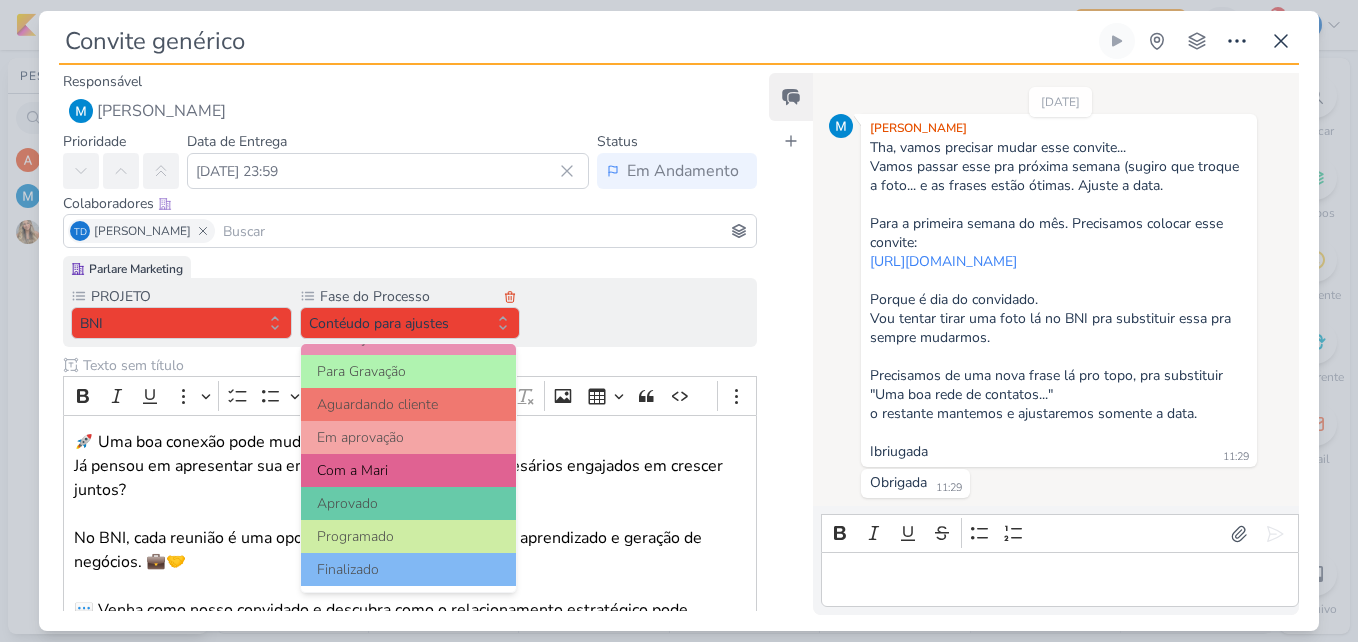click on "Com a Mari" at bounding box center (409, 470) 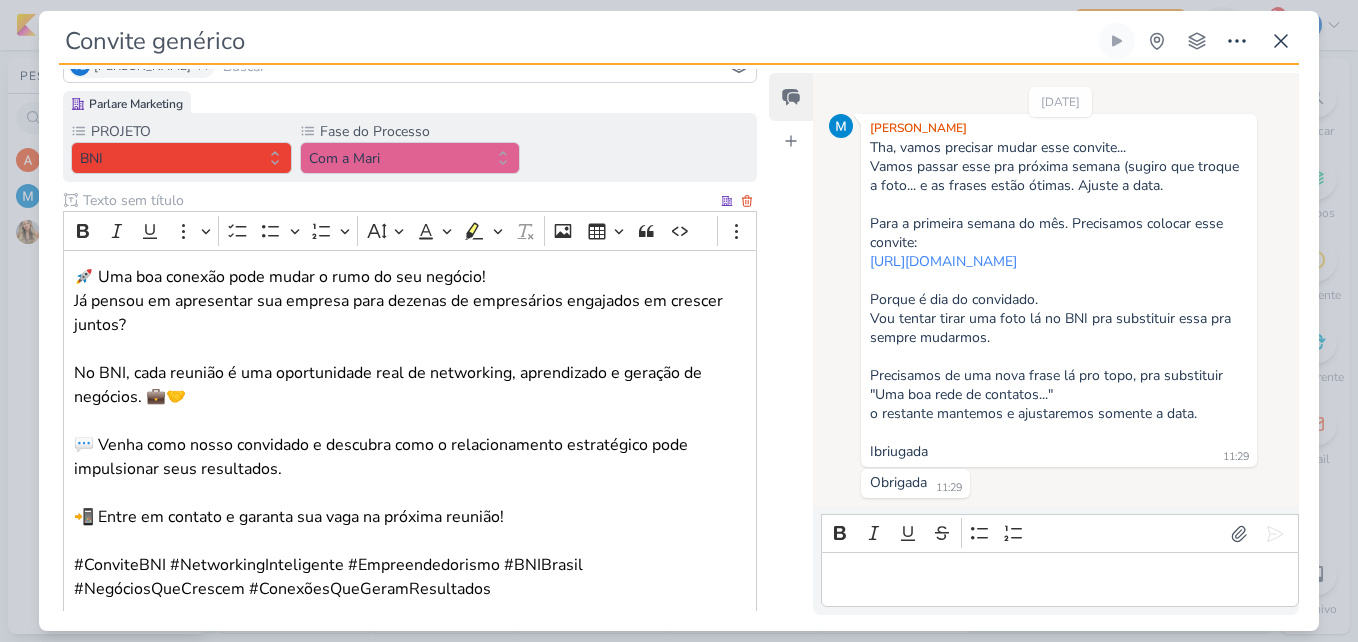 scroll, scrollTop: 422, scrollLeft: 0, axis: vertical 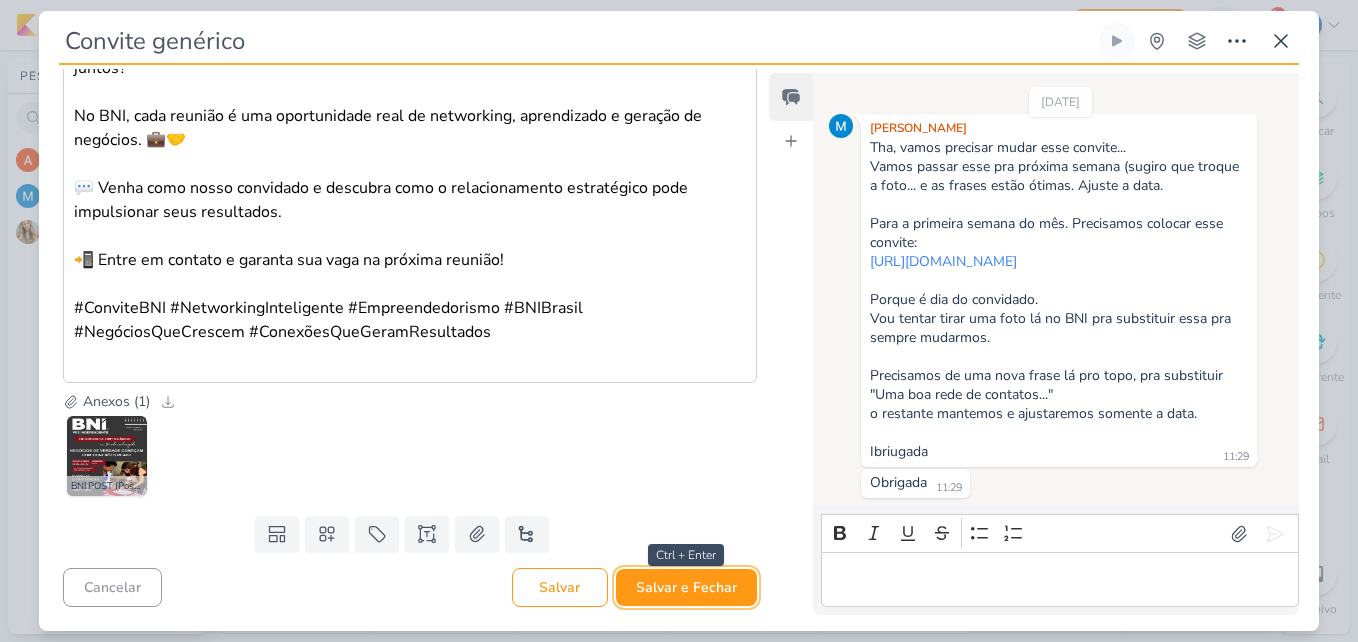 click on "Salvar e Fechar" at bounding box center [686, 587] 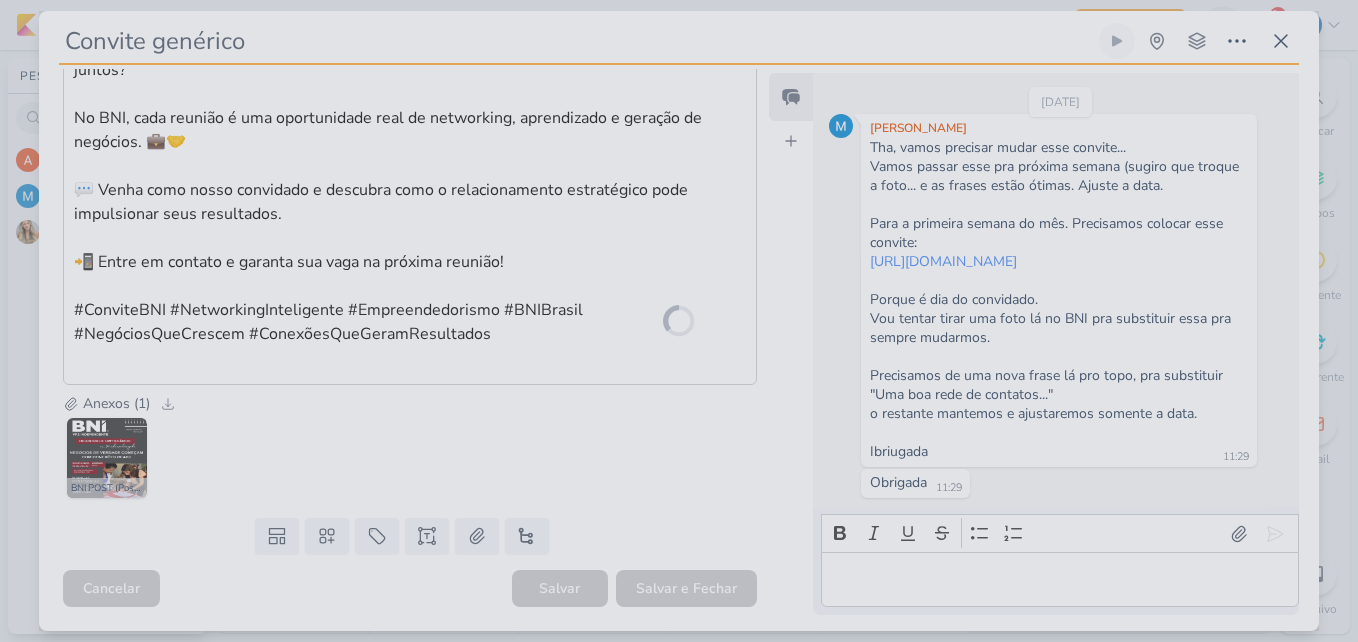 scroll, scrollTop: 420, scrollLeft: 0, axis: vertical 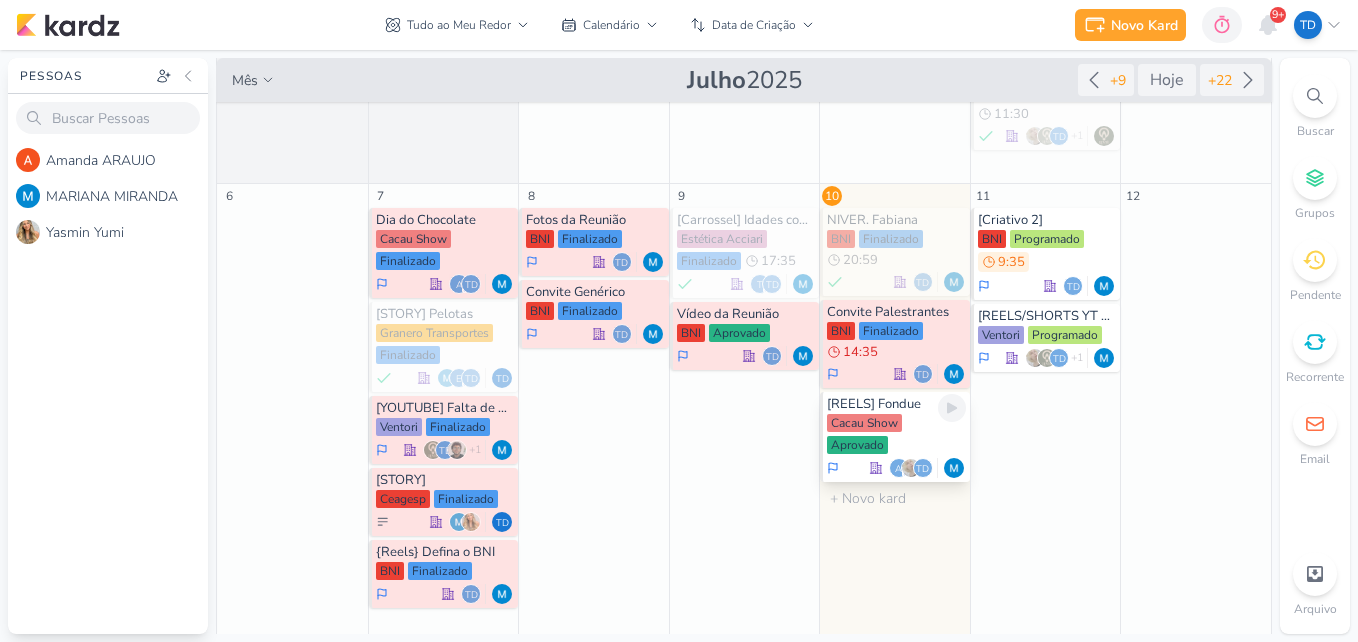 click on "Cacau Show
Aprovado" at bounding box center [896, 435] 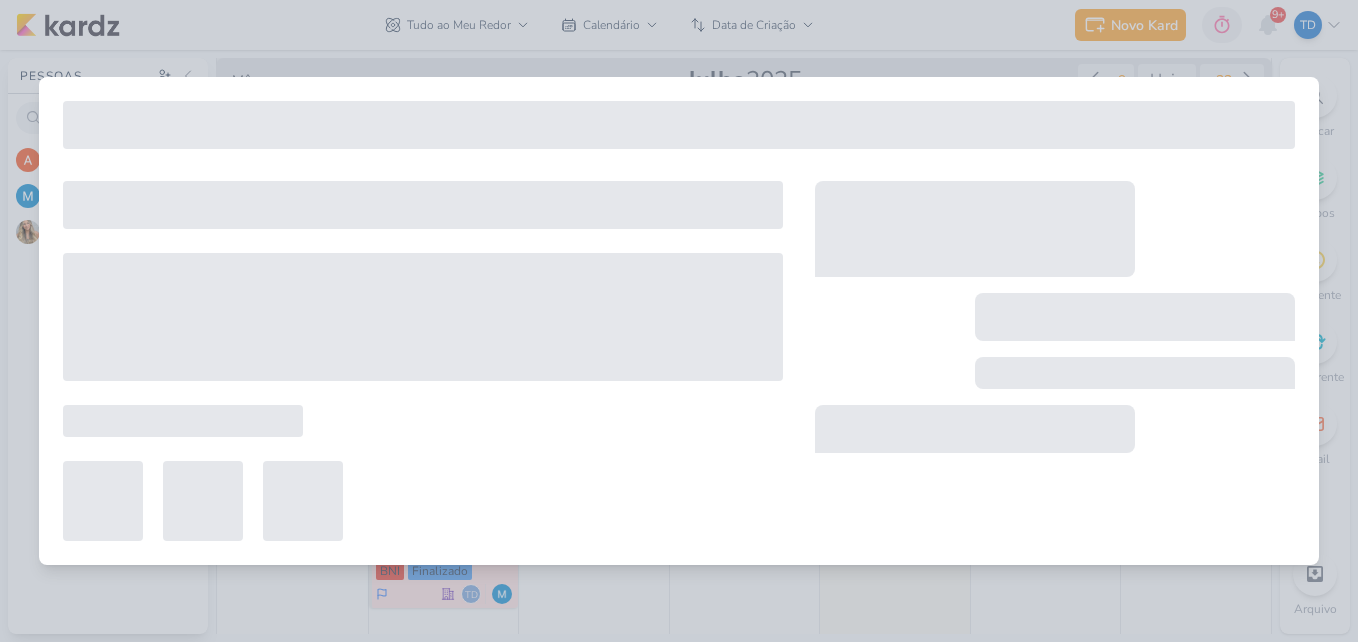 type on "[REELS] Fondue" 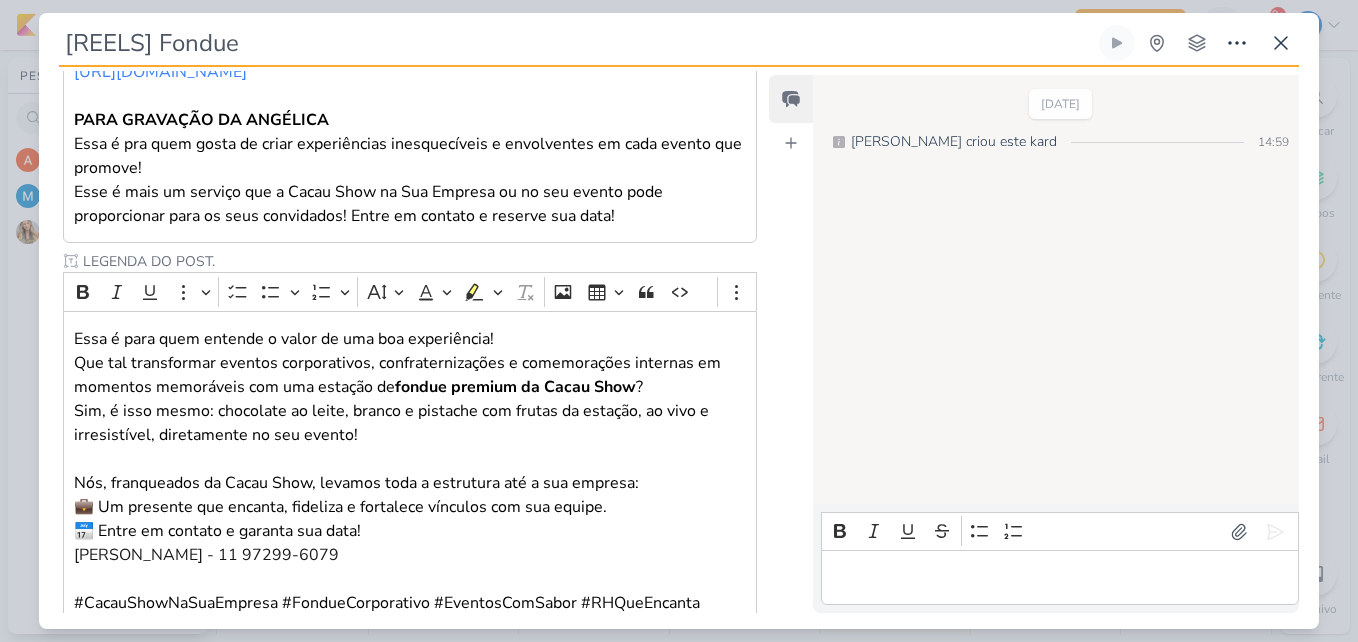 scroll, scrollTop: 0, scrollLeft: 0, axis: both 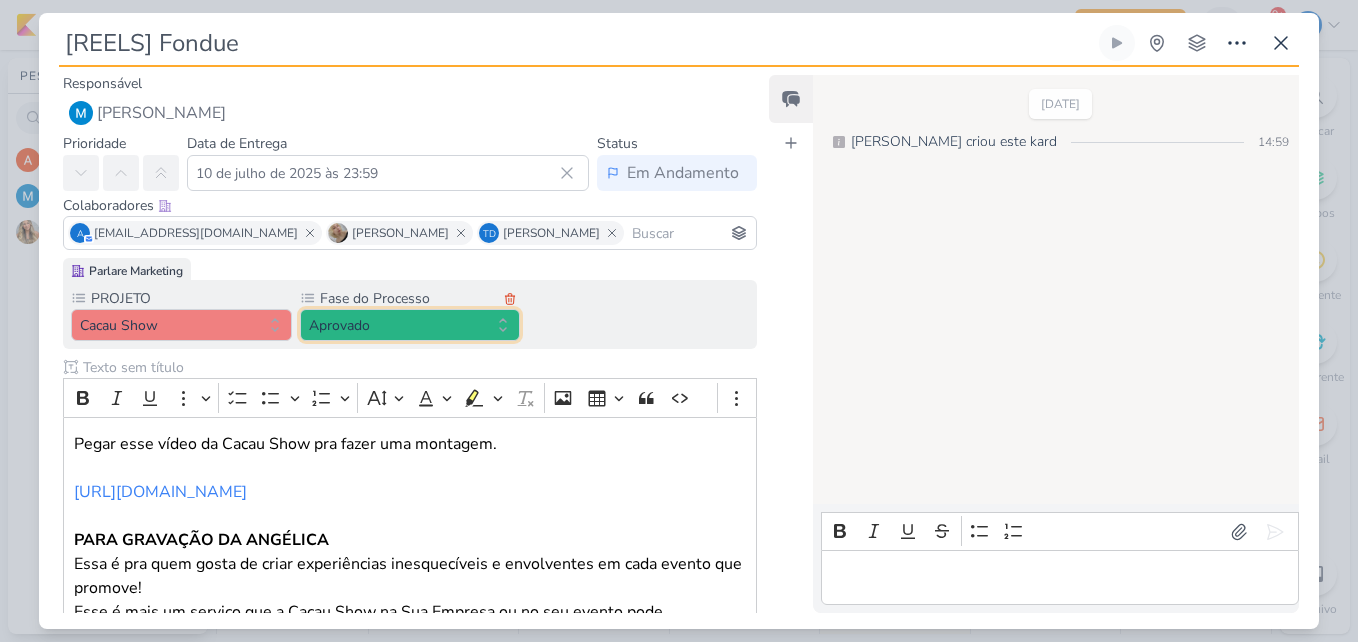 click on "Aprovado" at bounding box center [410, 325] 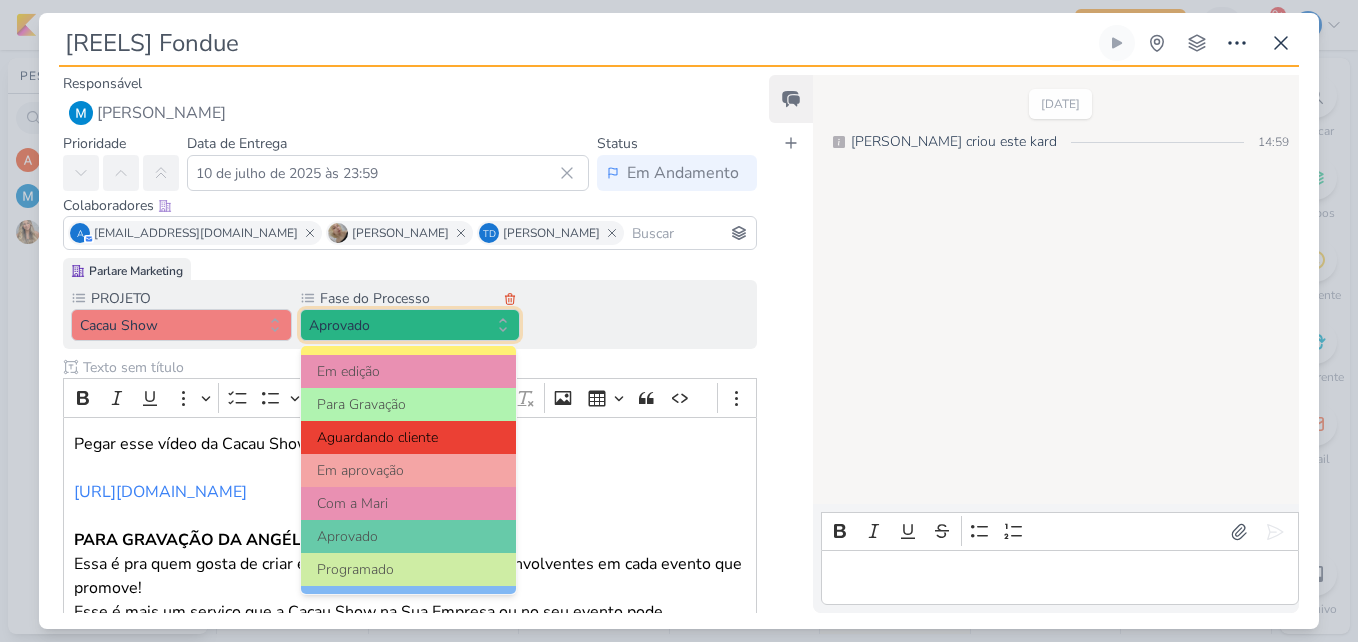 scroll, scrollTop: 193, scrollLeft: 0, axis: vertical 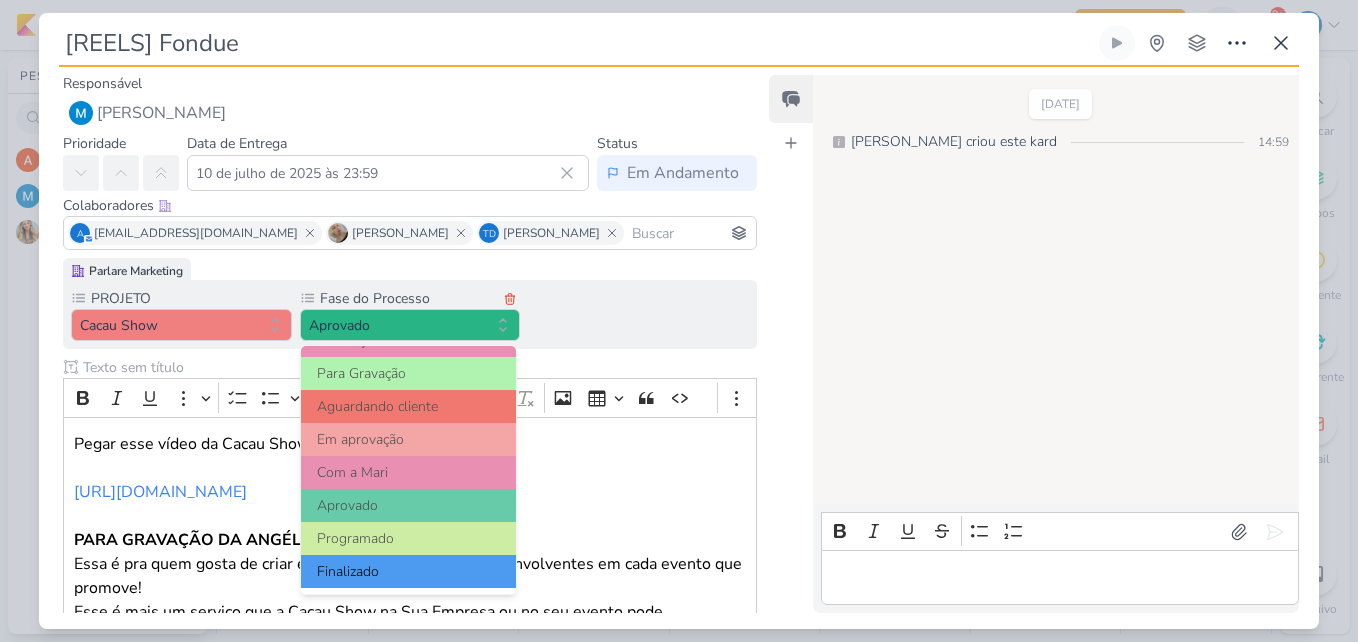 click on "Finalizado" at bounding box center [409, 571] 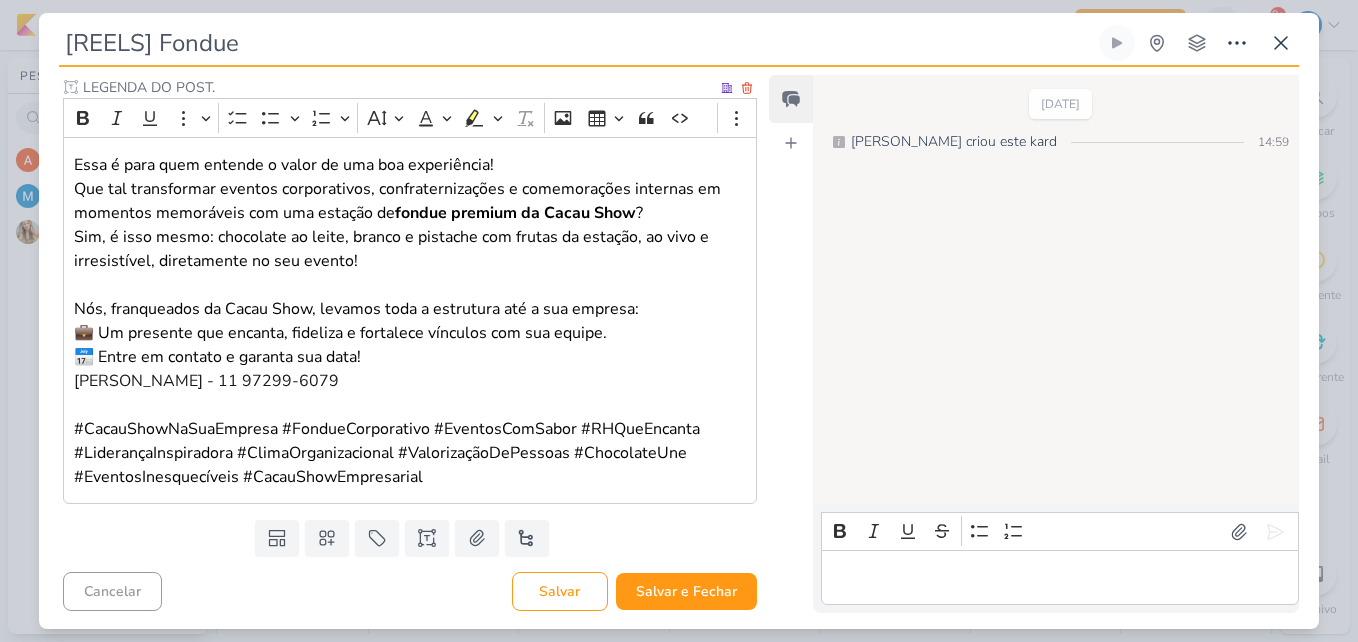 scroll, scrollTop: 596, scrollLeft: 0, axis: vertical 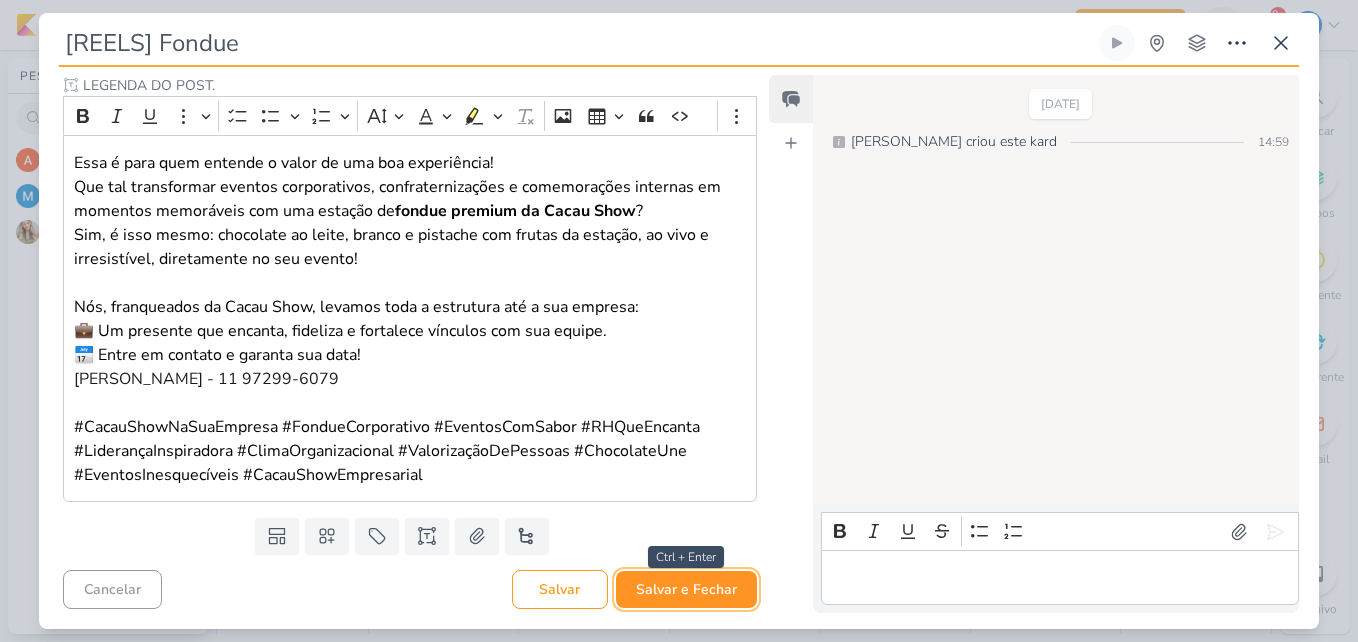 click on "Salvar e Fechar" at bounding box center (686, 589) 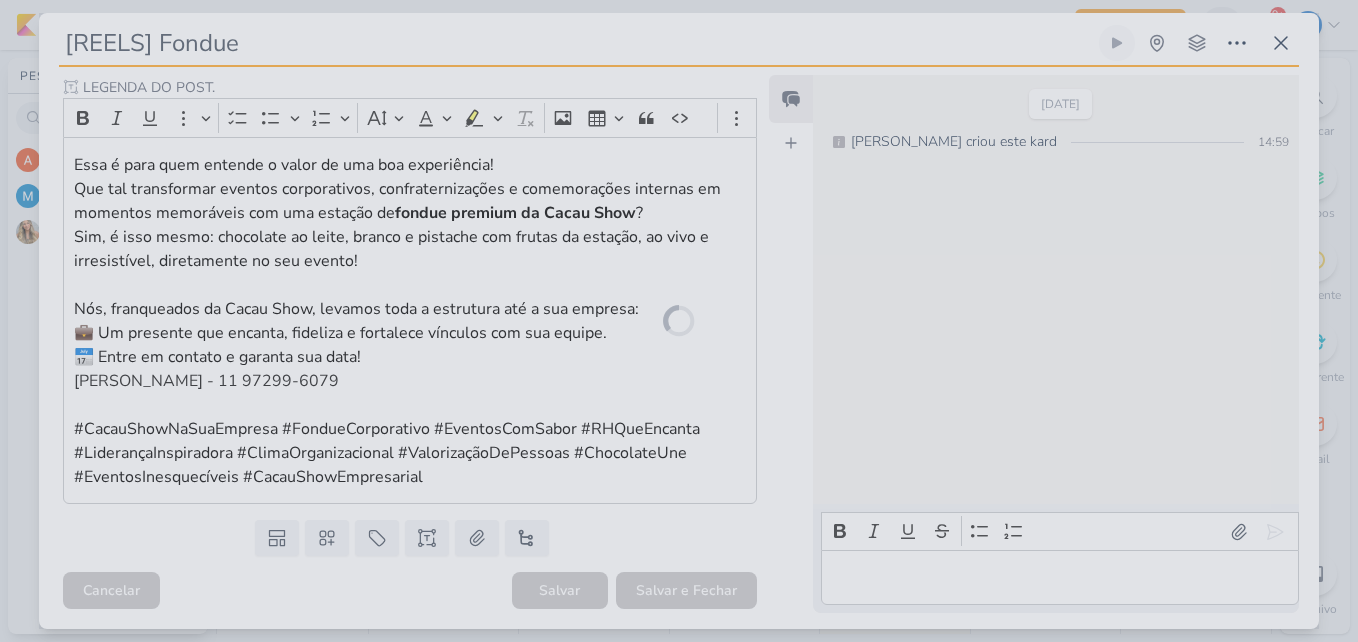 scroll, scrollTop: 594, scrollLeft: 0, axis: vertical 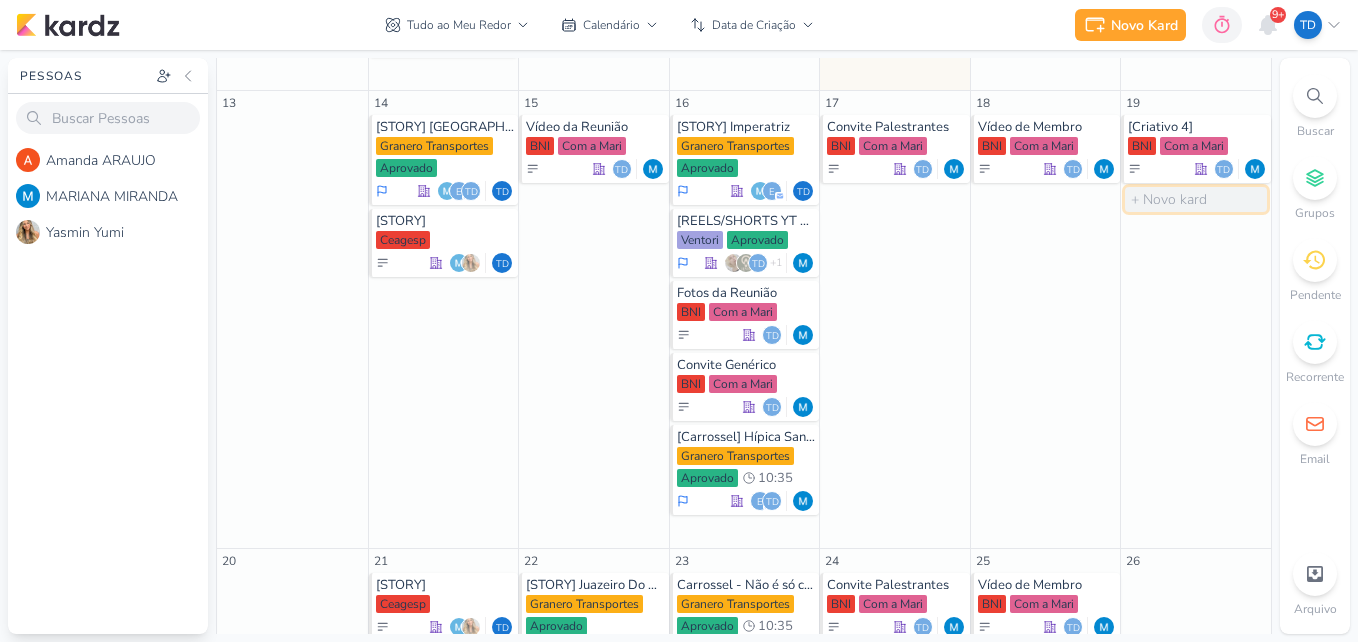 click at bounding box center (1196, 199) 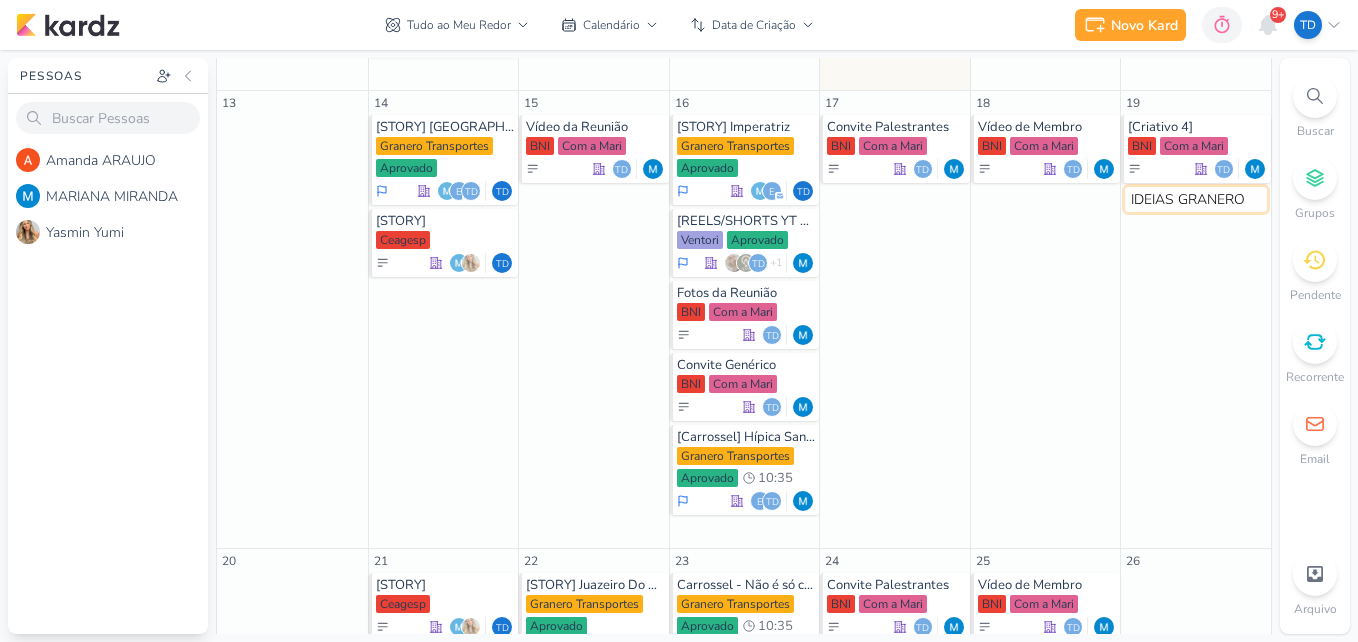 type on "IDEIAS GRANERO" 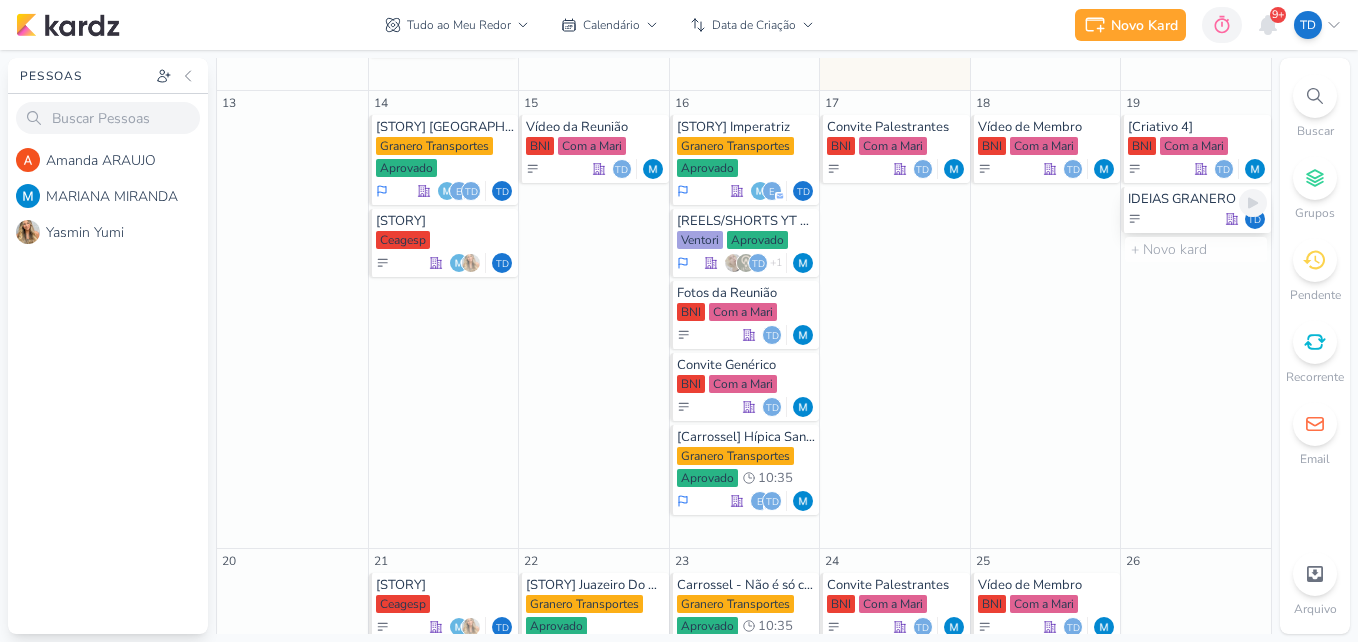 click on "Td" at bounding box center (1197, 219) 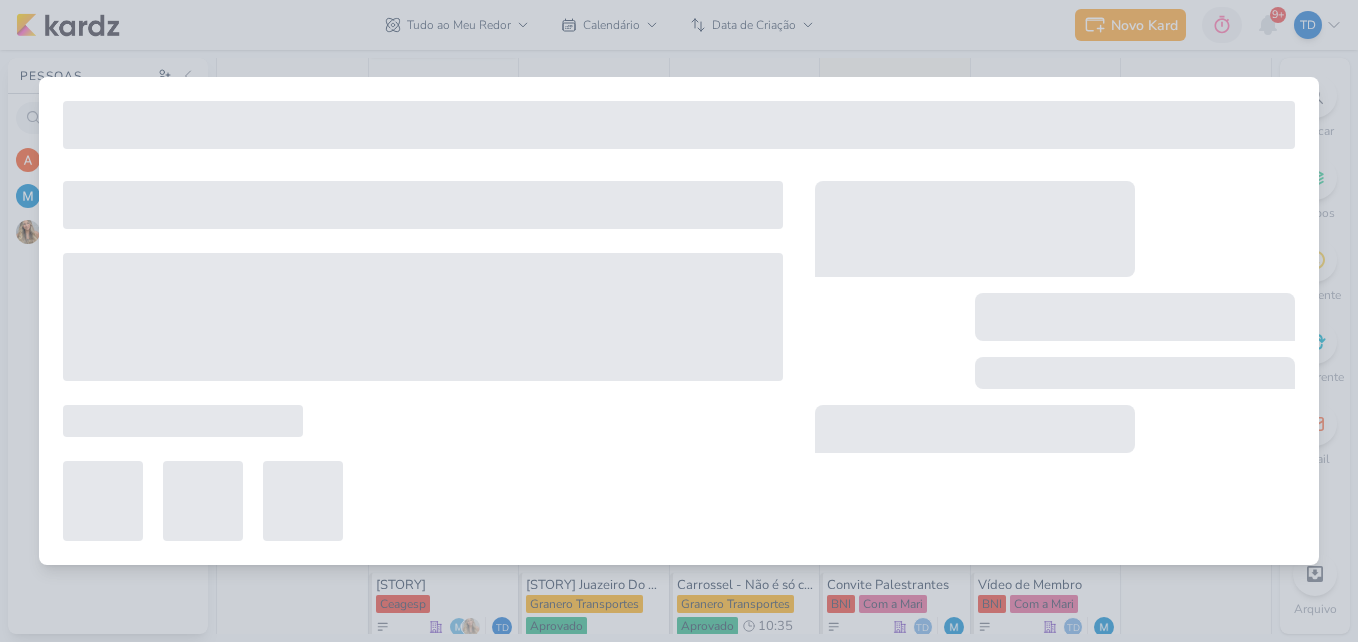 type on "IDEIAS GRANERO" 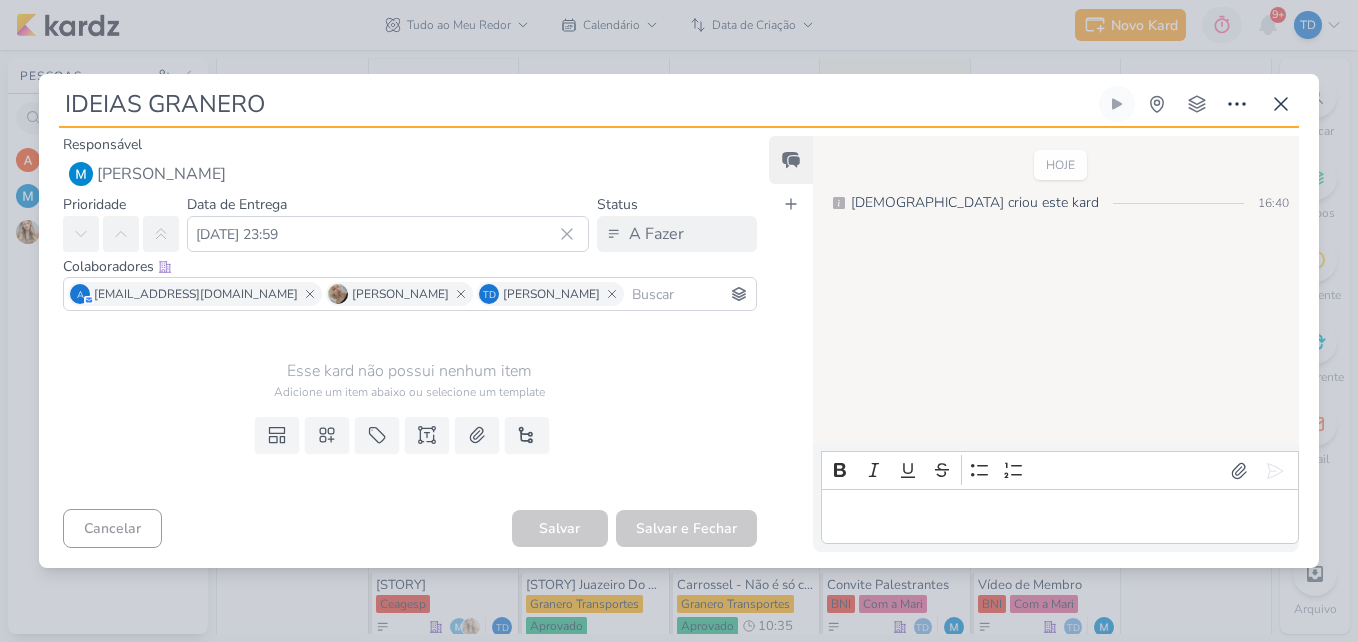 scroll, scrollTop: 0, scrollLeft: 0, axis: both 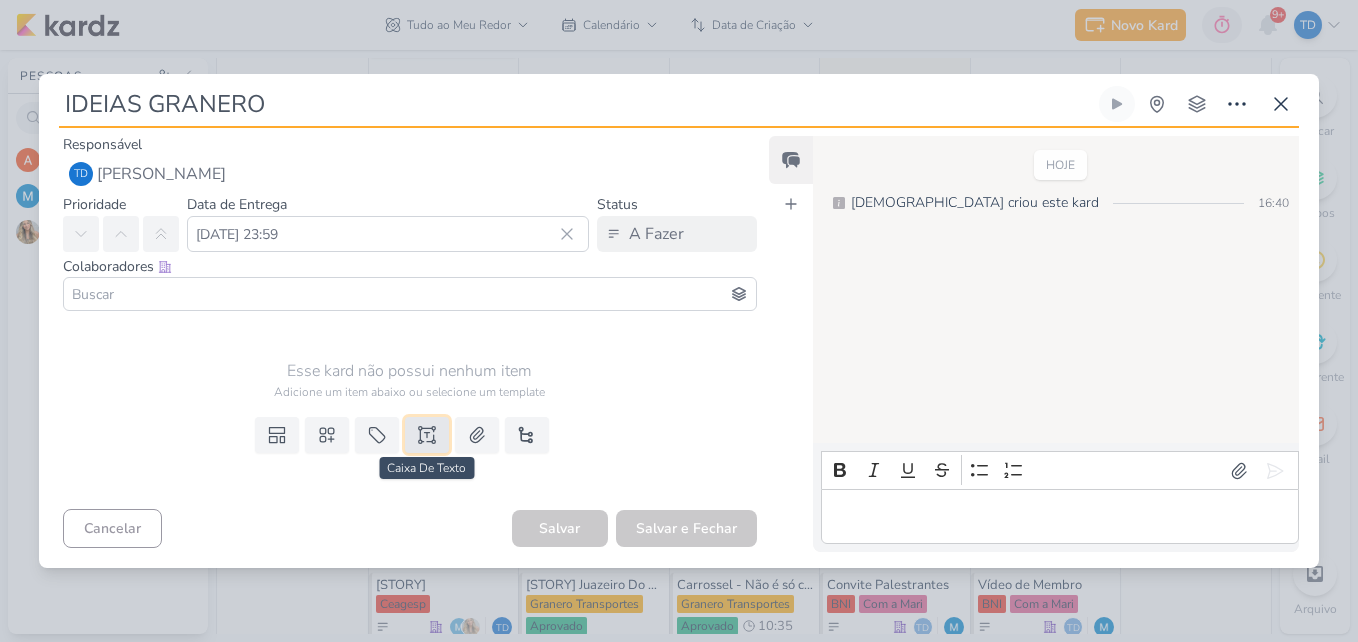click at bounding box center (427, 435) 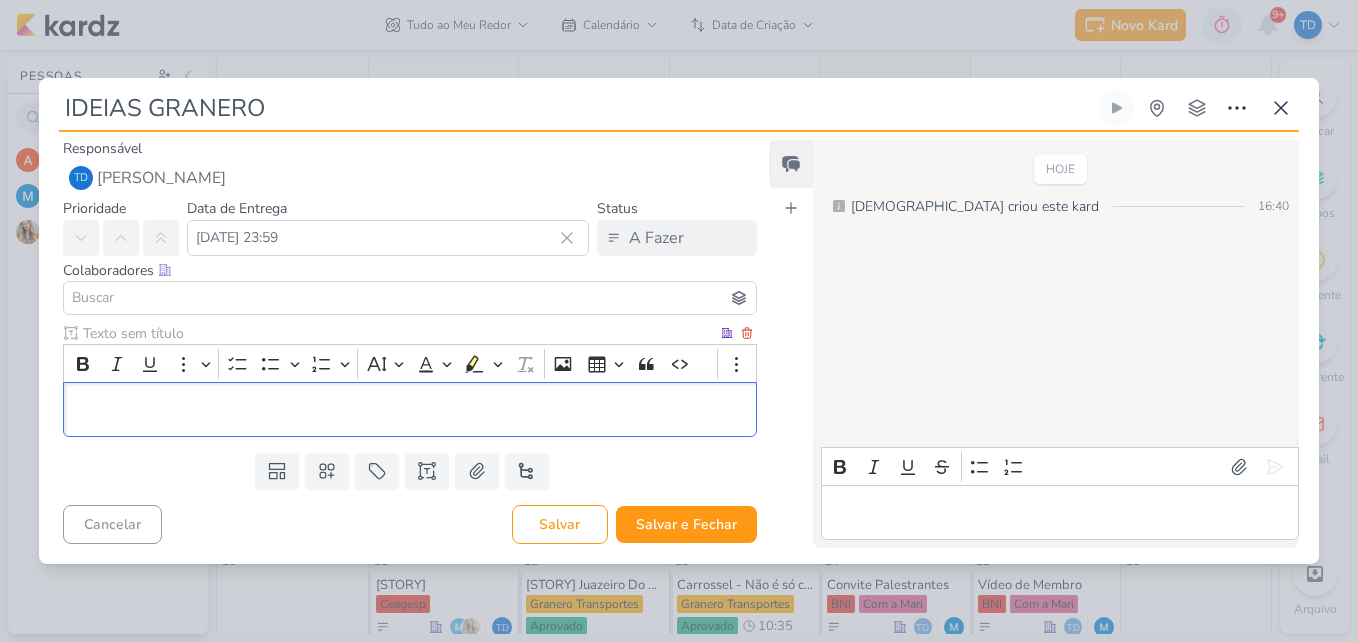 click at bounding box center (398, 333) 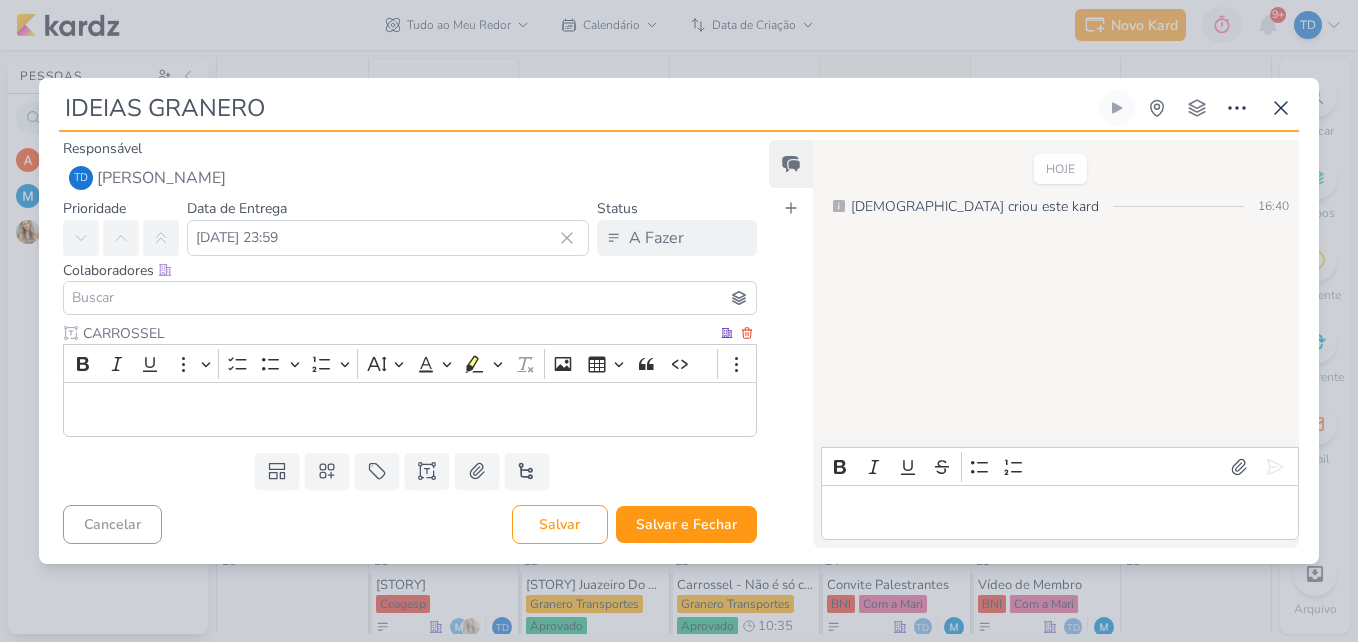 type on "CARROSSEL" 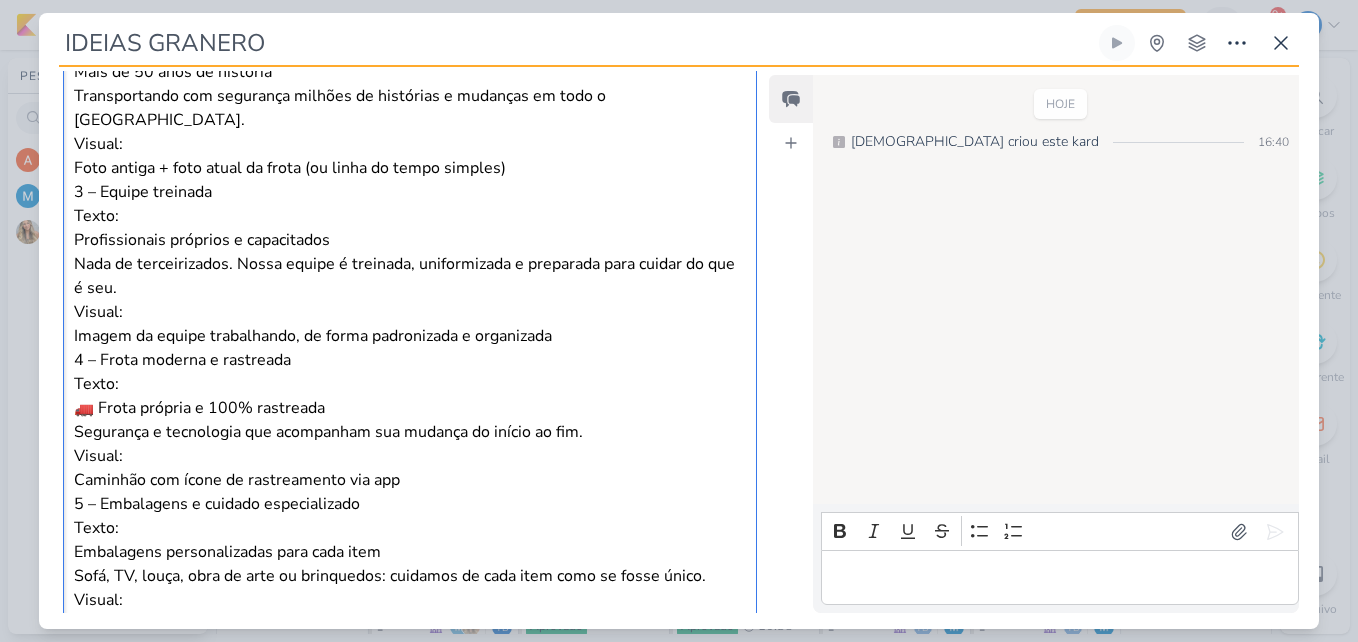 scroll, scrollTop: 503, scrollLeft: 0, axis: vertical 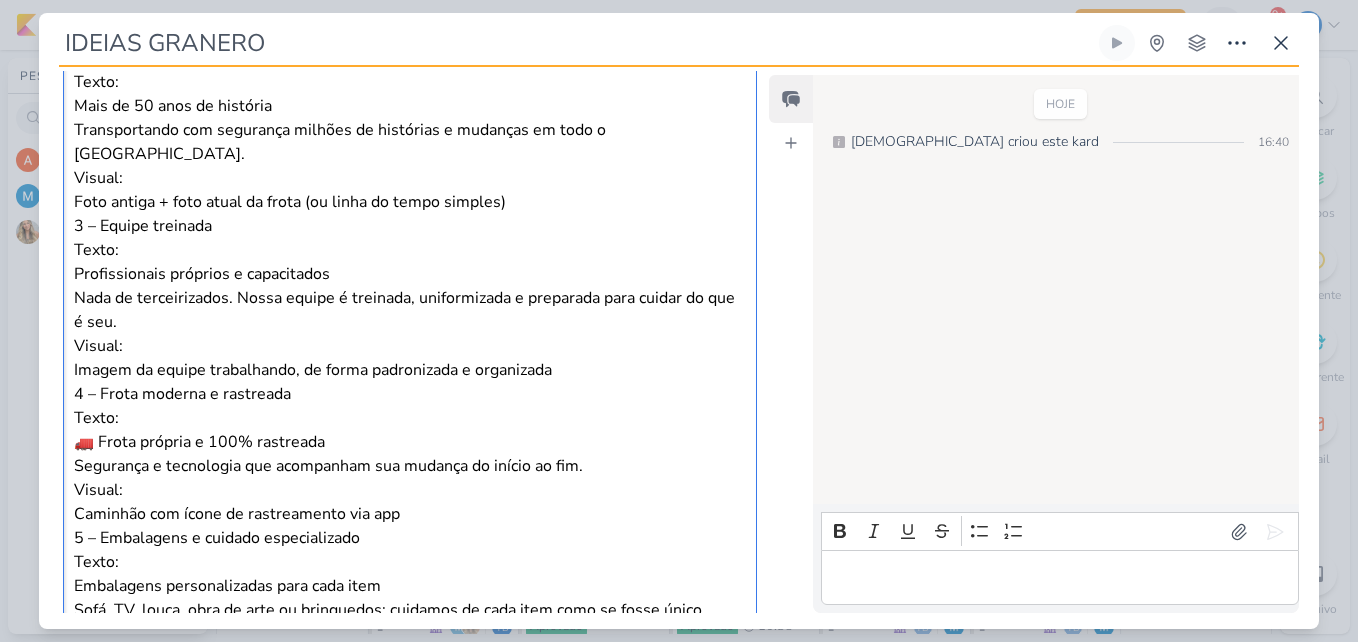 click on "2 – Tradição e Experiência Texto: Mais de 50 anos de história Transportando com segurança milhões de histórias e mudanças em todo o Brasil. Visual: Foto antiga + foto atual da frota (ou linha do tempo simples) 3 – Equipe treinada Texto: Profissionais próprios e capacitados Nada de terceirizados. Nossa equipe é treinada, uniformizada e preparada para cuidar do que é seu. Visual: Imagem da equipe trabalhando, de forma padronizada e organizada 4 – Frota moderna e rastreada Texto: 🚛 Frota própria e 100% rastreada Segurança e tecnologia que acompanham sua mudança do início ao fim. Visual: Caminhão com ícone de rastreamento via app 5 – Embalagens e cuidado especializado Texto: Embalagens personalizadas para cada item Sofá, TV, louça, obra de arte ou brinquedos: cuidamos de cada item como se fosse único. Visual: Imagem com tipos de embalagens diferentes + etiqueta “frágil”" at bounding box center (410, 358) 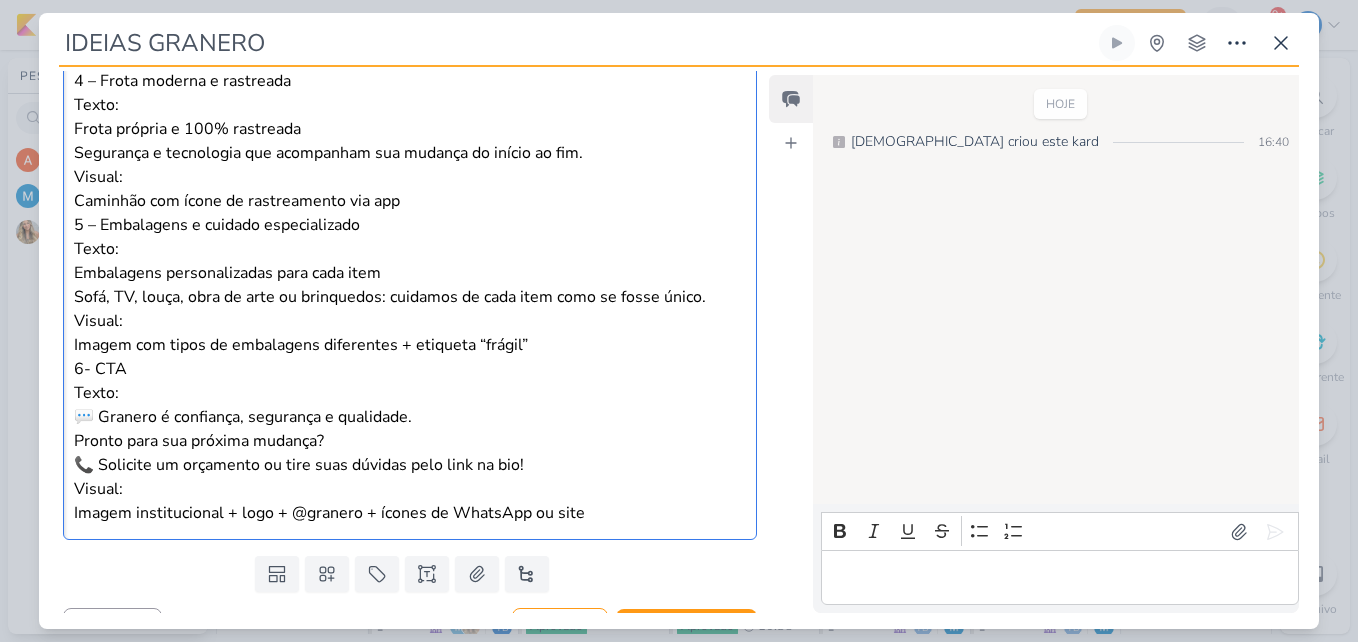 scroll, scrollTop: 830, scrollLeft: 0, axis: vertical 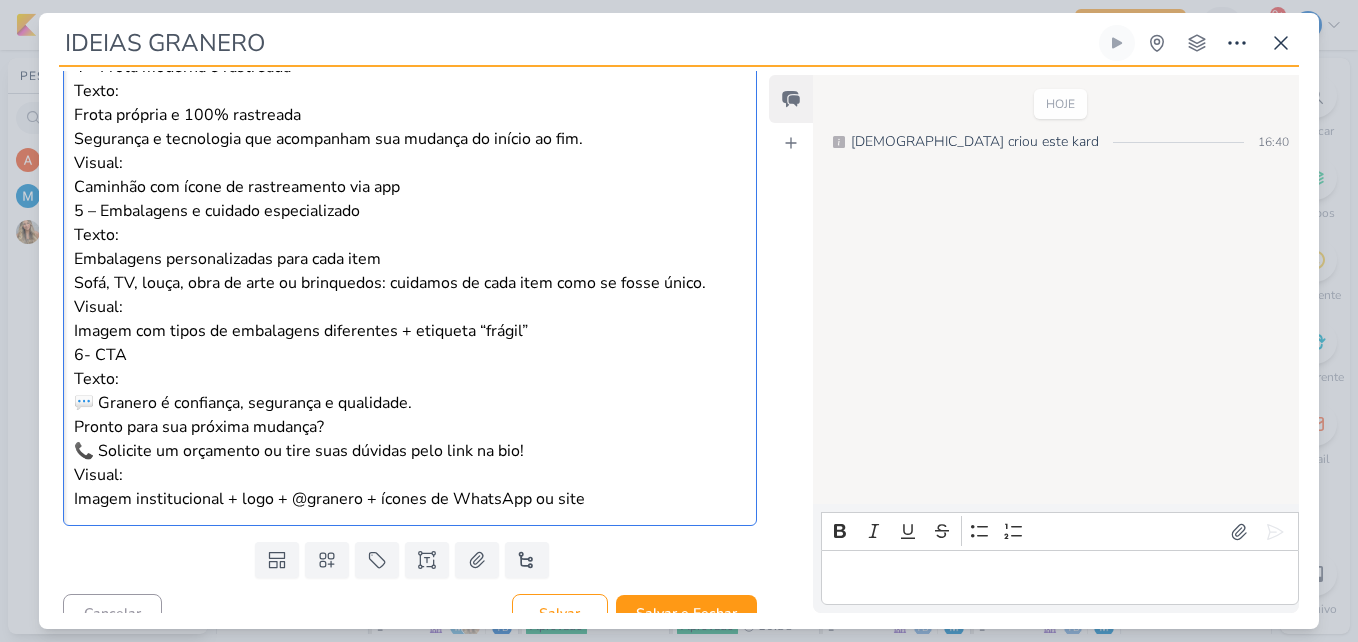 click on "6- CTA Texto: 💬 Granero é confiança, segurança e qualidade. Pronto para sua próxima mudança? 📞 Solicite um orçamento ou tire suas dúvidas pelo link na bio! Visual: Imagem institucional + logo + @granero + ícones de WhatsApp ou site" at bounding box center (410, 427) 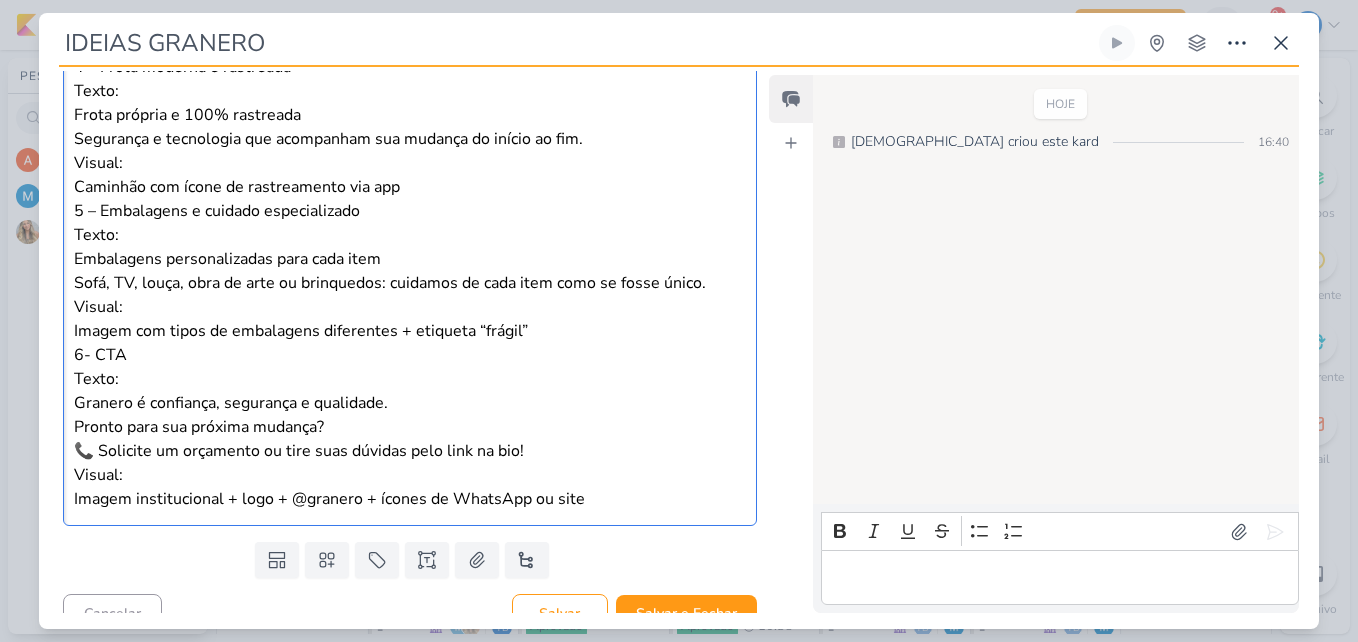 click on "6- CTA Texto: Granero é confiança, segurança e qualidade. Pronto para sua próxima mudança? 📞 Solicite um orçamento ou tire suas dúvidas pelo link na bio! Visual: Imagem institucional + logo + @granero + ícones de WhatsApp ou site" at bounding box center (410, 427) 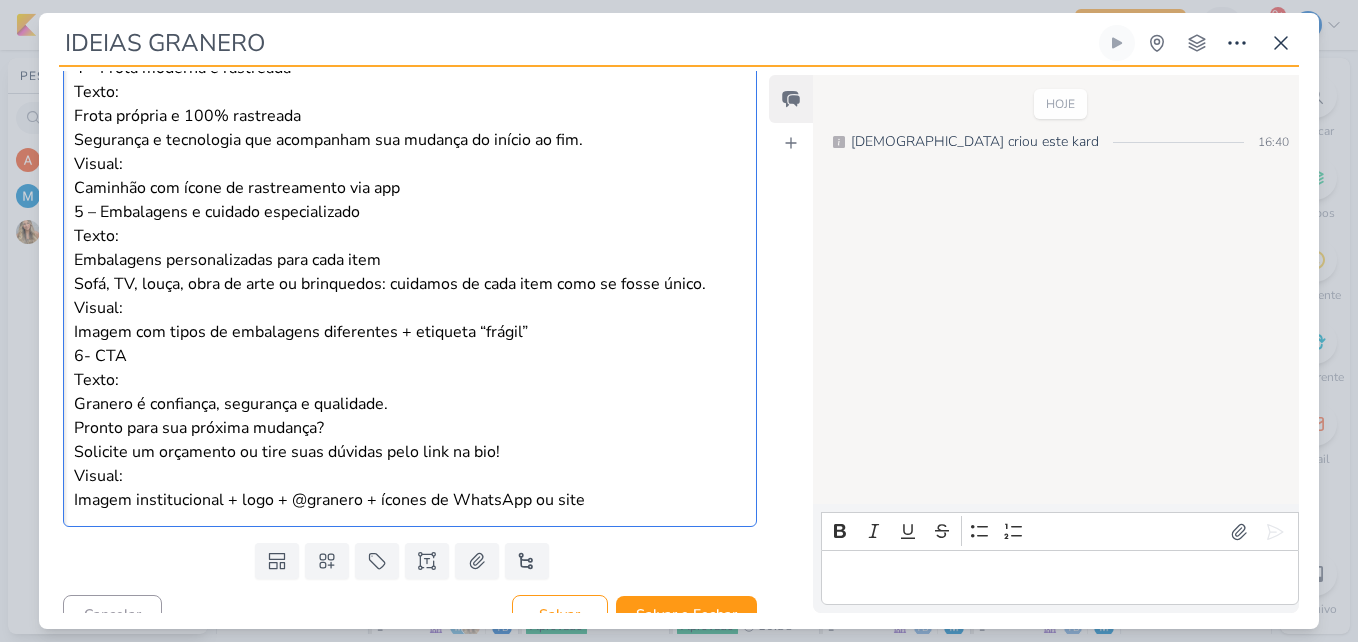 scroll, scrollTop: 830, scrollLeft: 0, axis: vertical 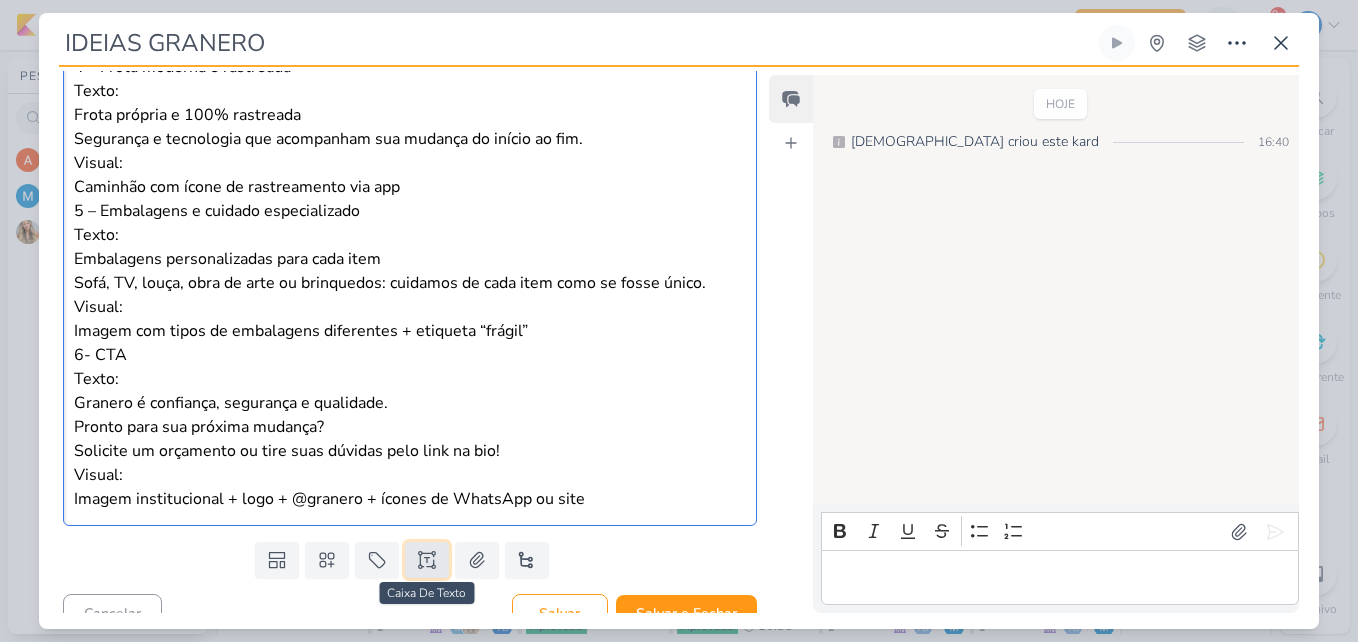 click 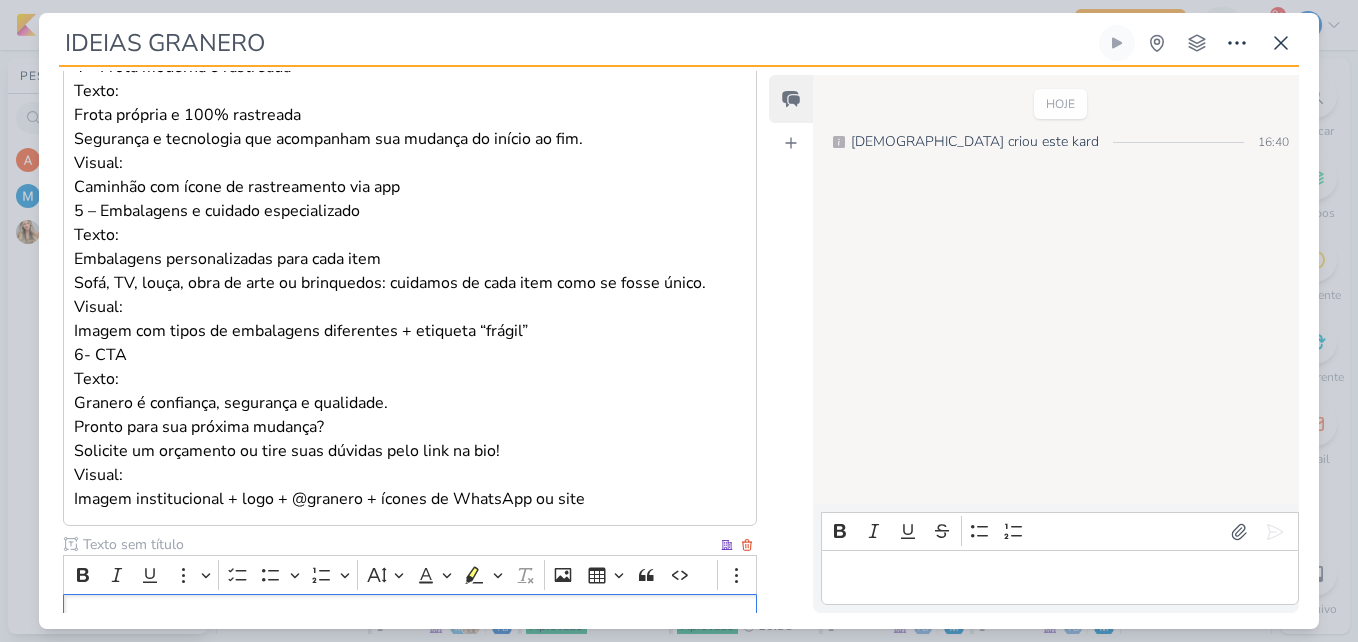 click at bounding box center [398, 544] 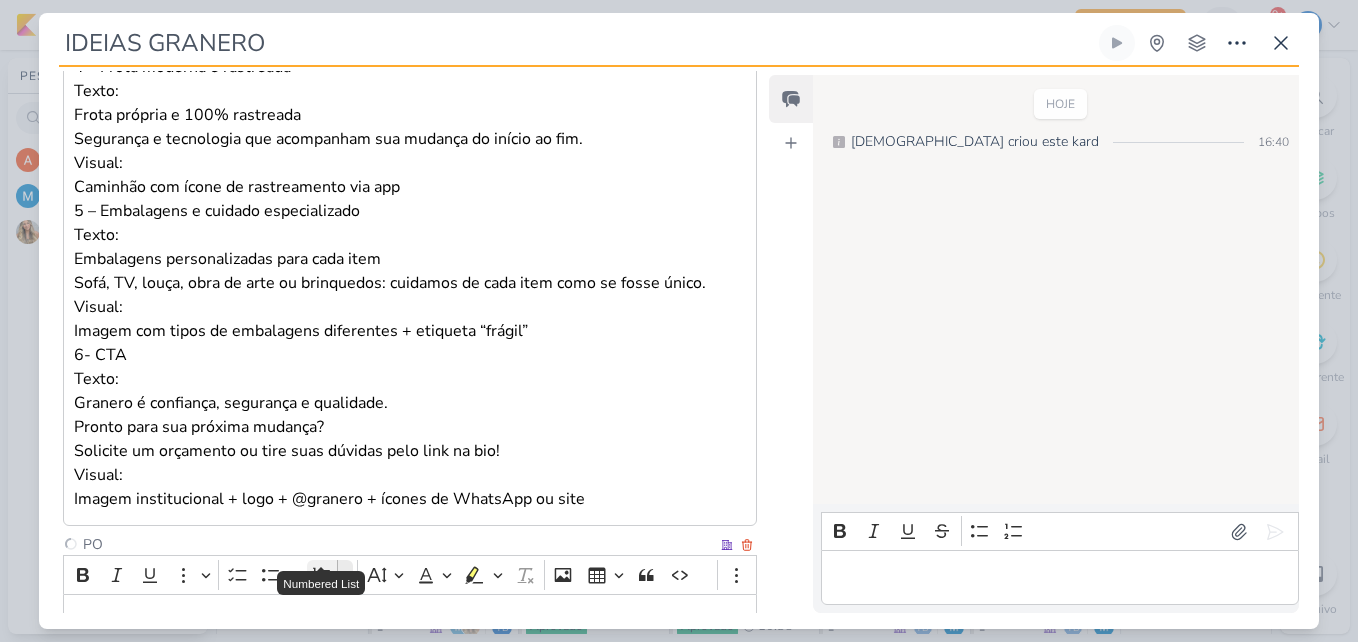 type on "P" 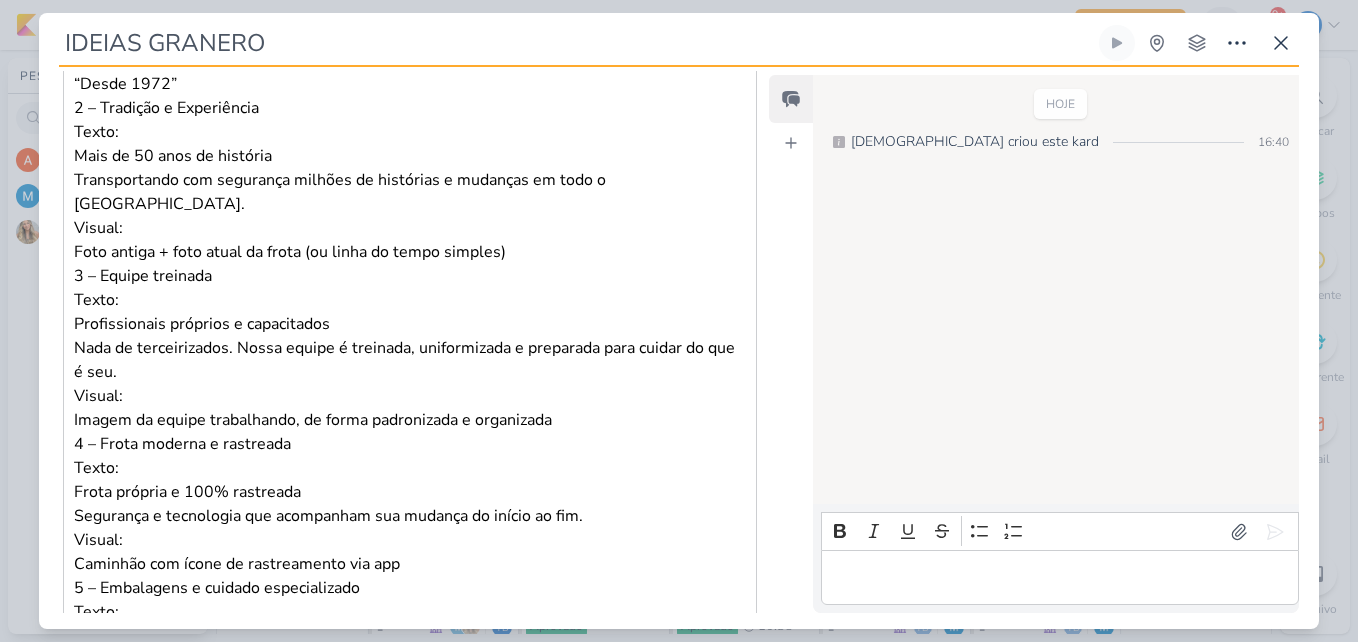 scroll, scrollTop: 0, scrollLeft: 0, axis: both 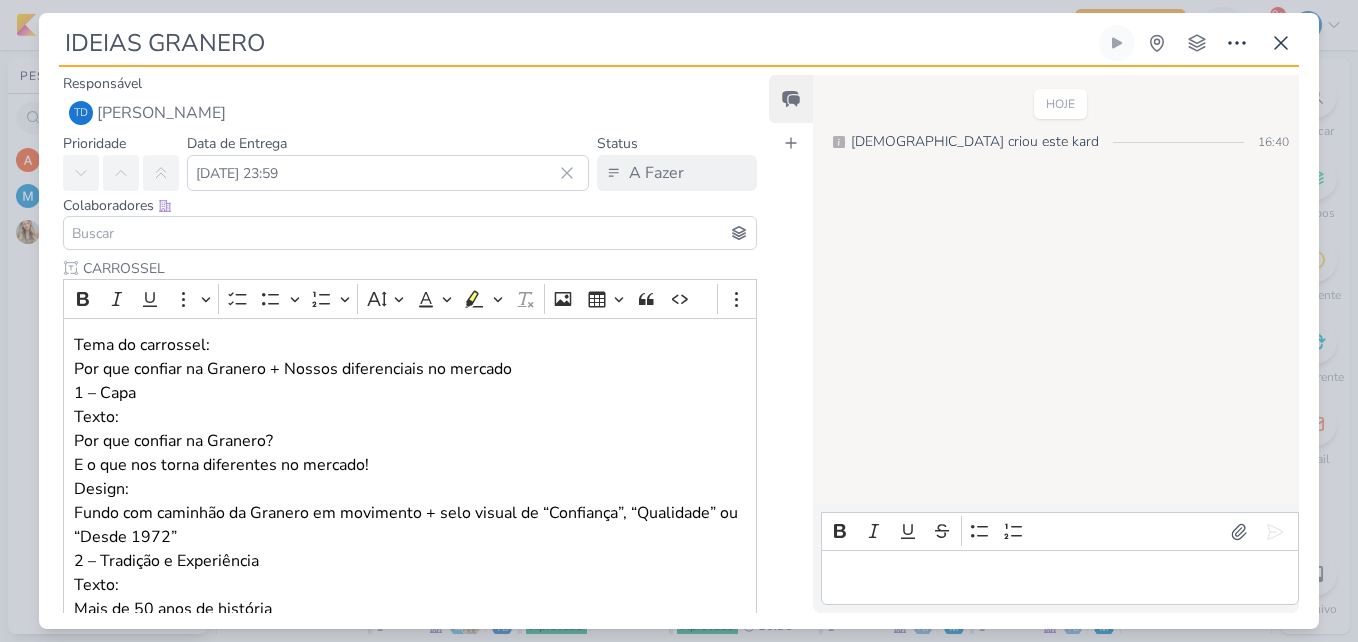 click at bounding box center [410, 233] 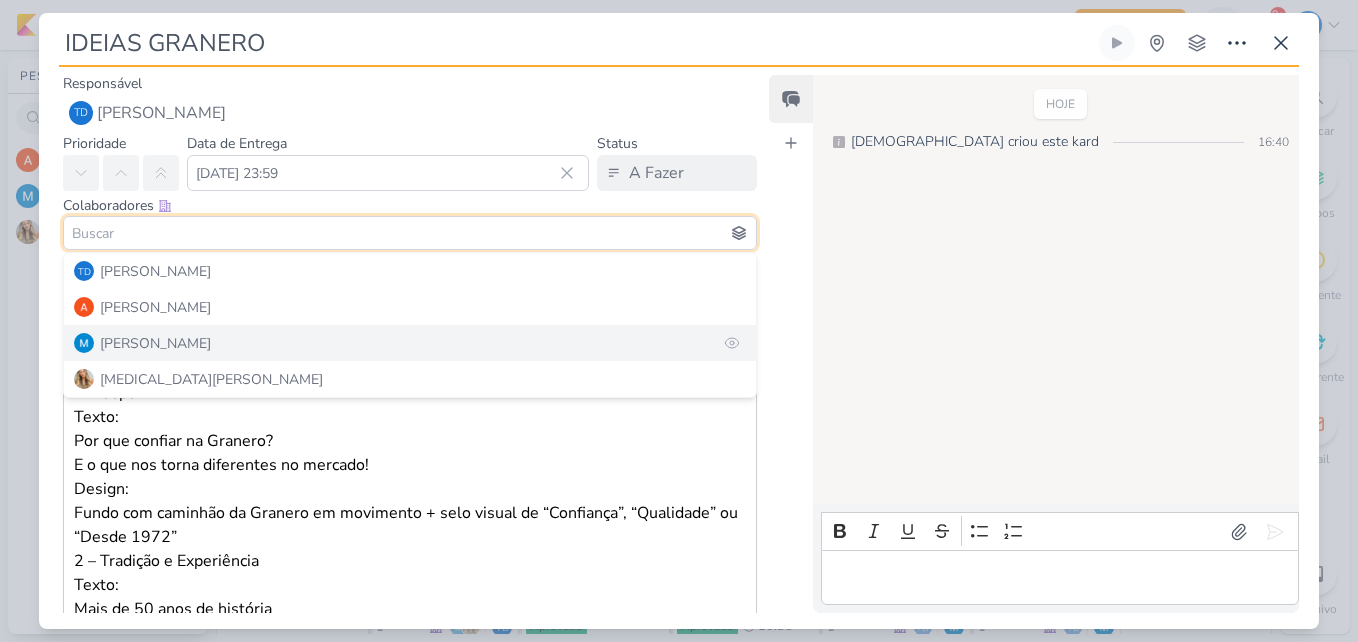click on "[PERSON_NAME]" at bounding box center [155, 343] 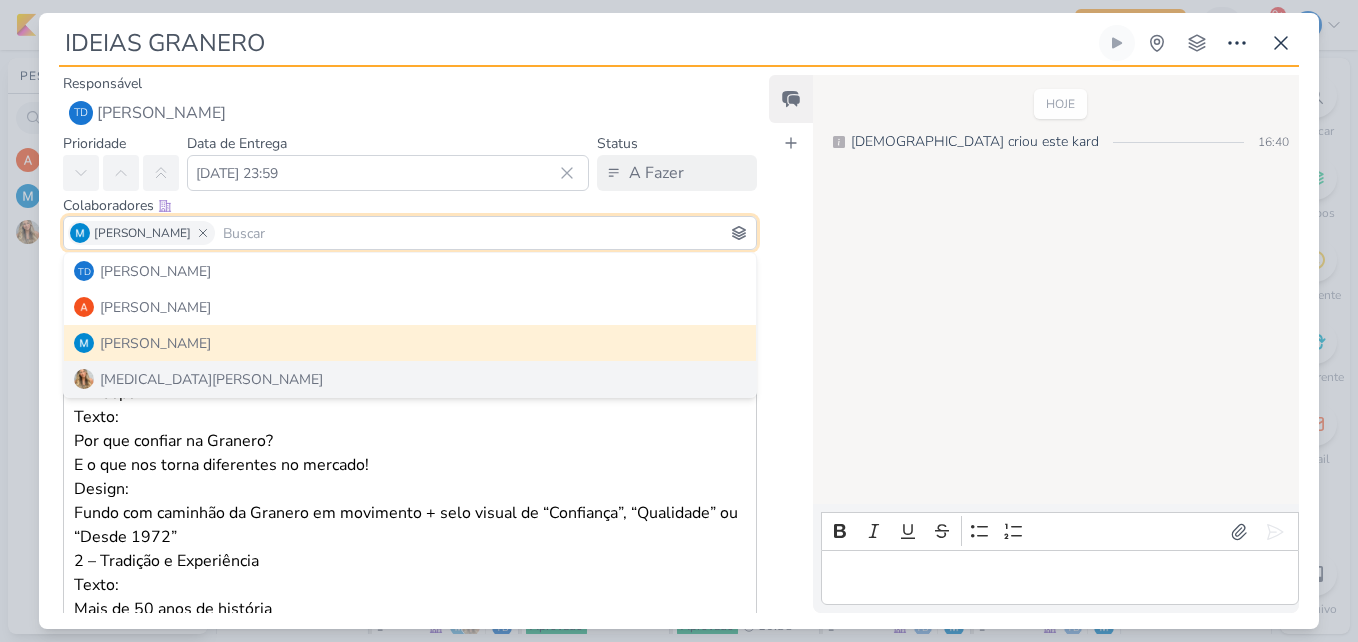 click on "Tema do carrossel: Por que confiar na Granero + Nossos diferenciais no mercado 1 – Capa  Texto: Por que confiar na Granero? E o que nos torna diferentes no mercado! Design: Fundo com caminhão da Granero em movimento + selo visual de “Confiança”, “Qualidade” ou “Desde 1972”" at bounding box center (410, 441) 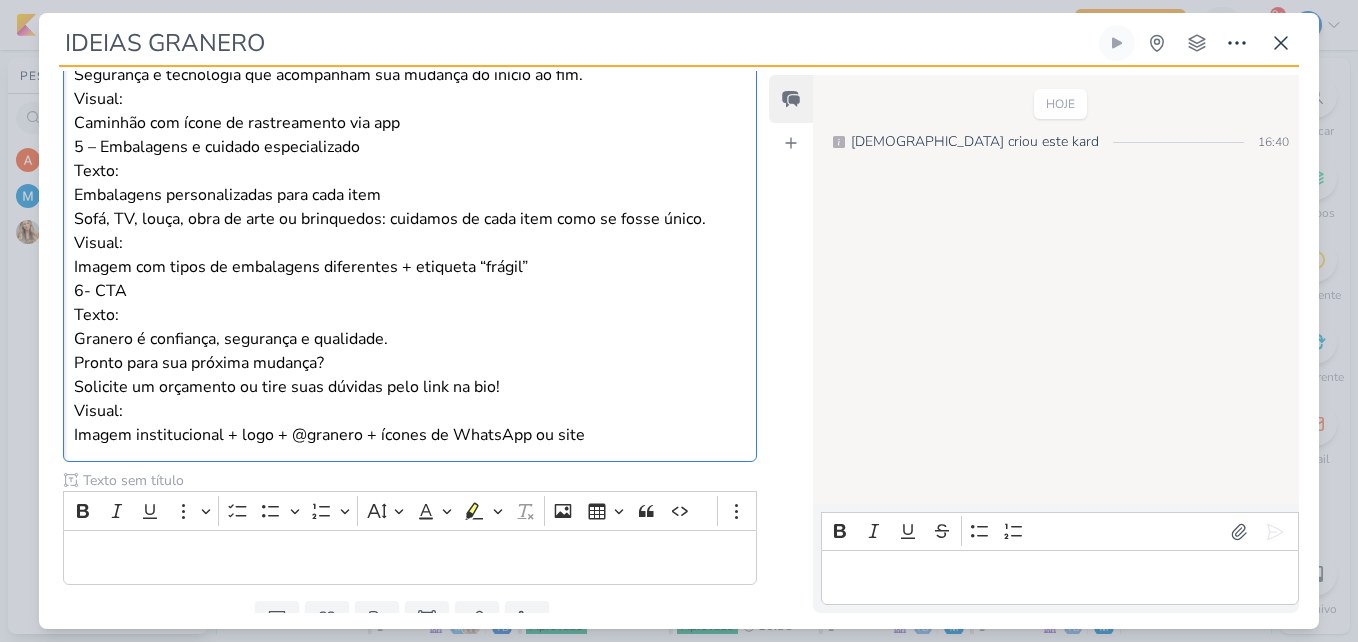 scroll, scrollTop: 953, scrollLeft: 0, axis: vertical 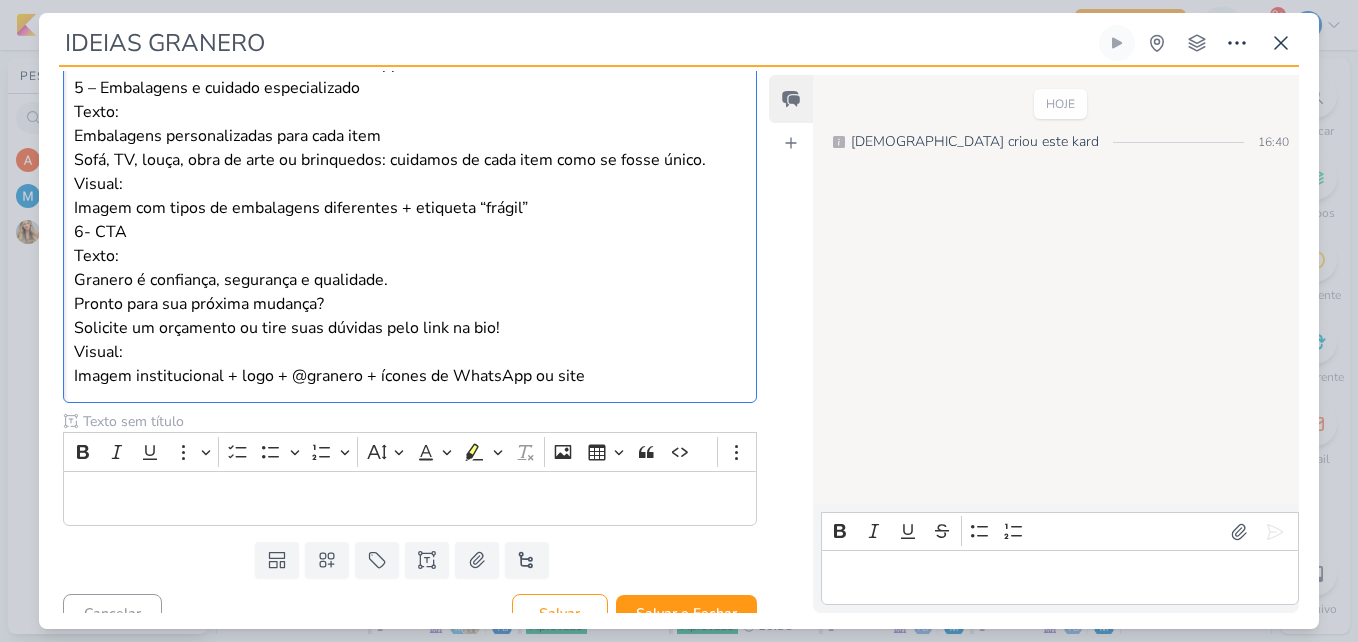 click at bounding box center [1060, 577] 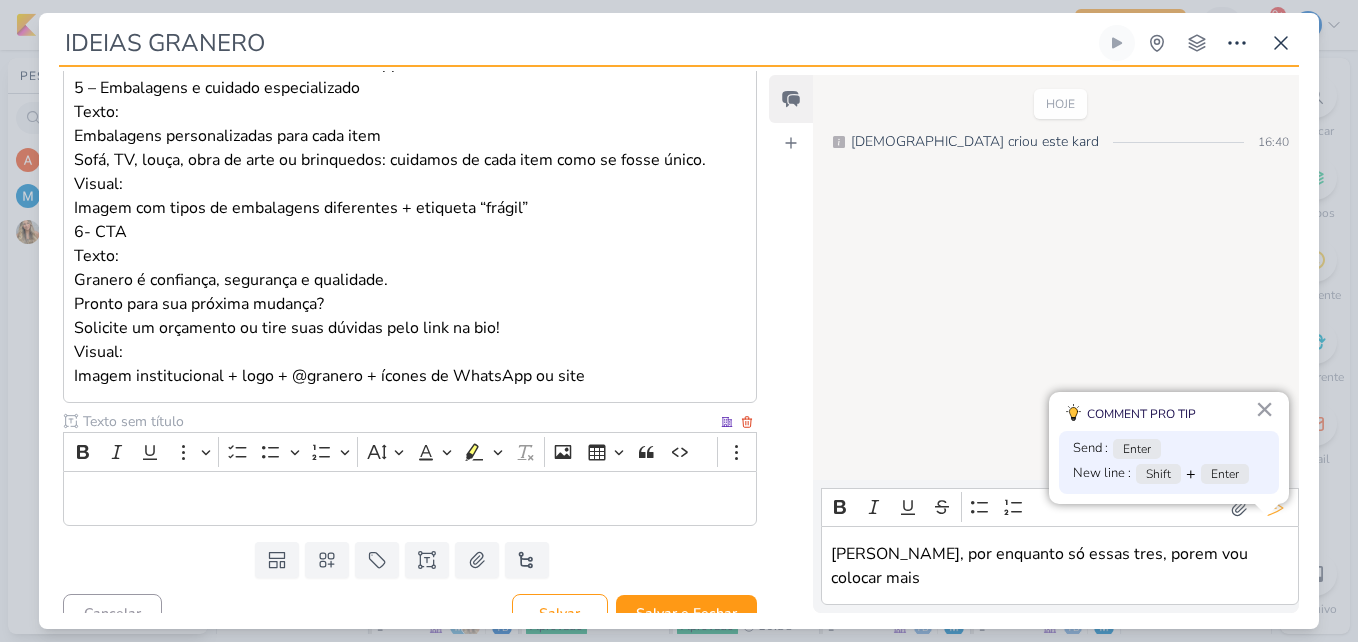 click at bounding box center (398, 421) 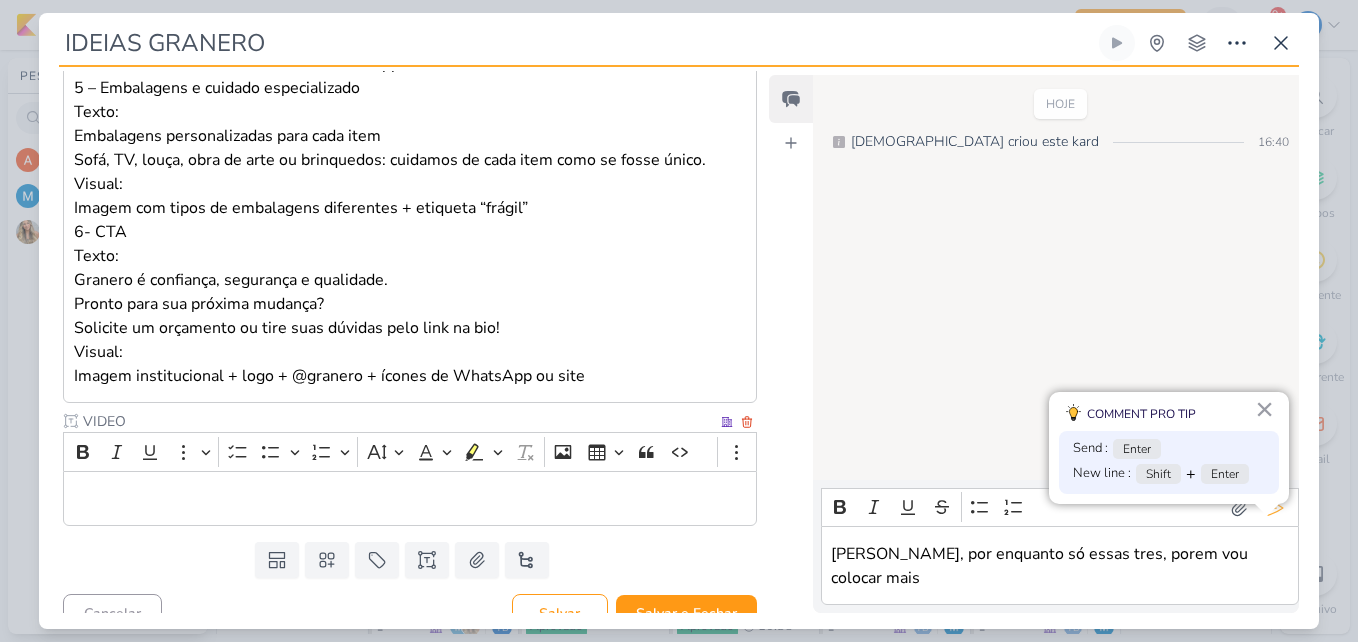 type on "VIDEO" 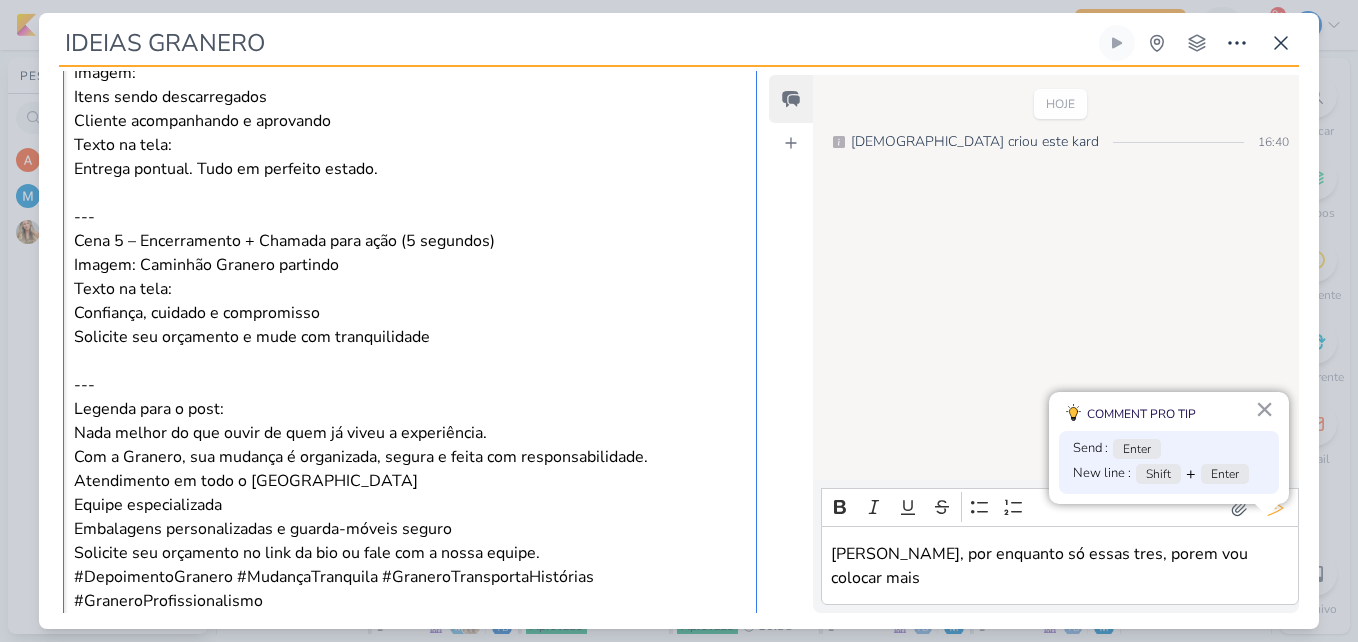 scroll, scrollTop: 2391, scrollLeft: 0, axis: vertical 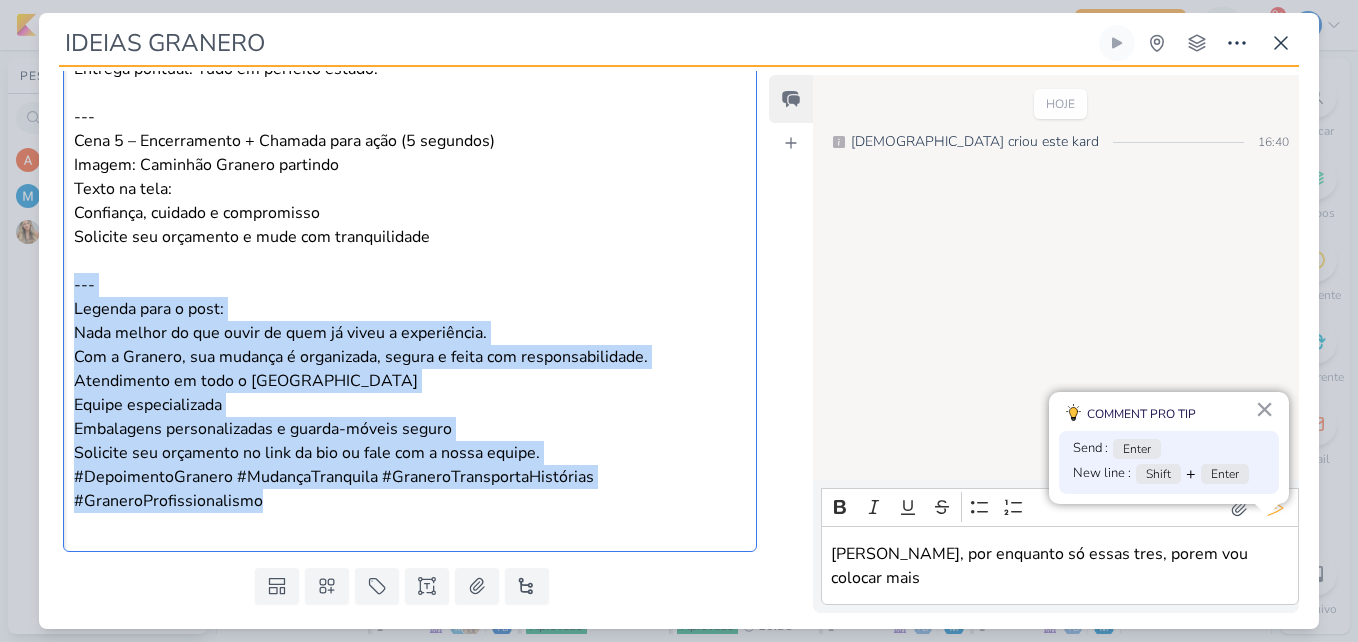drag, startPoint x: 262, startPoint y: 482, endPoint x: 62, endPoint y: 262, distance: 297.32138 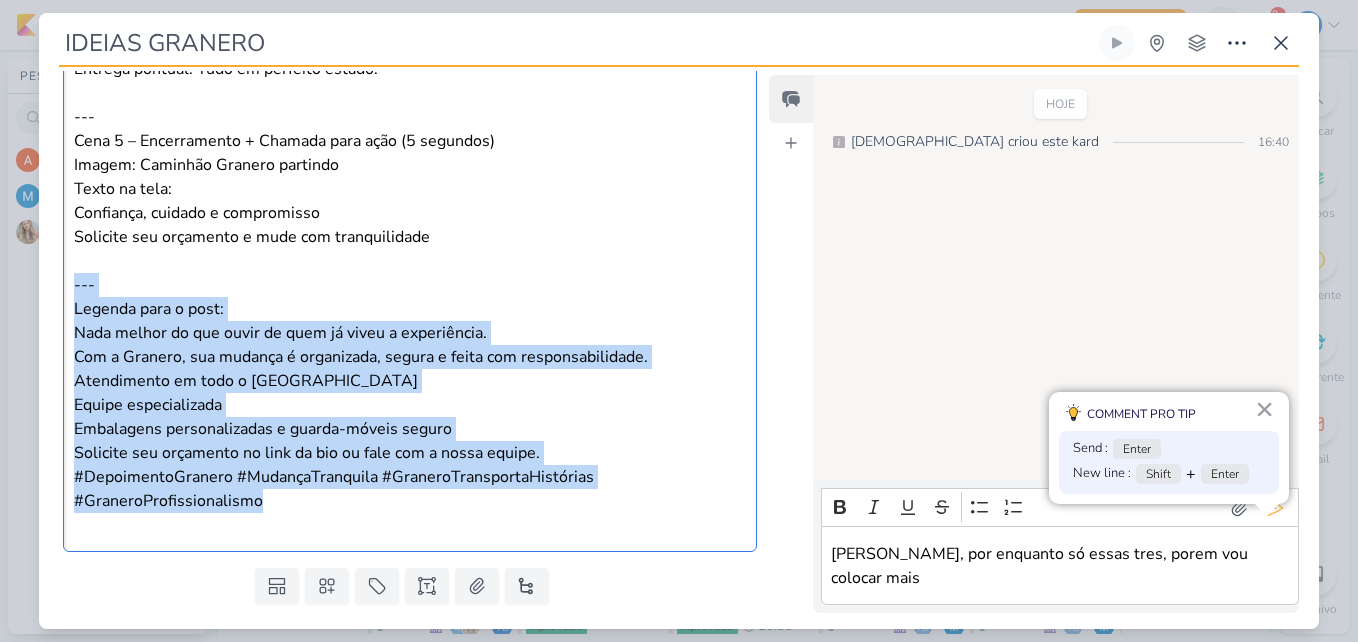 click on "CARROSSEL
Clique para deixar o item visível somente à membros da sua organização
Rich Text Editor Bold Italic Underline More To-do List Bulleted List Bulleted List Numbered List Numbered List Font Size Font Color Remove color Highlight Highlight Remove Format Insert image Insert table Block quote Code Show more items Tema do carrossel: 1 – Capa  Texto: Design: Texto:" at bounding box center [402, -787] 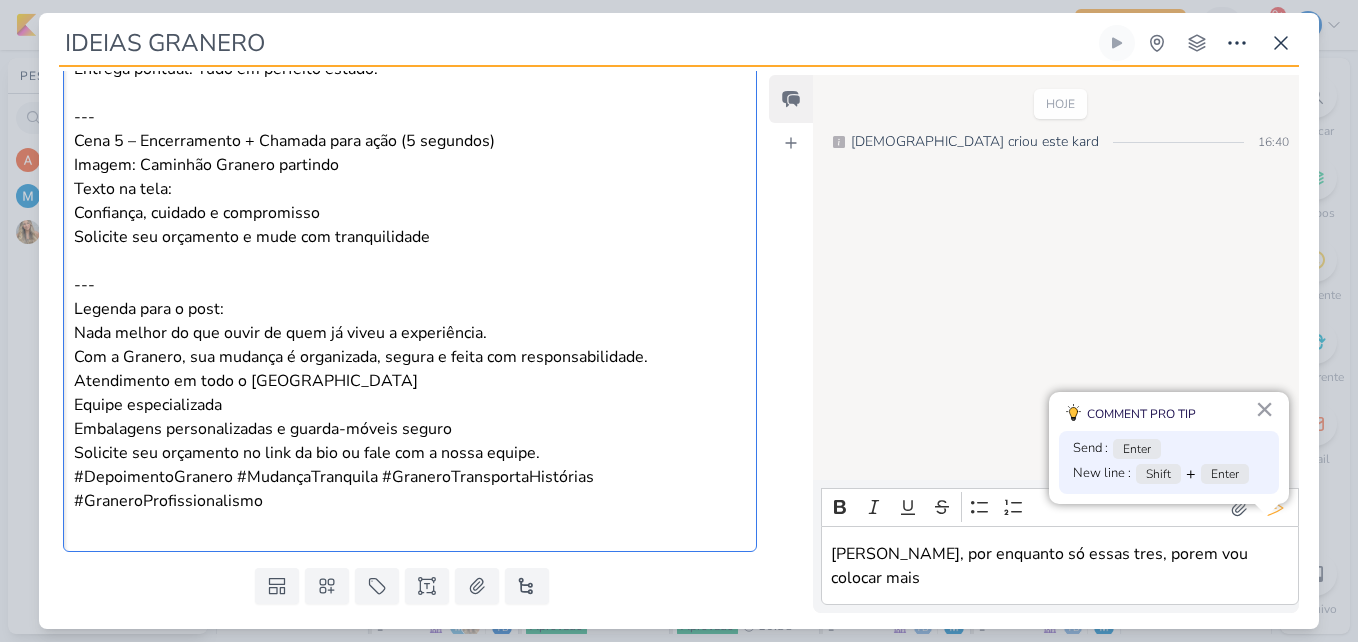 scroll, scrollTop: 2201, scrollLeft: 0, axis: vertical 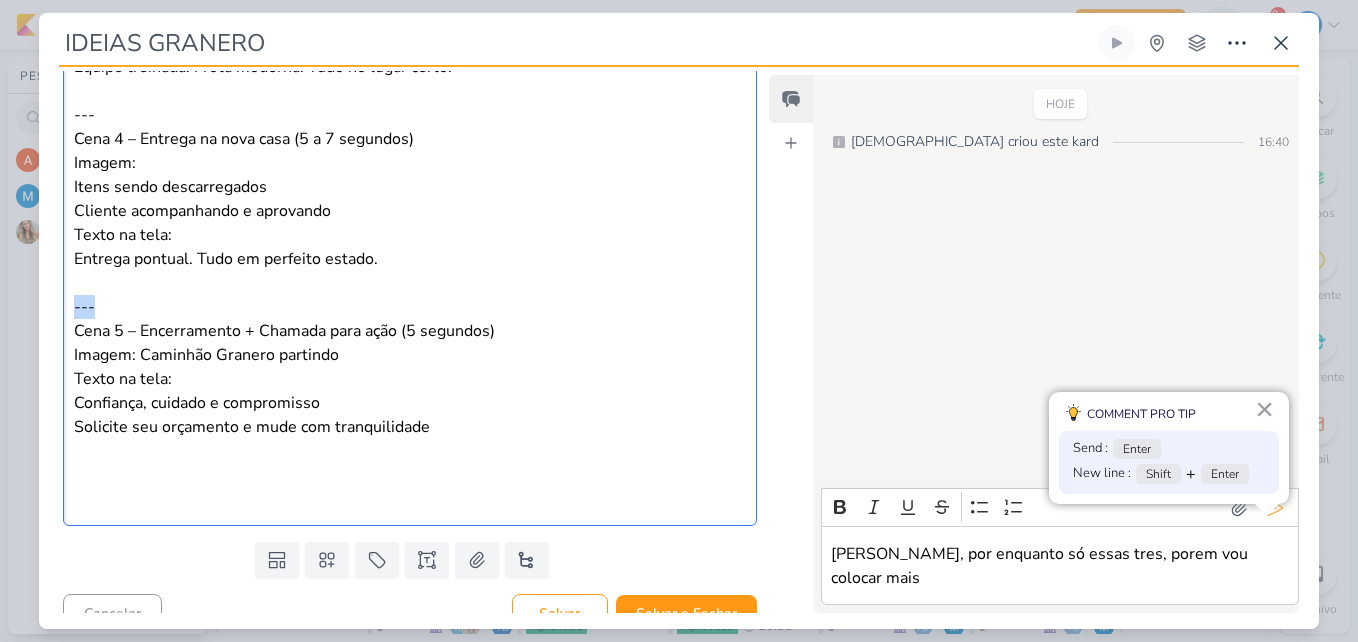 drag, startPoint x: 65, startPoint y: 284, endPoint x: 45, endPoint y: 284, distance: 20 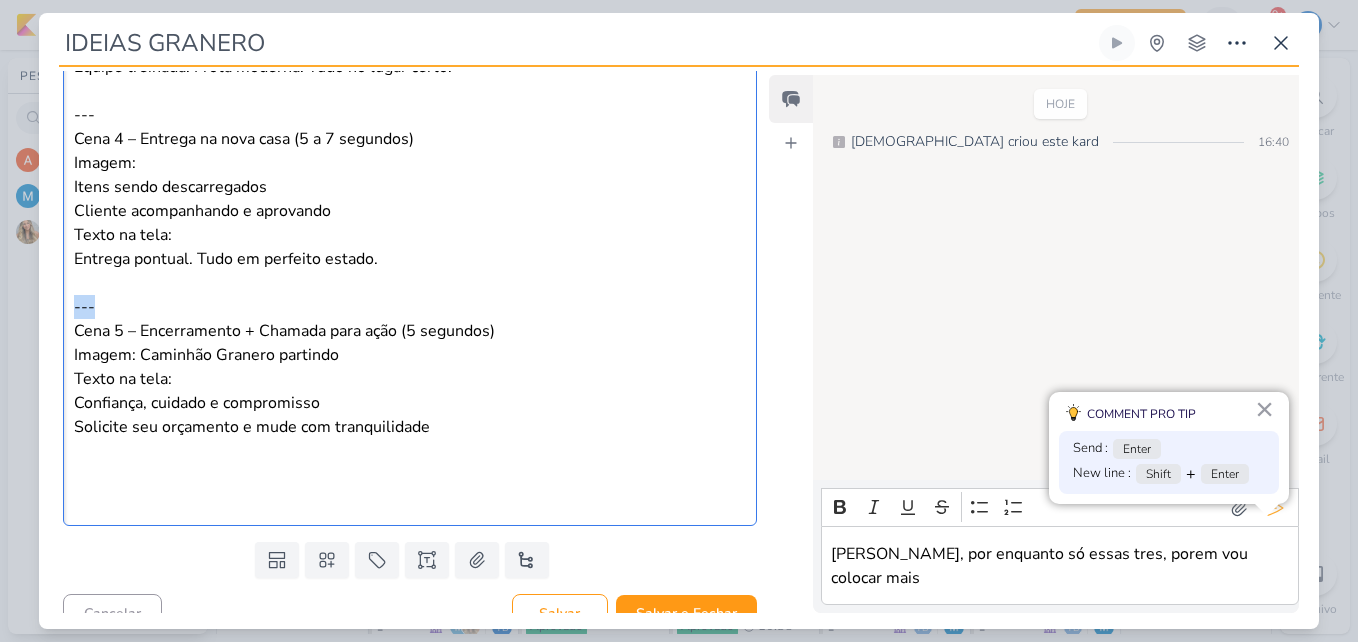 click on "CARROSSEL
Clique para deixar o item visível somente à membros da sua organização
Rich Text Editor Bold Italic Underline More To-do List Bulleted List Bulleted List Numbered List Numbered List Font Size Font Color Remove color Highlight Highlight Remove Format Insert image Insert table Block quote Code Show more items Tema do carrossel: 1 – Capa  Texto: Design: Texto:" at bounding box center [402, -705] 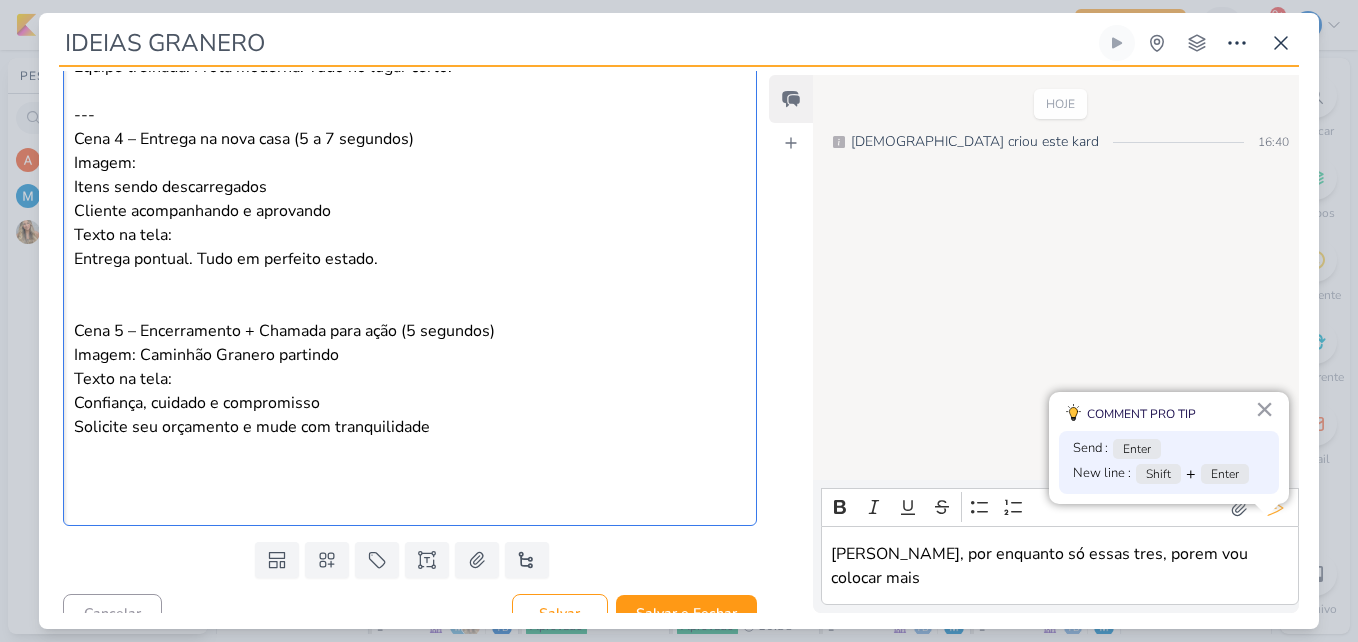 scroll, scrollTop: 2101, scrollLeft: 0, axis: vertical 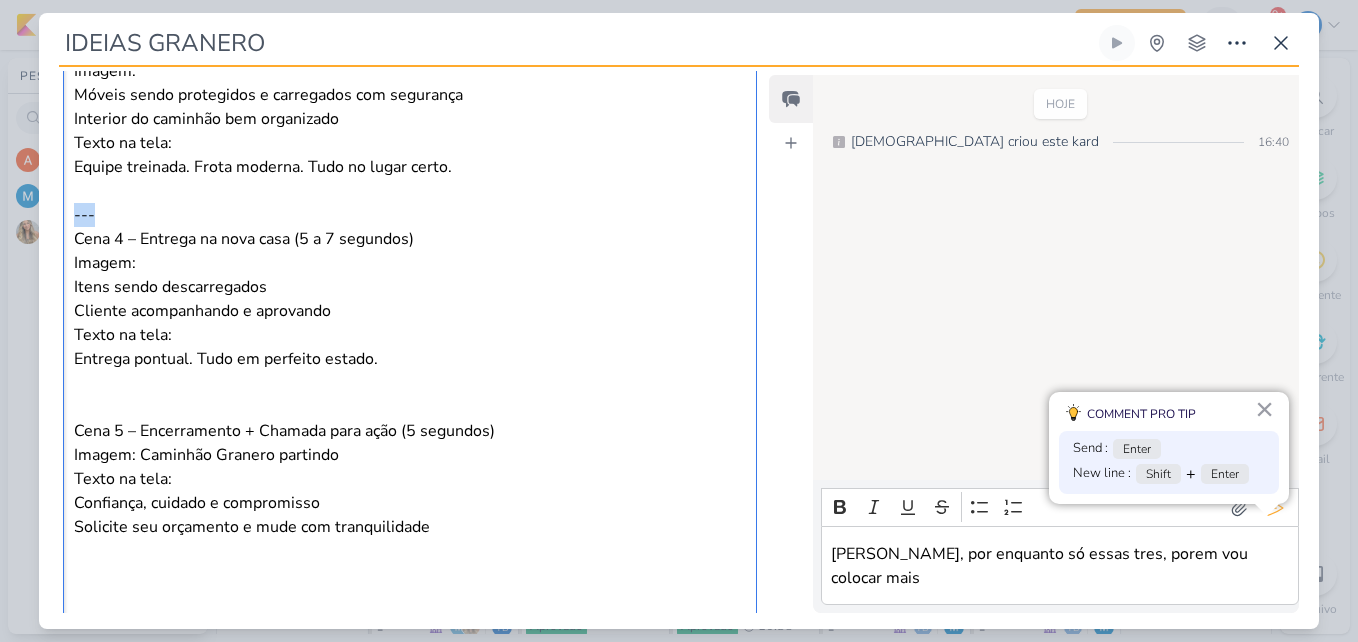 drag, startPoint x: 99, startPoint y: 183, endPoint x: 13, endPoint y: 184, distance: 86.00581 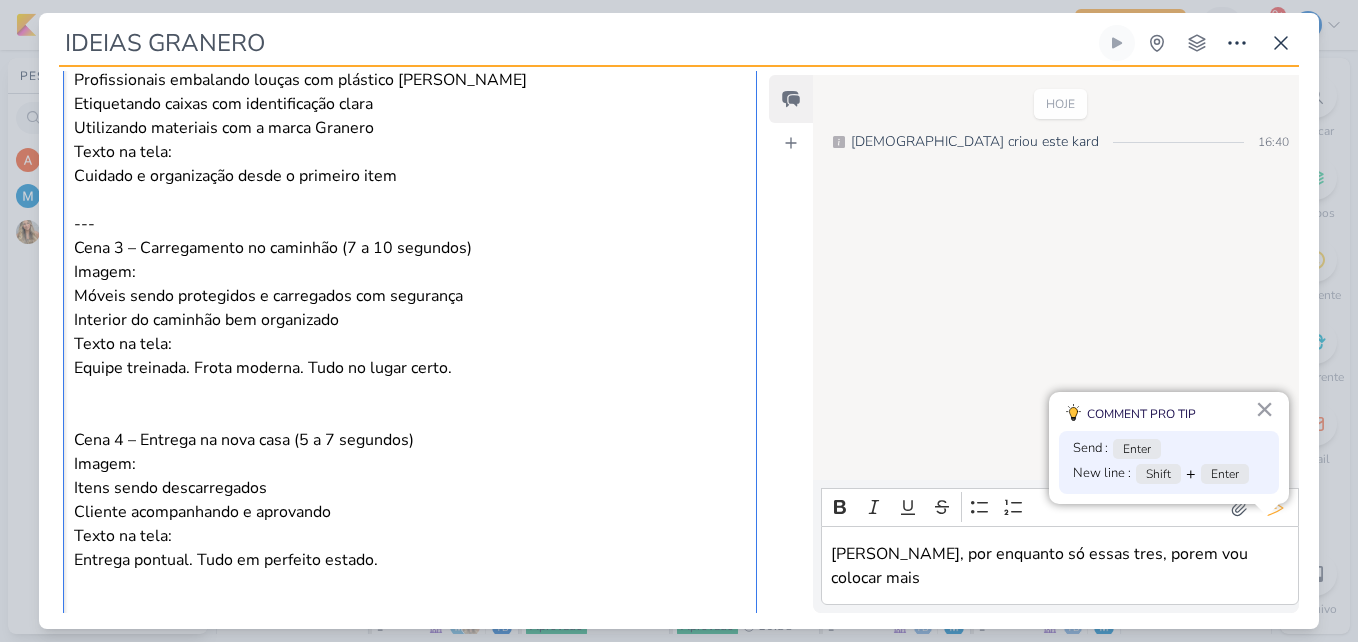 scroll, scrollTop: 1801, scrollLeft: 0, axis: vertical 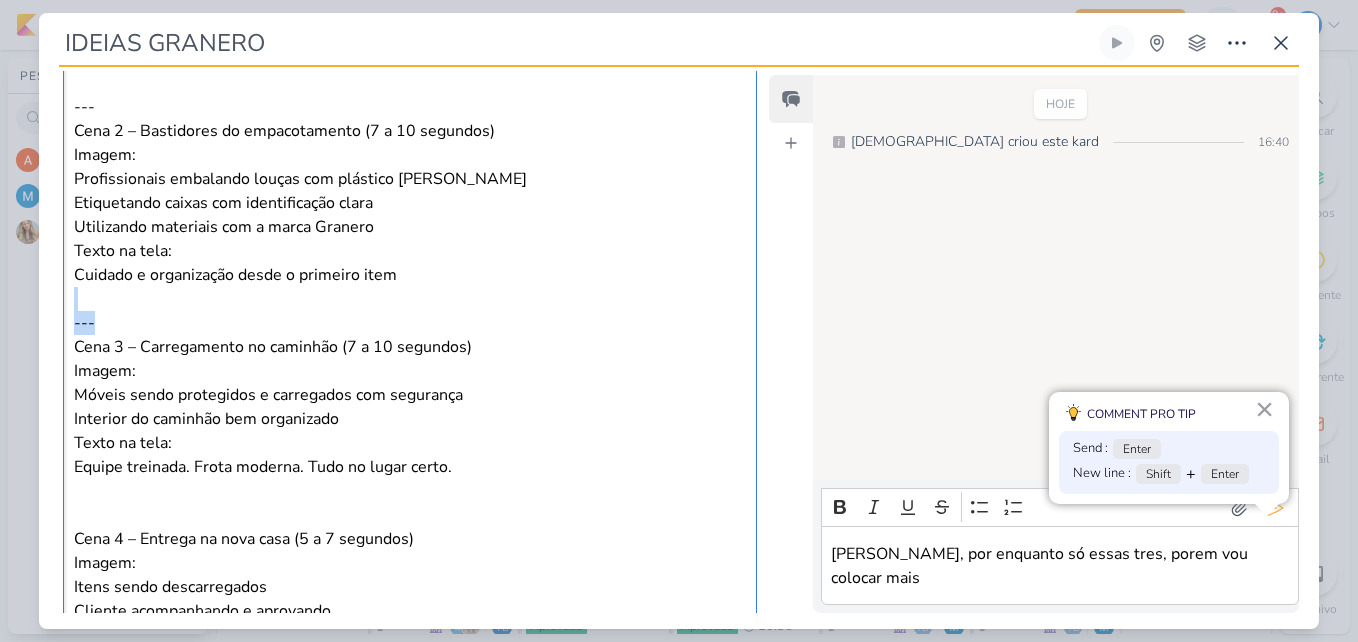 drag, startPoint x: 114, startPoint y: 302, endPoint x: -4, endPoint y: 283, distance: 119.519875 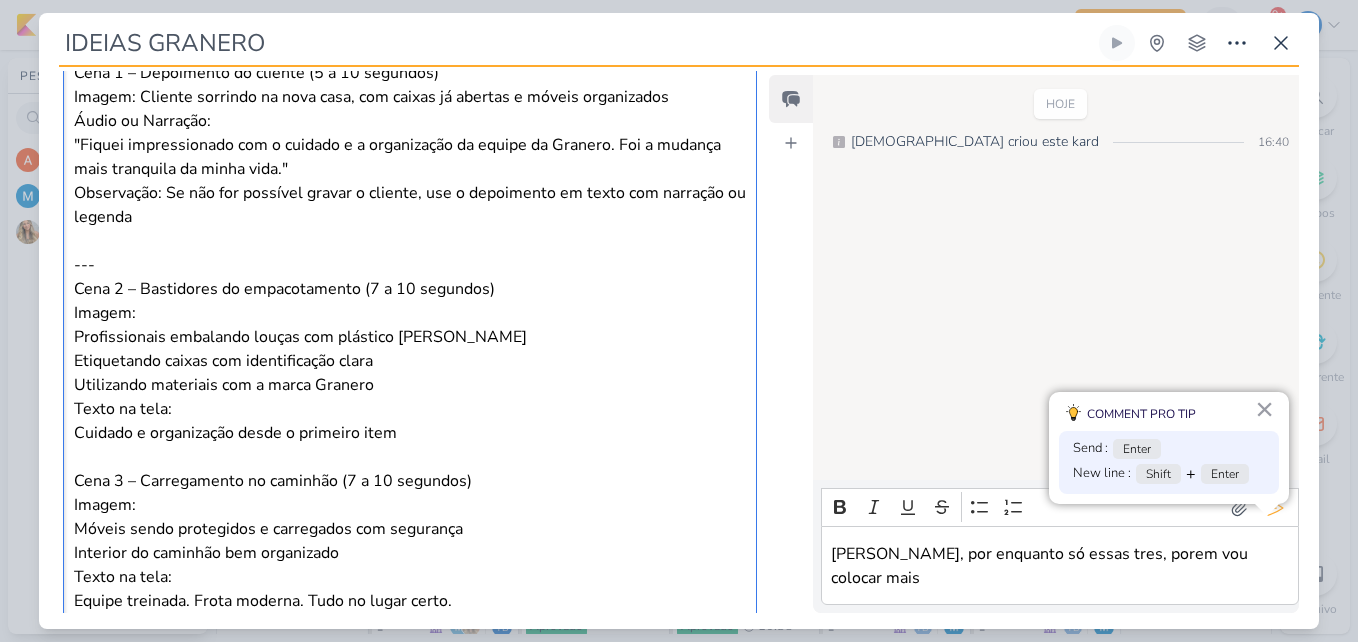 scroll, scrollTop: 1601, scrollLeft: 0, axis: vertical 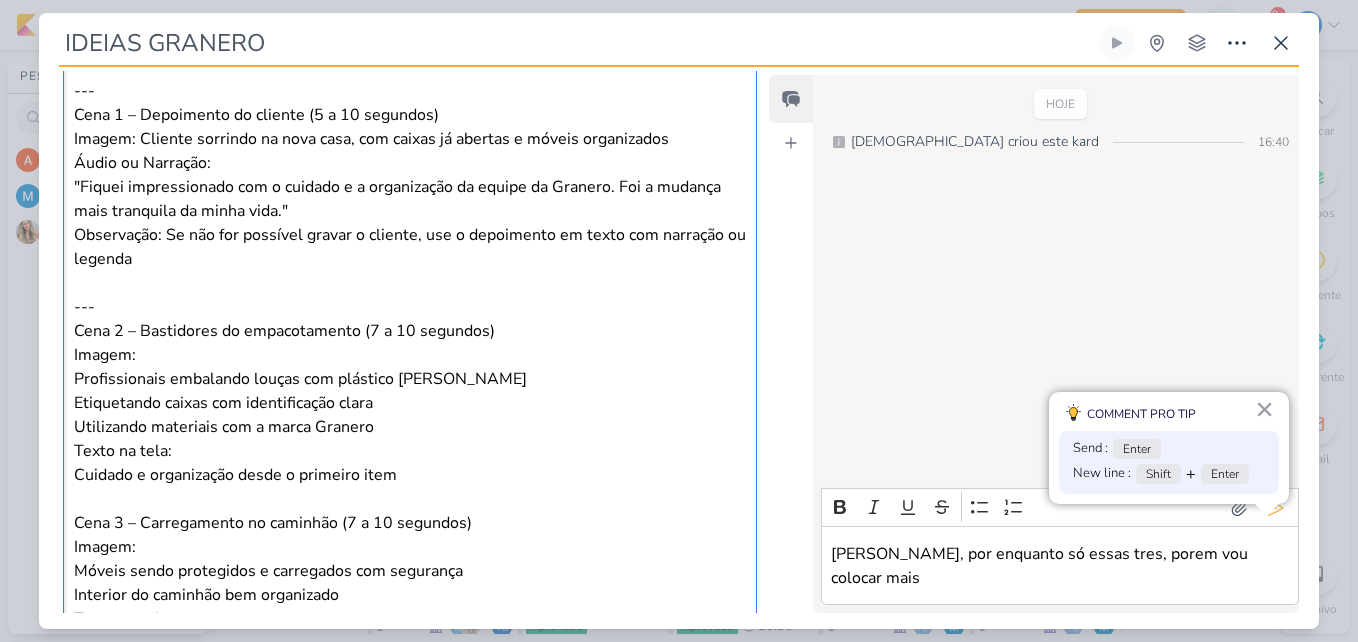 drag, startPoint x: 93, startPoint y: 293, endPoint x: 61, endPoint y: 293, distance: 32 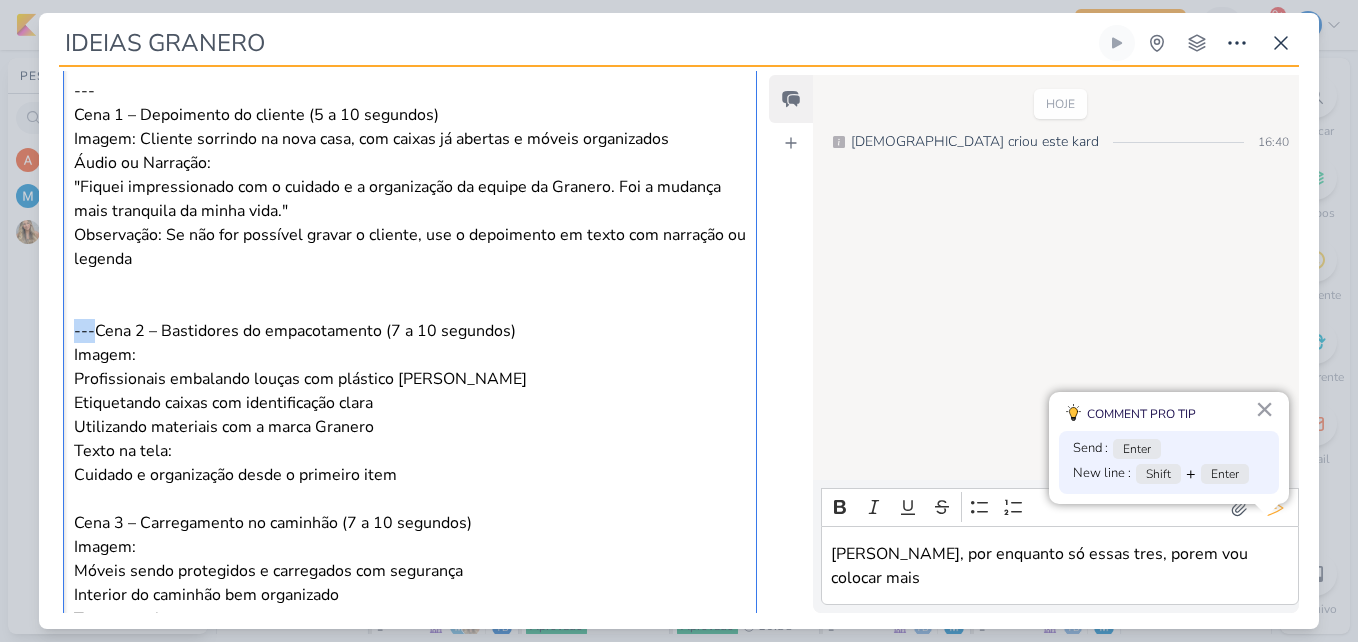 drag, startPoint x: 96, startPoint y: 302, endPoint x: 72, endPoint y: 304, distance: 24.083189 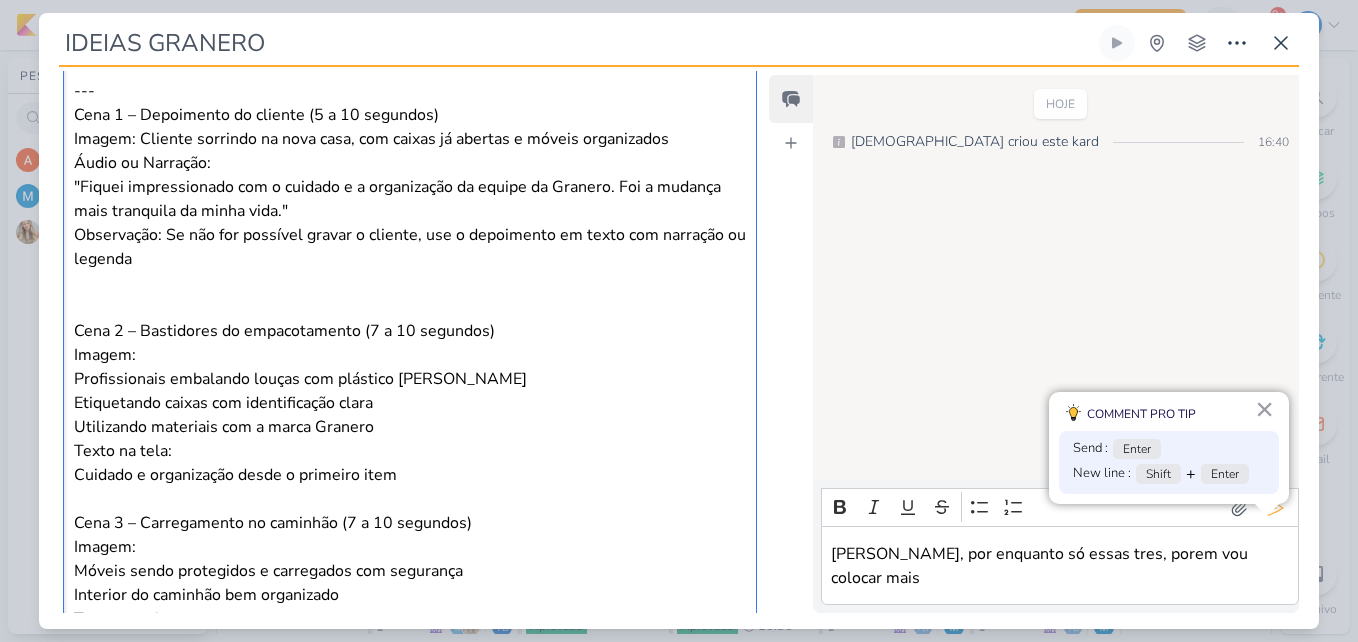 click on "Cena 2 – Bastidores do empacotamento (7 a 10 segundos)" at bounding box center (410, 307) 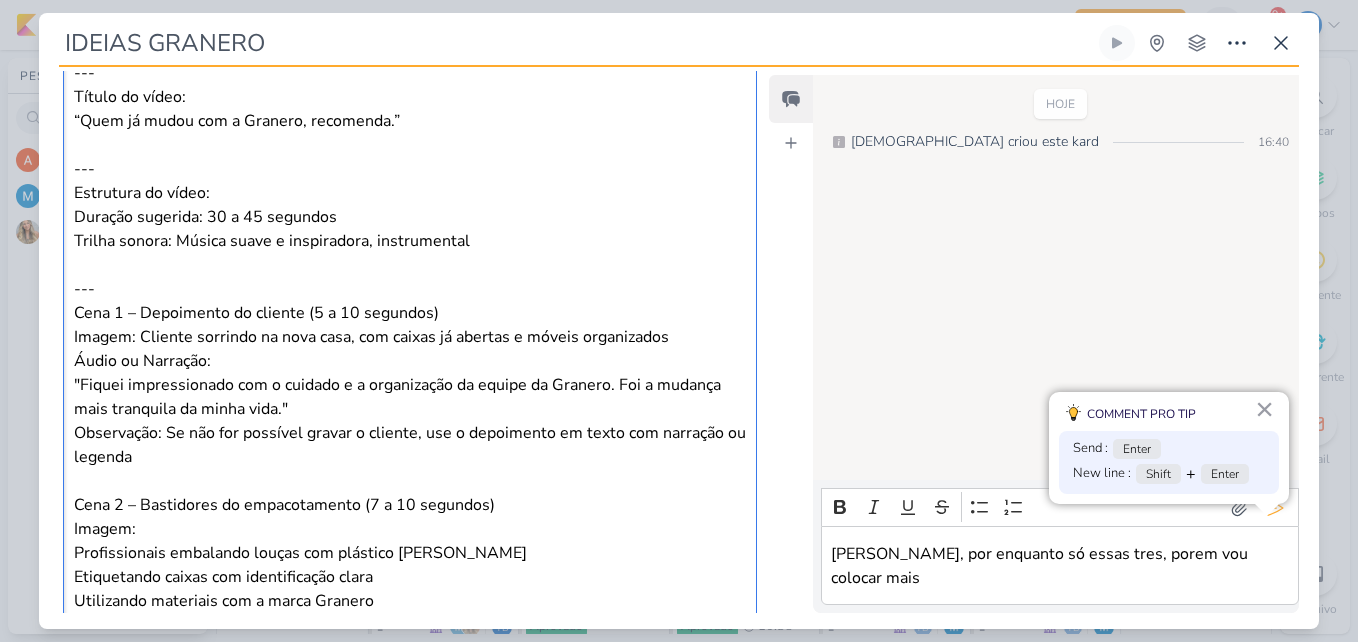 scroll, scrollTop: 1401, scrollLeft: 0, axis: vertical 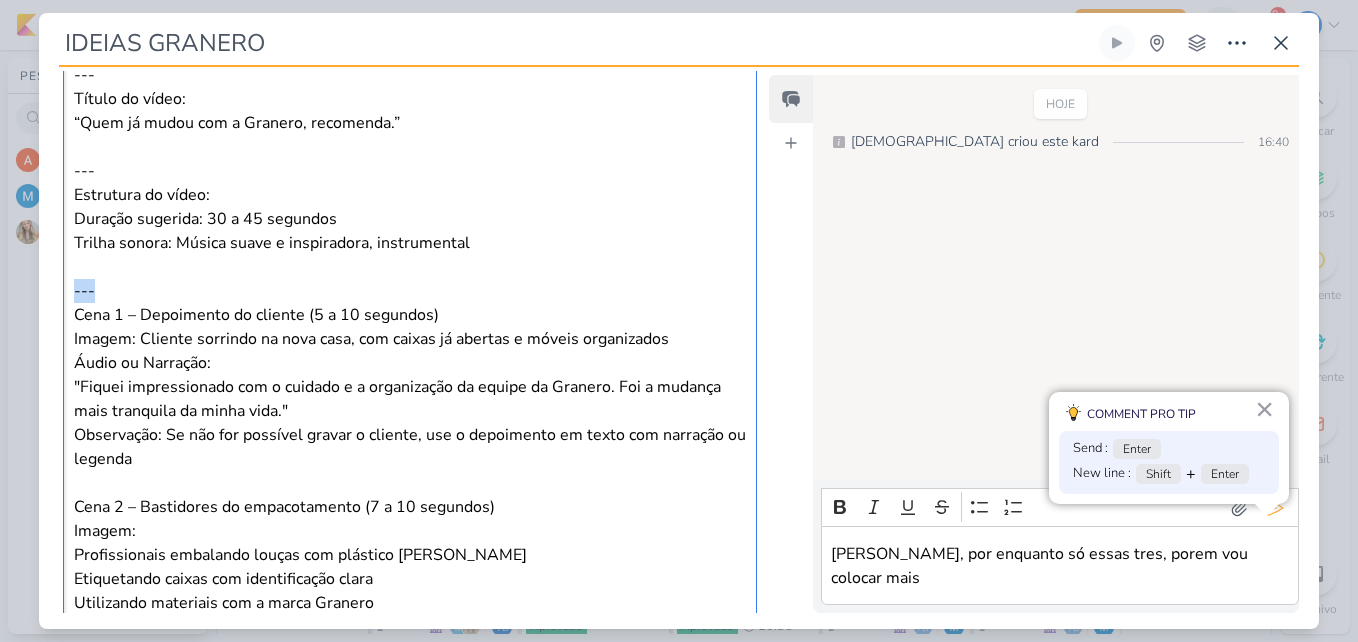 drag, startPoint x: 99, startPoint y: 268, endPoint x: 61, endPoint y: 261, distance: 38.63936 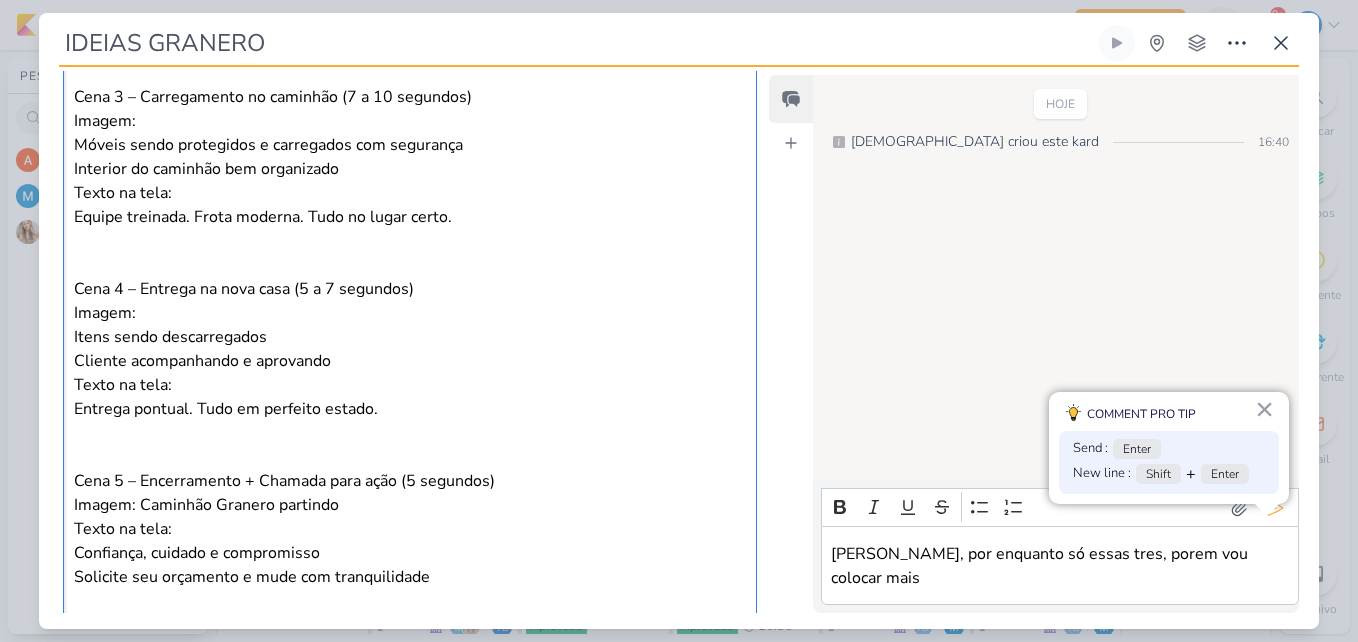 scroll, scrollTop: 1913, scrollLeft: 0, axis: vertical 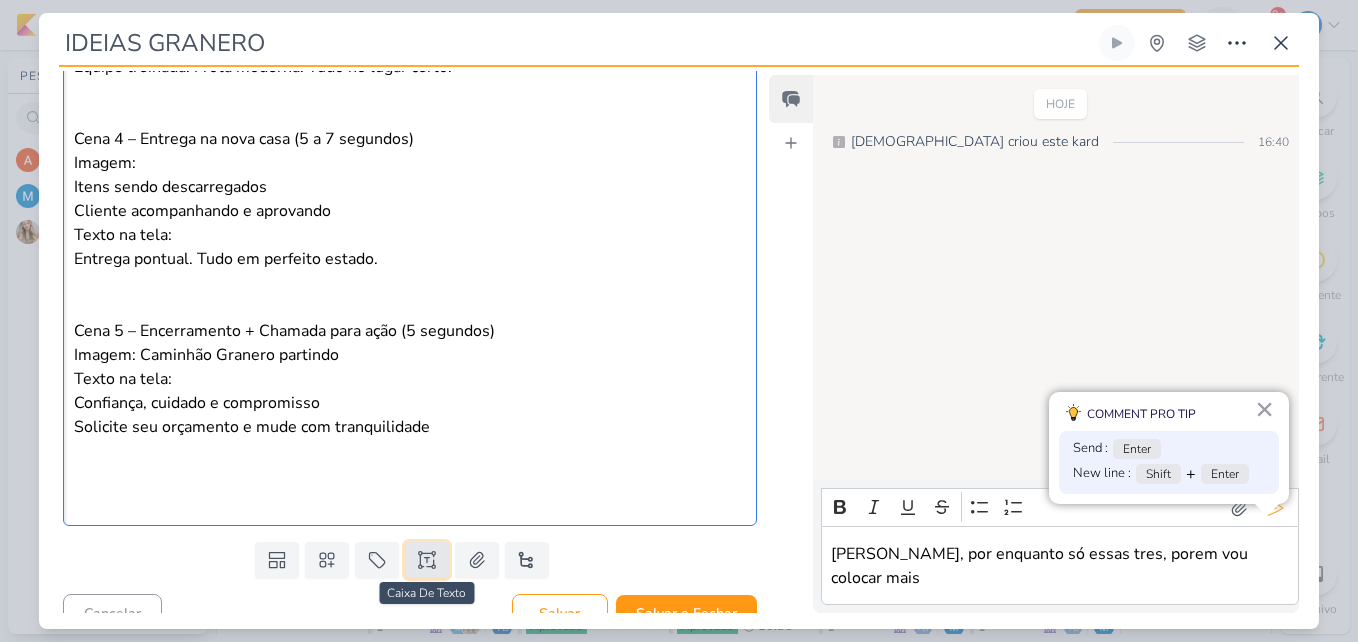 click at bounding box center (427, 560) 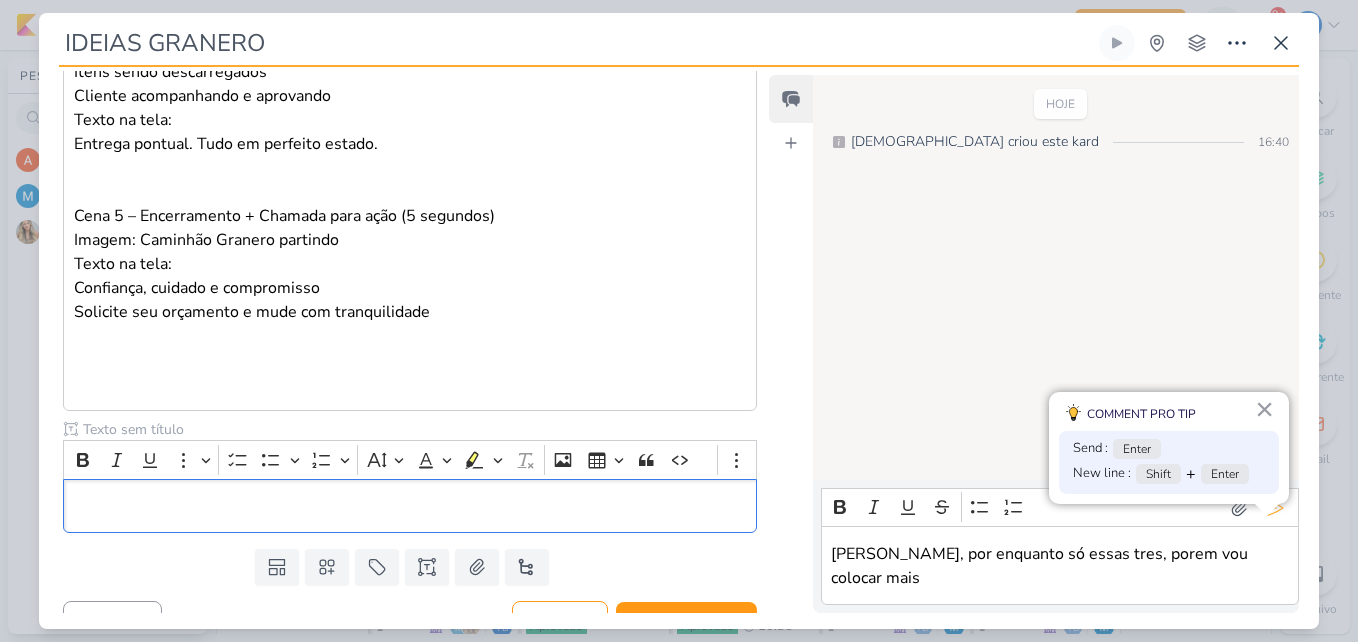 scroll, scrollTop: 2035, scrollLeft: 0, axis: vertical 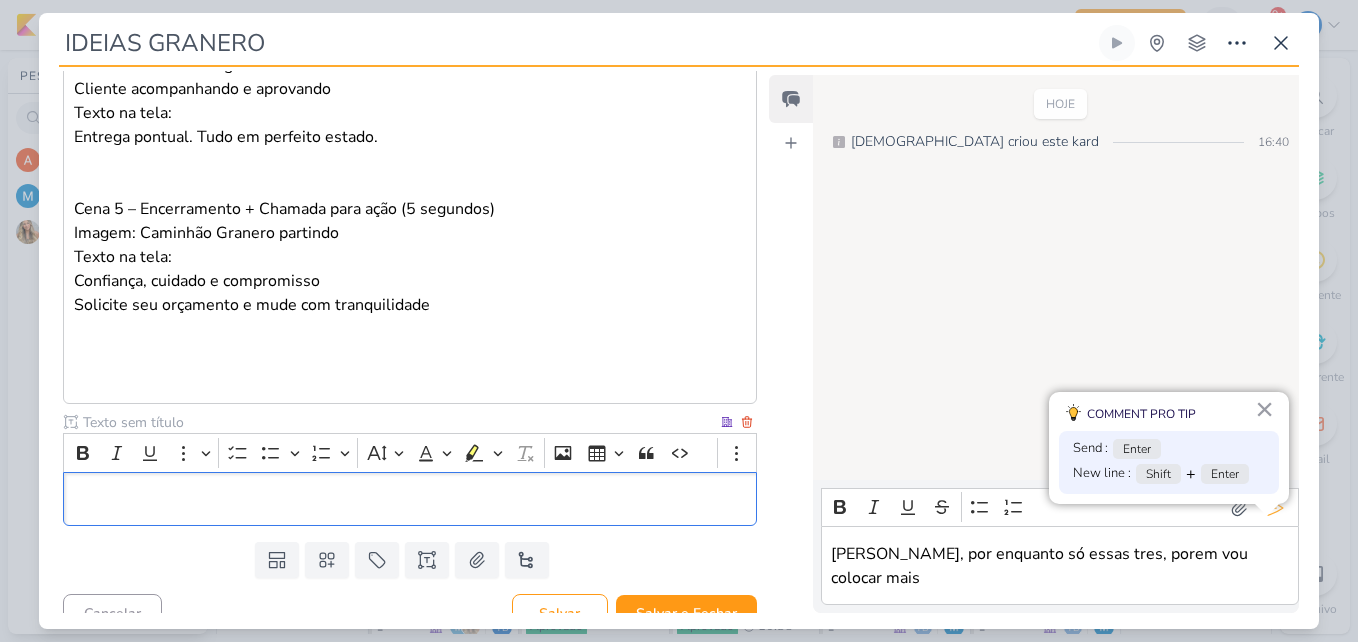 click at bounding box center [398, 422] 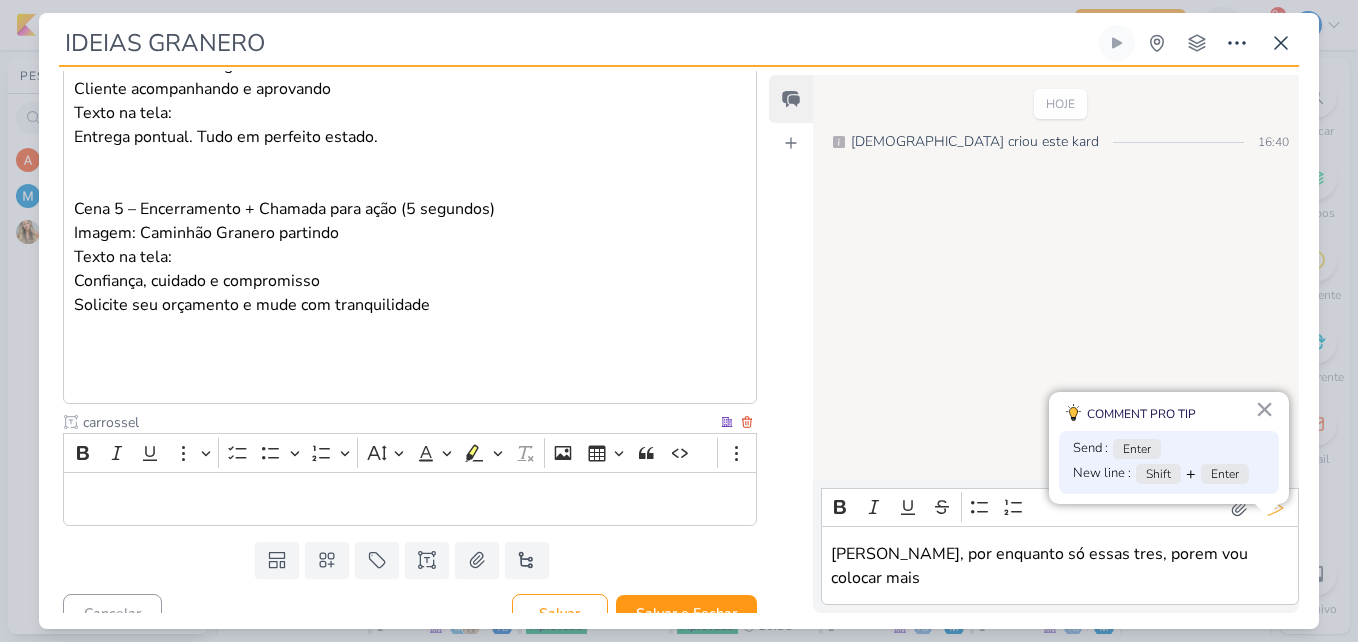 type on "carrossel" 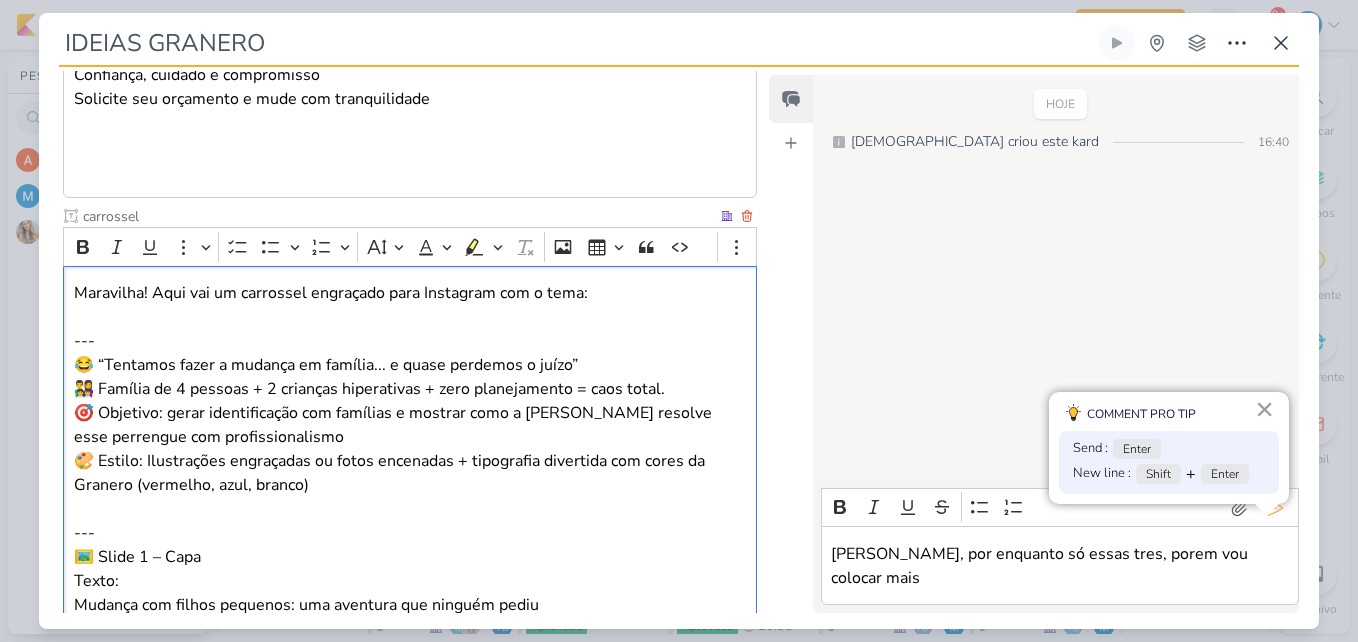 scroll, scrollTop: 2236, scrollLeft: 0, axis: vertical 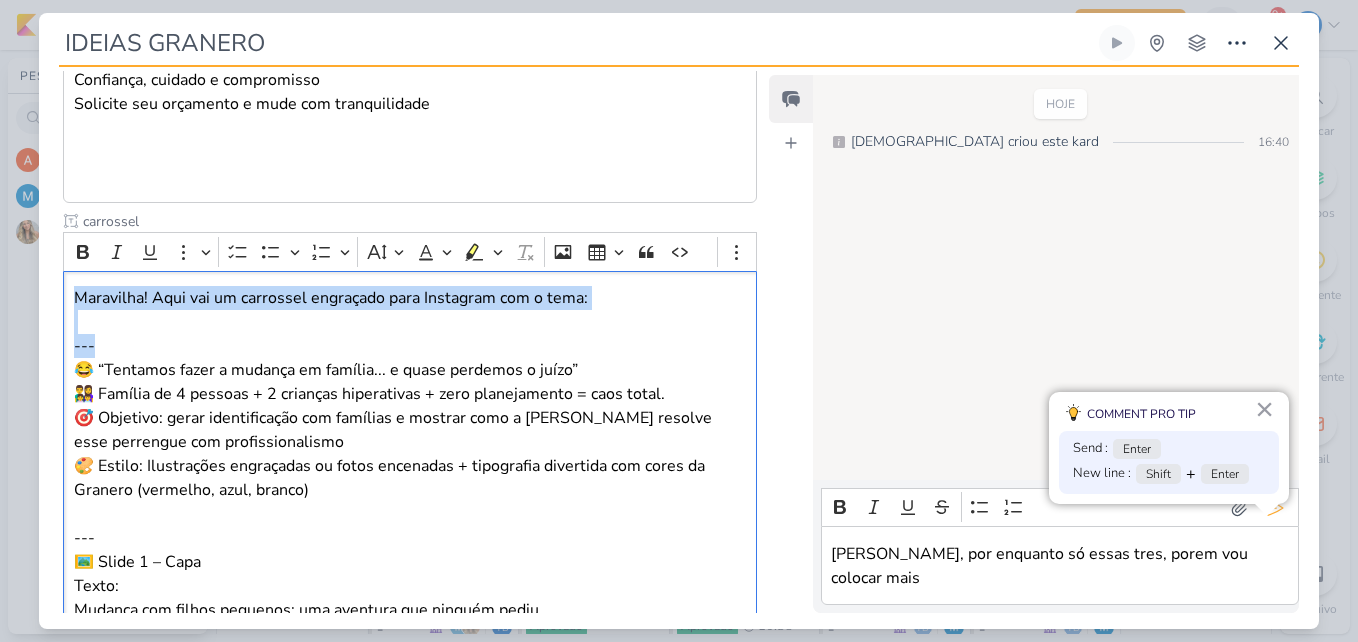 drag, startPoint x: 99, startPoint y: 322, endPoint x: 39, endPoint y: 264, distance: 83.450584 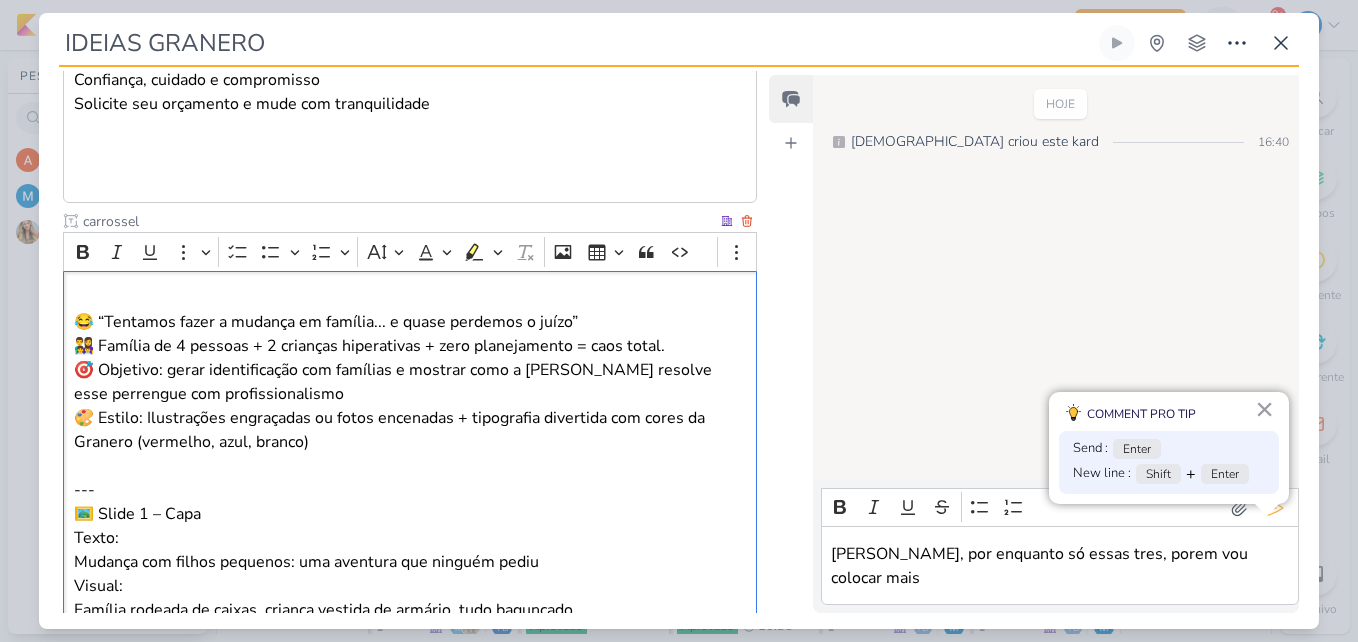 click on "😂 “Tentamos fazer a mudança em família... e quase perdemos o juízo”" at bounding box center (410, 322) 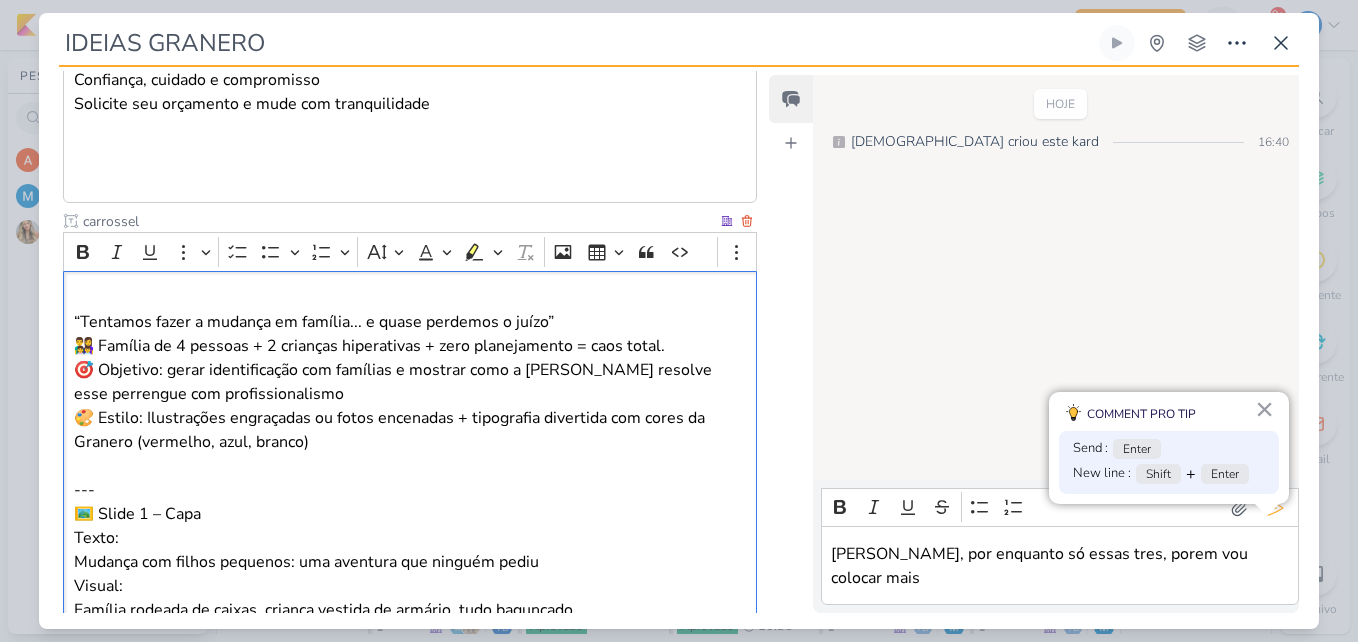 click on "👨‍👩‍👧‍👦 Família de 4 pessoas + 2 crianças hiperativas + zero planejamento = caos total." at bounding box center [410, 346] 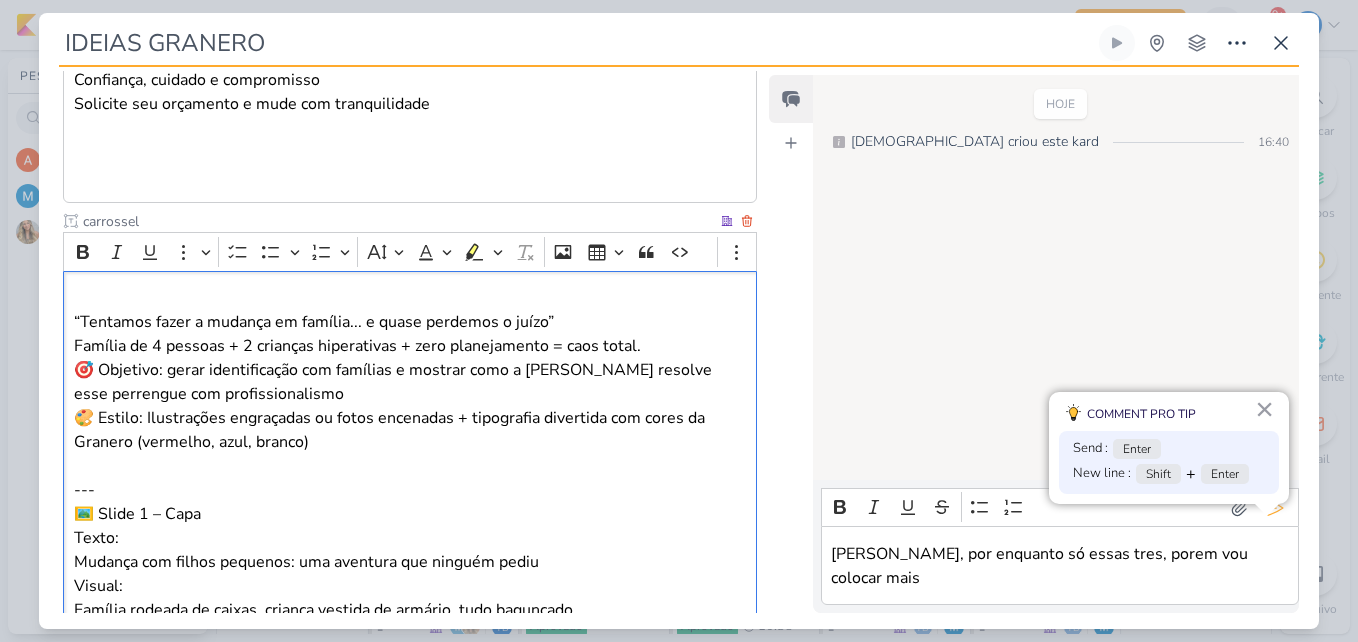 click on "🎯 Objetivo: gerar identificação com famílias e mostrar como a Granero resolve esse perrengue com profissionalismo" at bounding box center (410, 382) 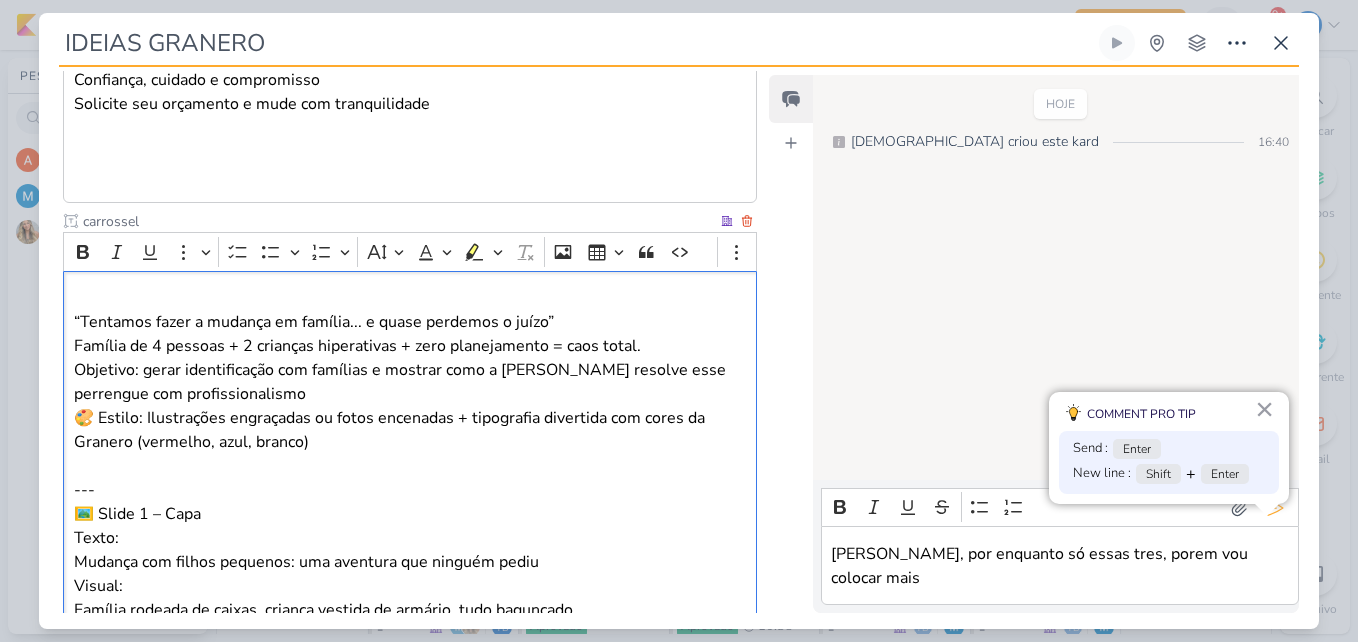 click on "🎨 Estilo: Ilustrações engraçadas ou fotos encenadas + tipografia divertida com cores da Granero (vermelho, azul, branco)" at bounding box center (410, 430) 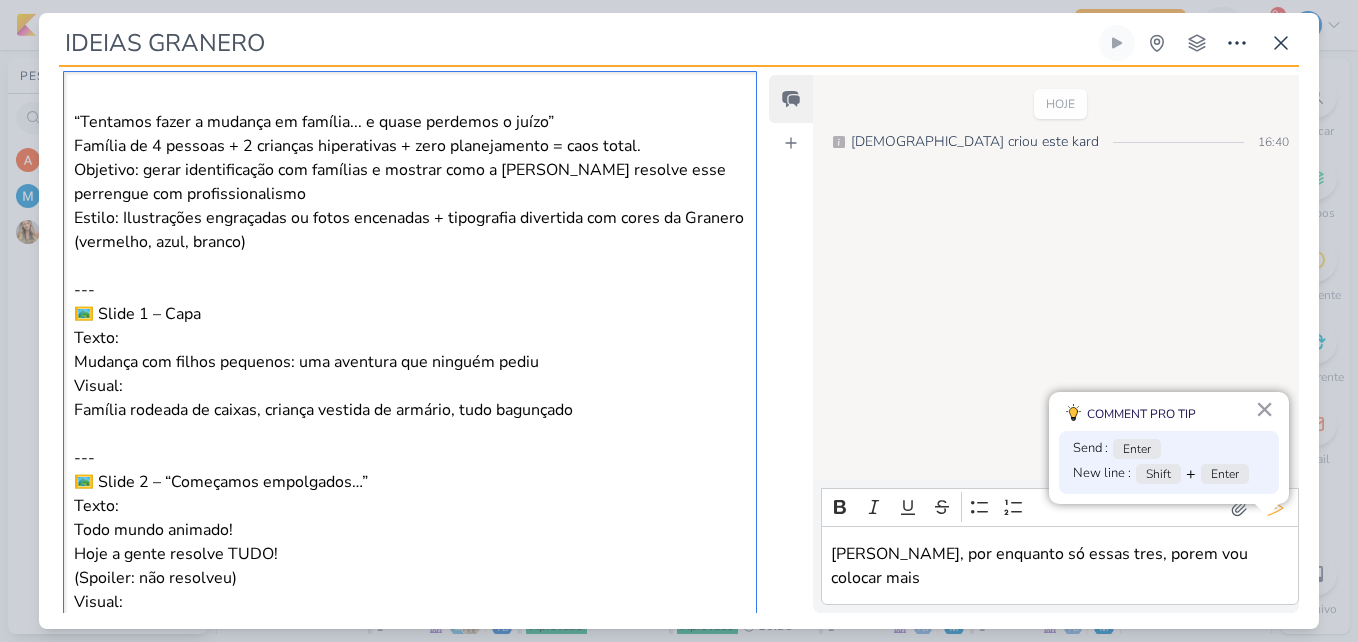 scroll, scrollTop: 2336, scrollLeft: 0, axis: vertical 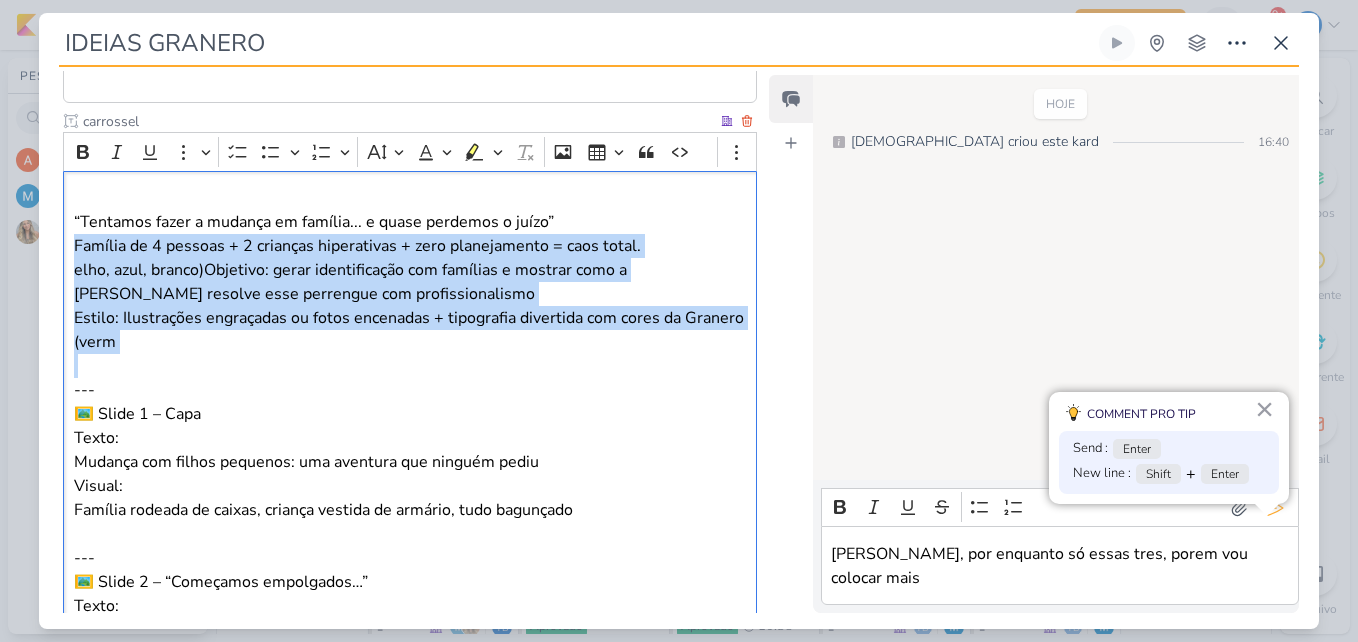 drag, startPoint x: 67, startPoint y: 221, endPoint x: 318, endPoint y: 329, distance: 273.24896 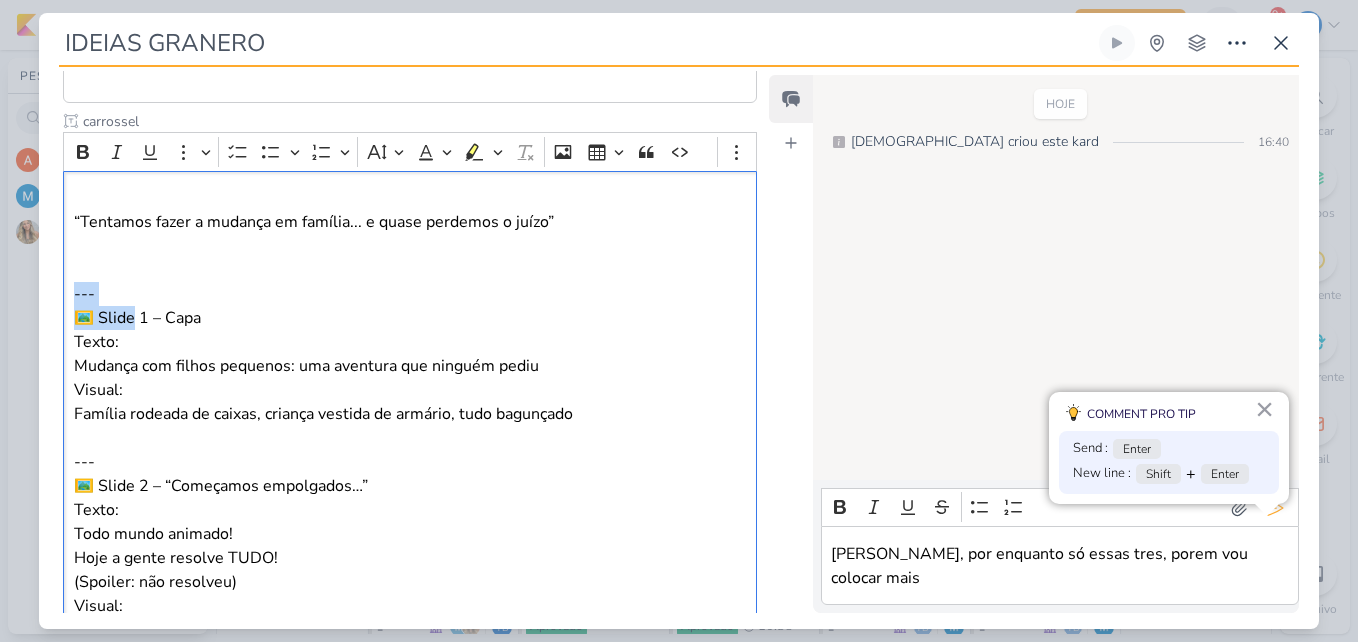 drag, startPoint x: 134, startPoint y: 294, endPoint x: 54, endPoint y: 275, distance: 82.2253 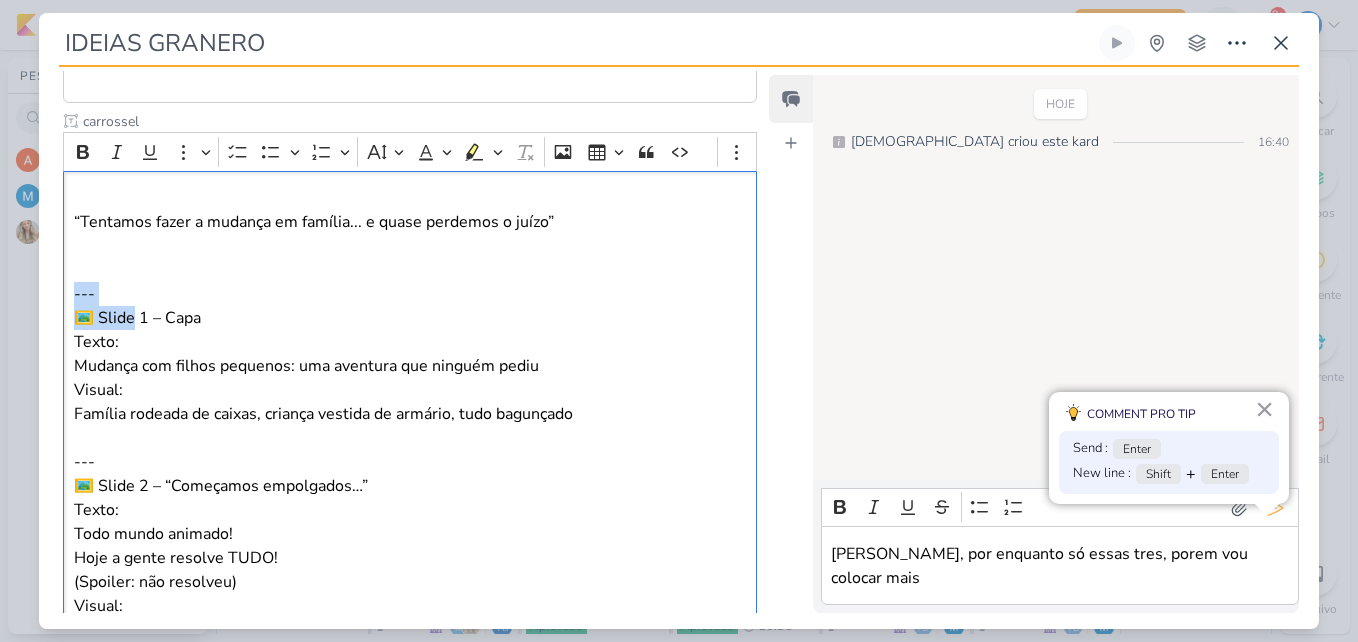 click on "CARROSSEL
Clique para deixar o item visível somente à membros da sua organização
Rich Text Editor Bold Italic Underline More To-do List Bulleted List Bulleted List Numbered List Numbered List Font Size Font Color Remove color Highlight Highlight Remove Format Insert image Insert table Block quote Code Show more items Tema do carrossel: 1 – Capa  Texto: Design: Texto:" at bounding box center (402, -131) 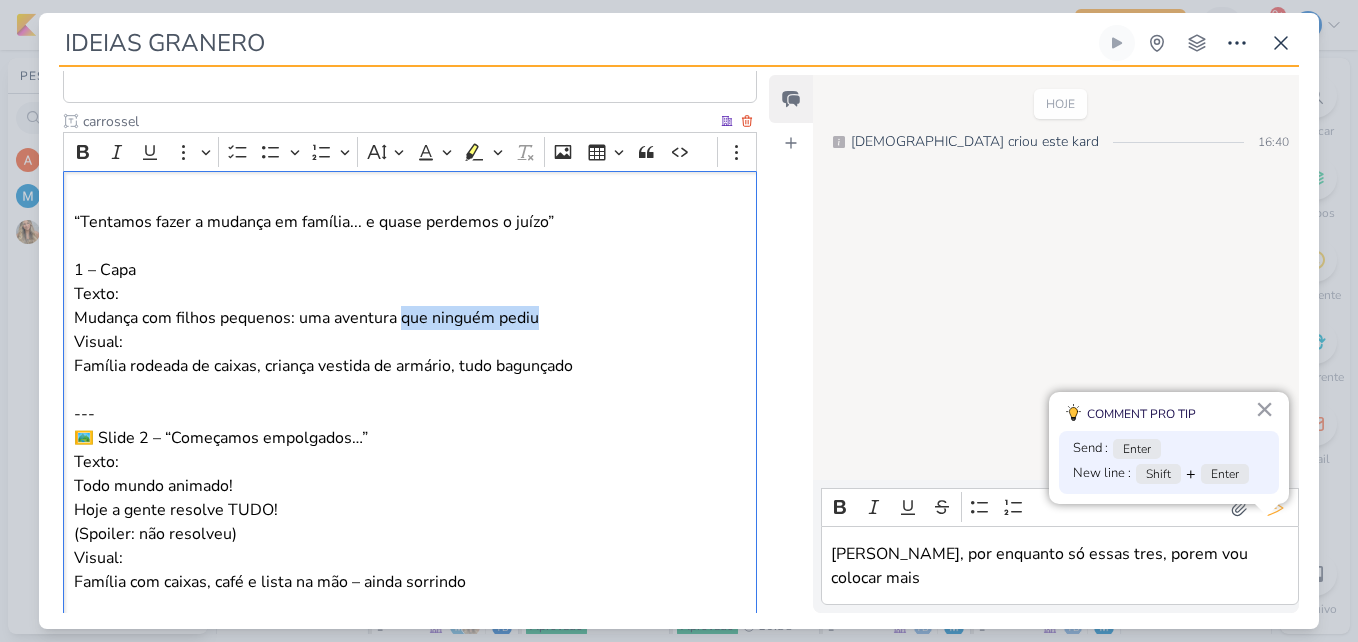 drag, startPoint x: 545, startPoint y: 296, endPoint x: 402, endPoint y: 290, distance: 143.12582 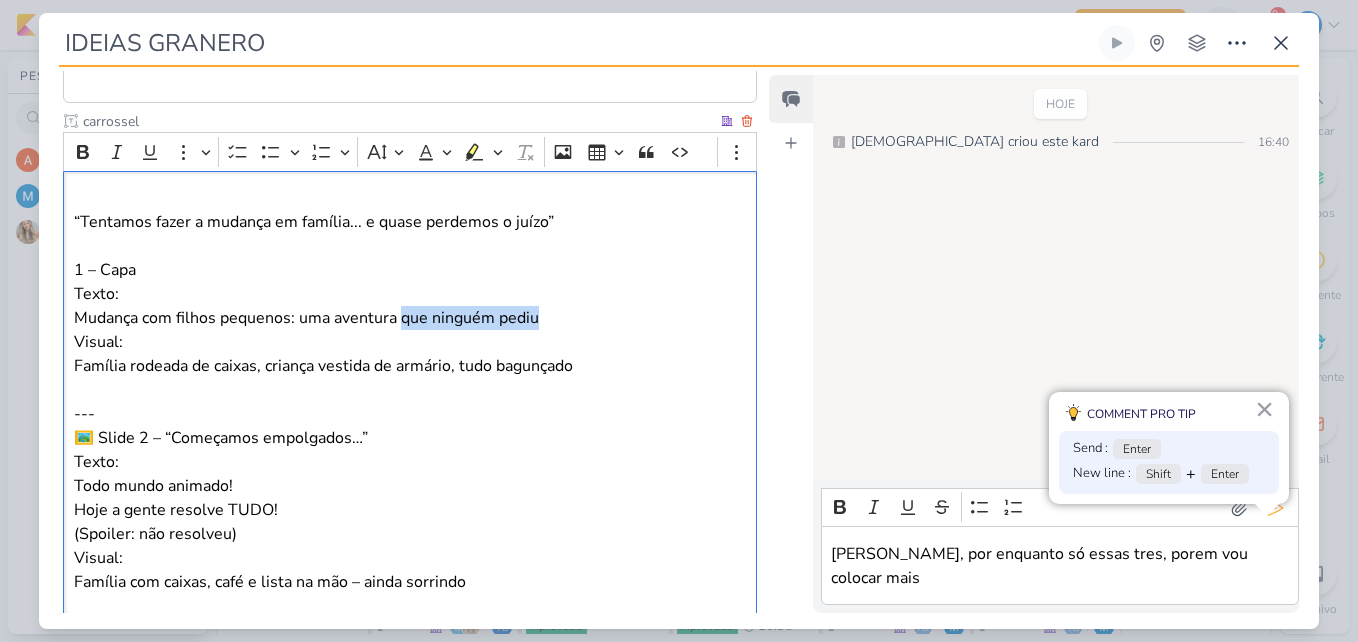 click on "Texto: Mudança com filhos pequenos: uma aventura que ninguém pediu Visual: Família rodeada de caixas, criança vestida de armário, tudo bagunçado" at bounding box center [410, 330] 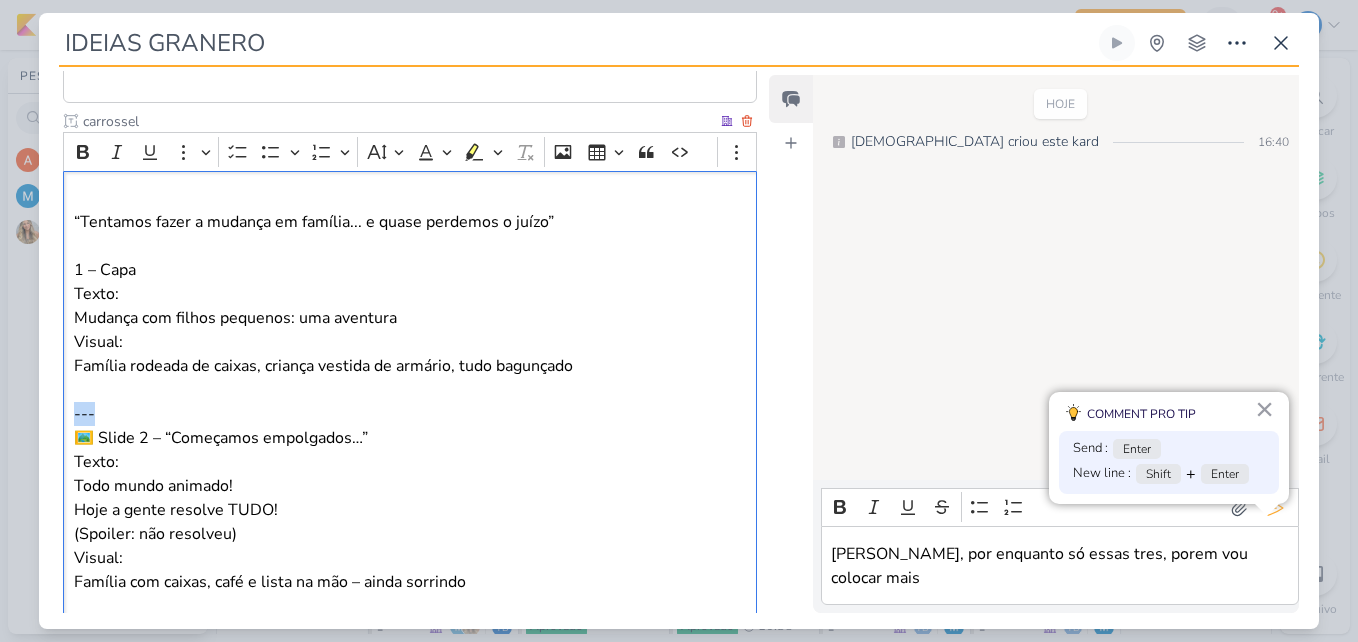 drag, startPoint x: 125, startPoint y: 390, endPoint x: 65, endPoint y: 390, distance: 60 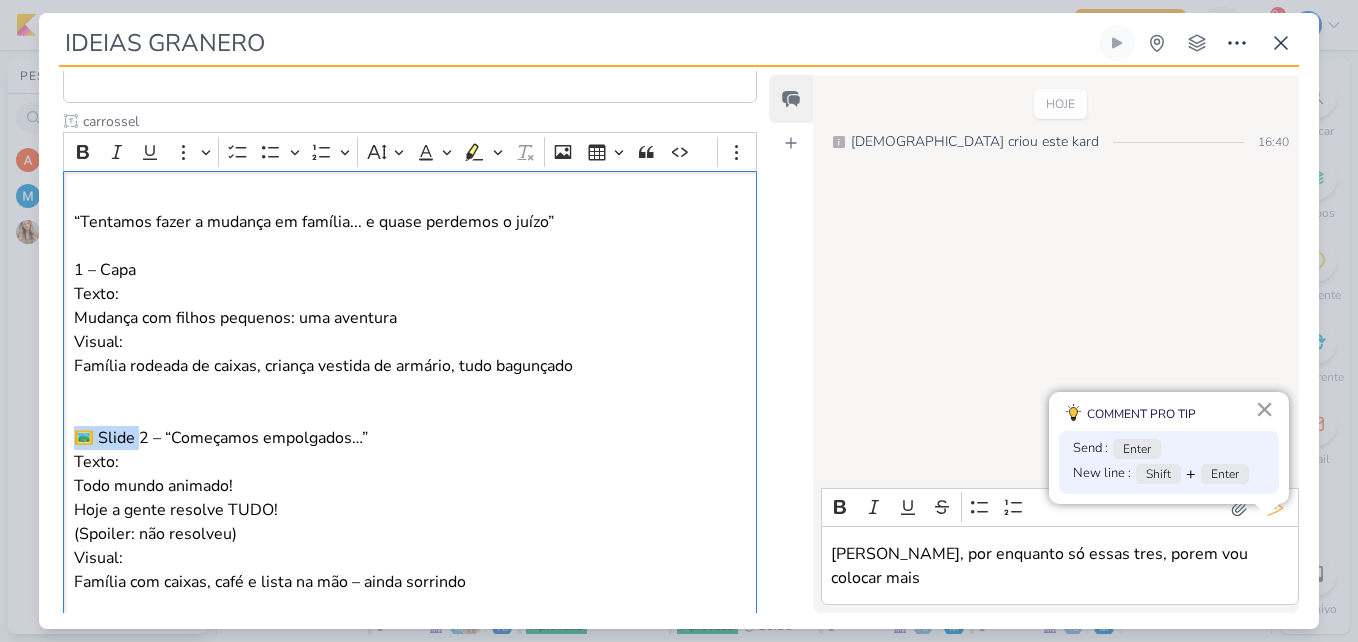 drag, startPoint x: 139, startPoint y: 416, endPoint x: 46, endPoint y: 375, distance: 101.636604 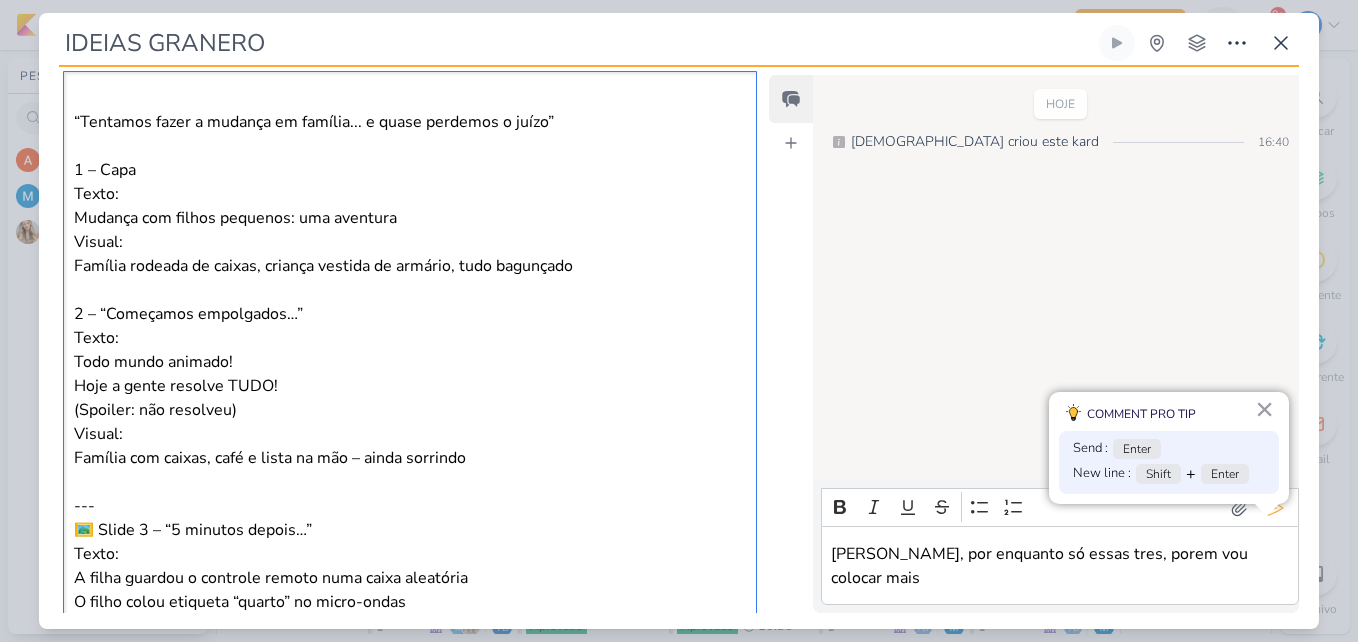 scroll, scrollTop: 2536, scrollLeft: 0, axis: vertical 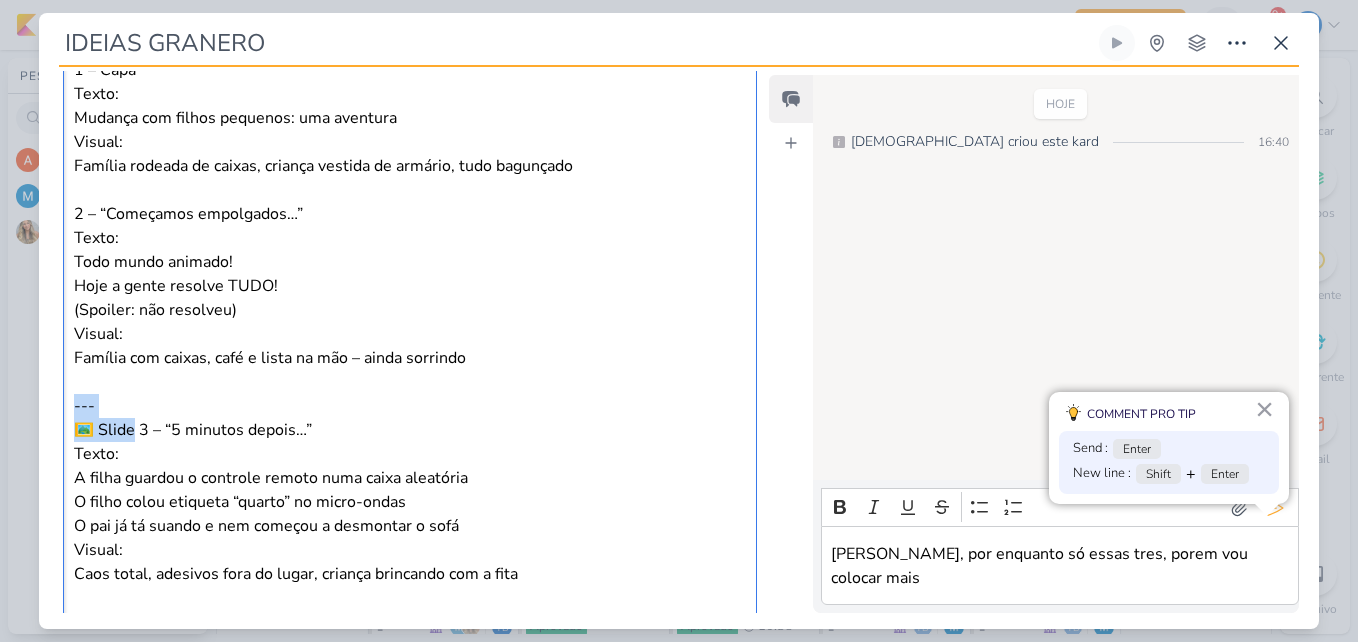 drag, startPoint x: 132, startPoint y: 403, endPoint x: 71, endPoint y: 388, distance: 62.817196 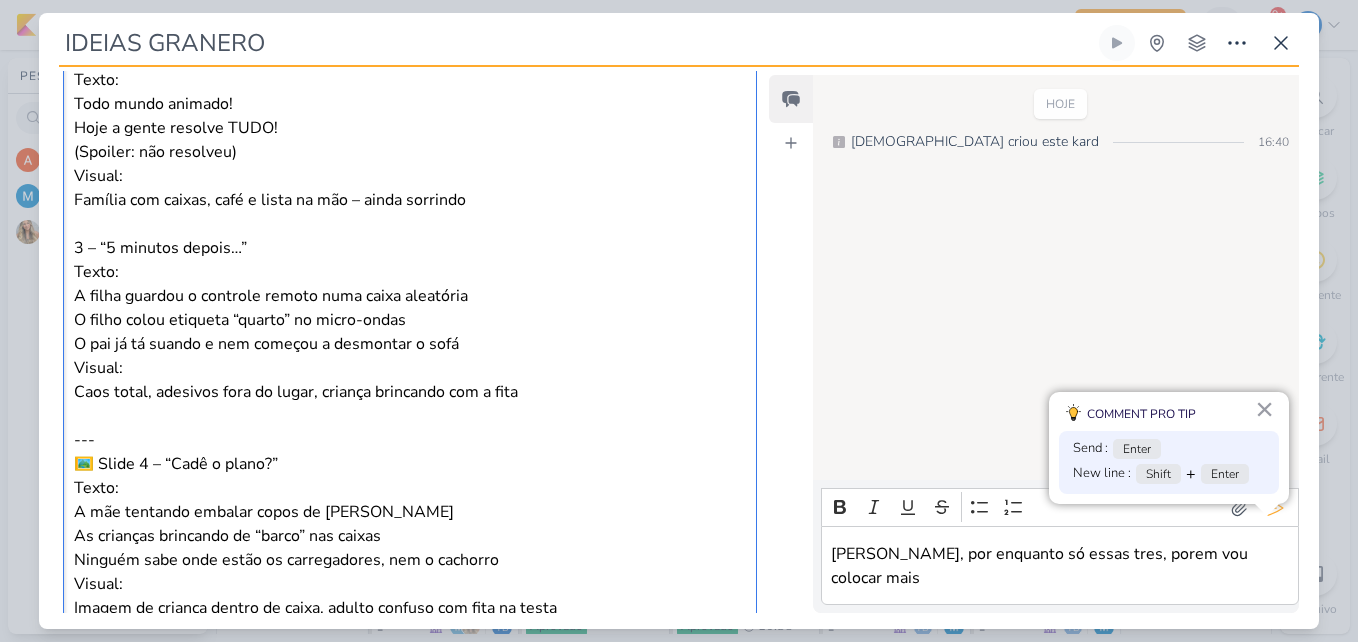 scroll, scrollTop: 2736, scrollLeft: 0, axis: vertical 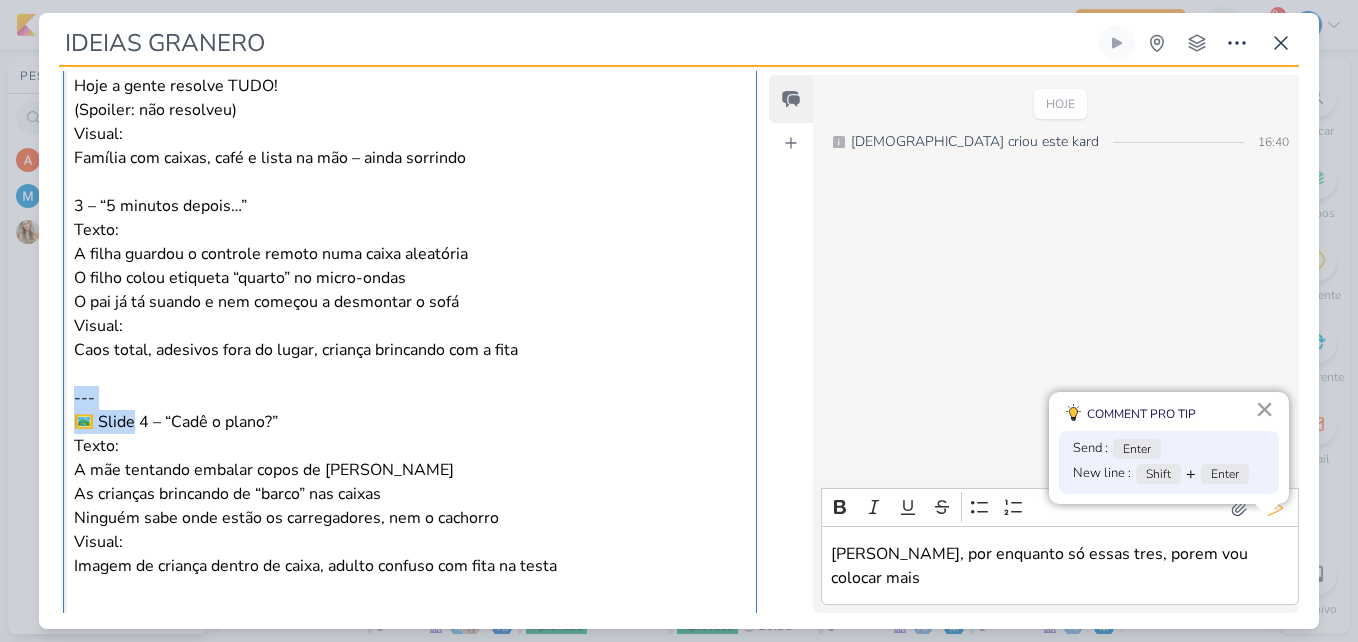 drag, startPoint x: 136, startPoint y: 397, endPoint x: 69, endPoint y: 377, distance: 69.92139 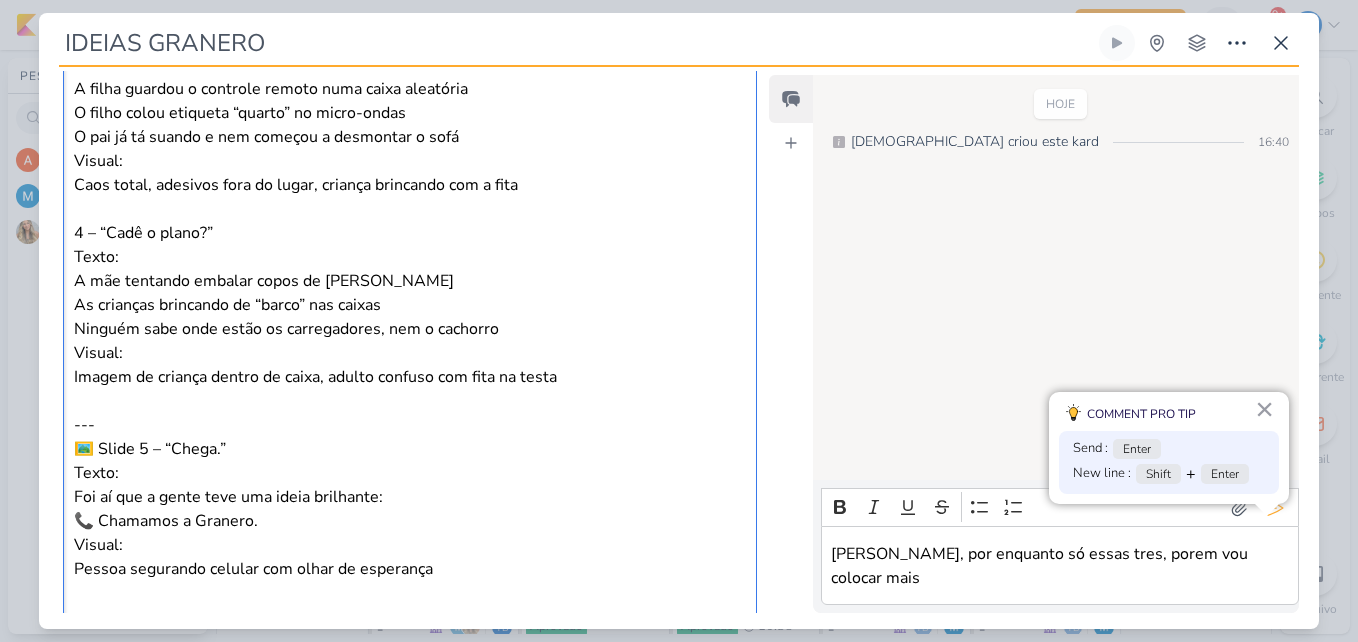 scroll, scrollTop: 2936, scrollLeft: 0, axis: vertical 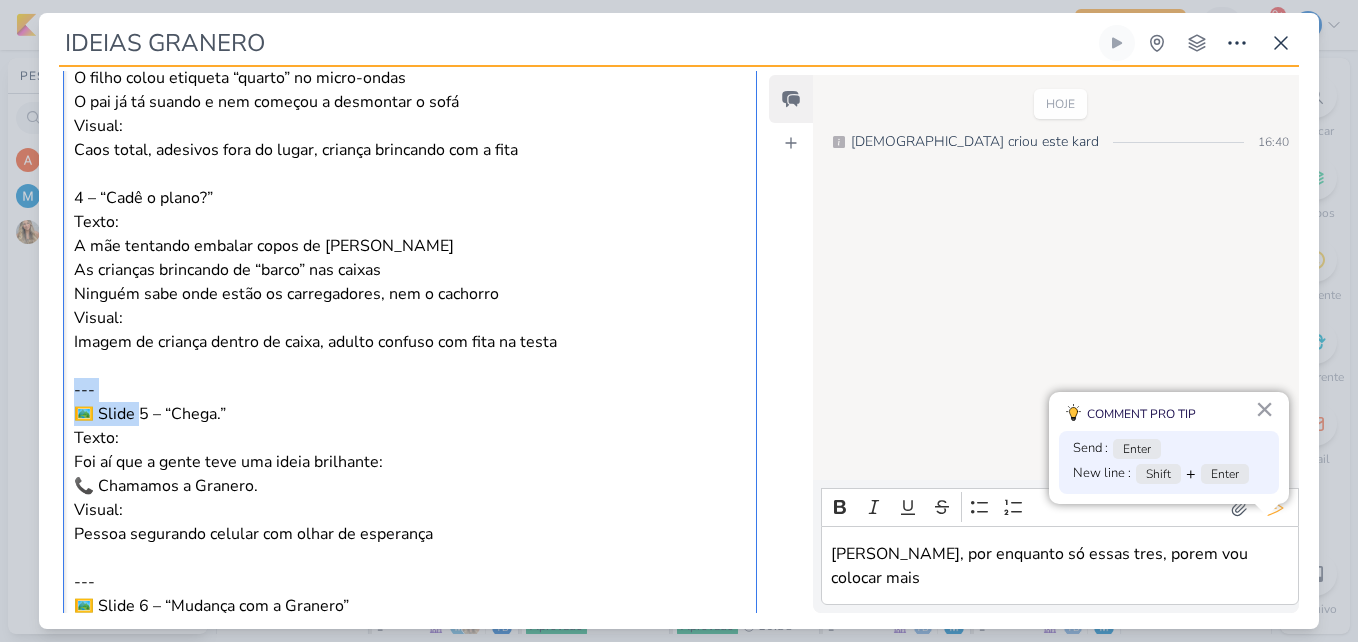 drag, startPoint x: 138, startPoint y: 389, endPoint x: 69, endPoint y: 364, distance: 73.38937 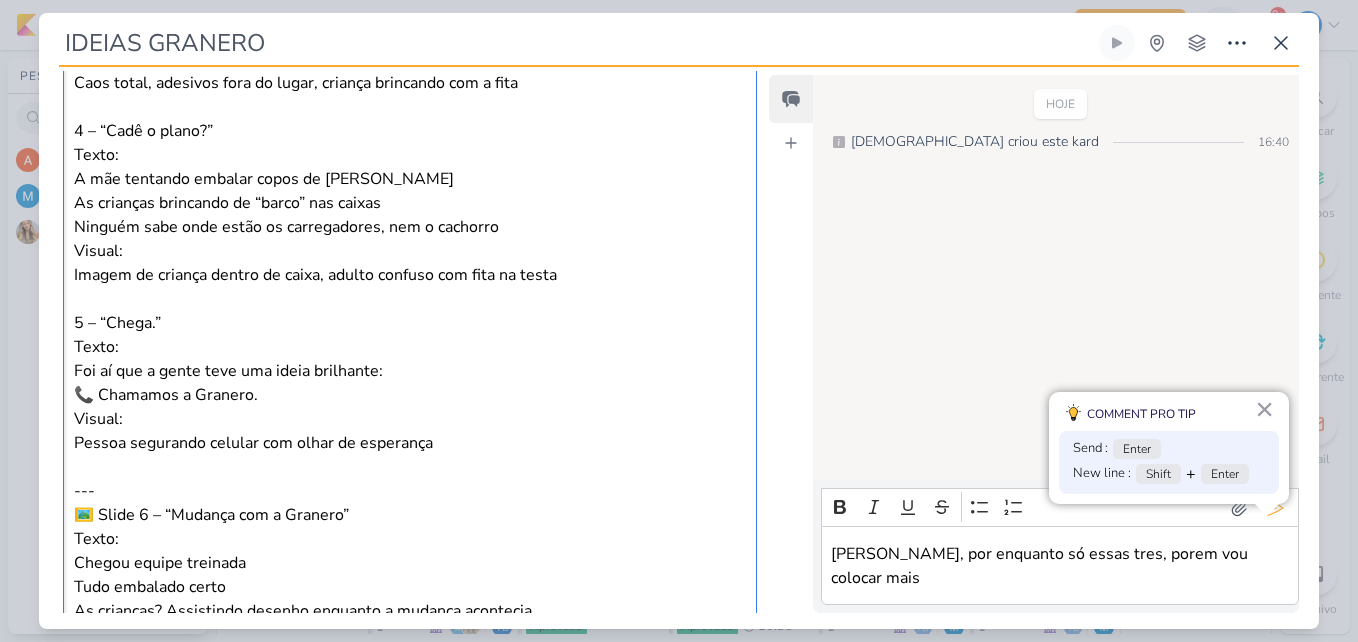 scroll, scrollTop: 3036, scrollLeft: 0, axis: vertical 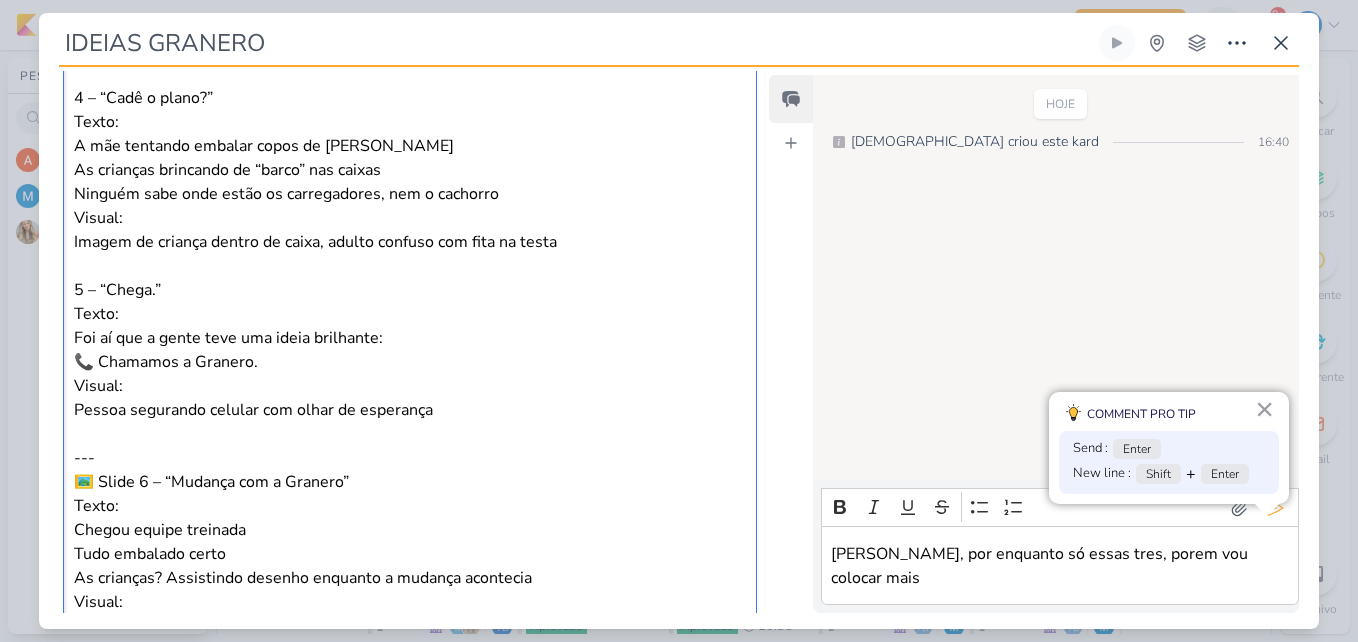 click on "Texto: Foi aí que a gente teve uma ideia brilhante: 📞 Chamamos a Granero." at bounding box center [410, 338] 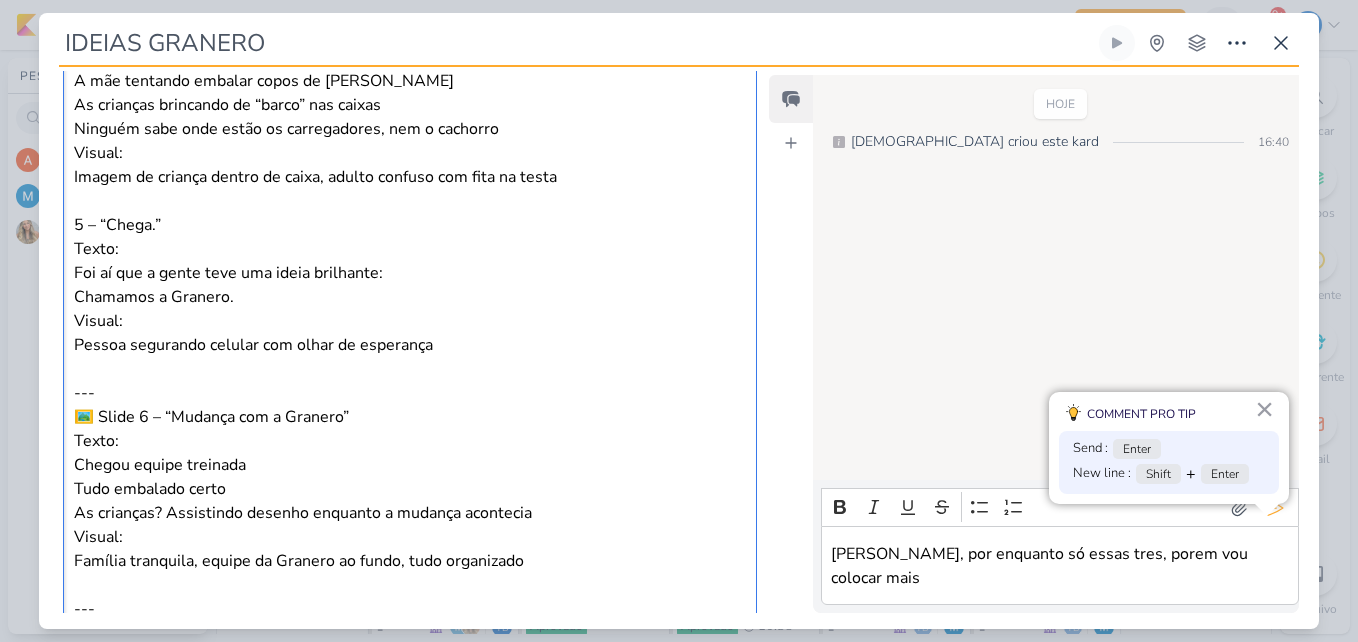 scroll, scrollTop: 3136, scrollLeft: 0, axis: vertical 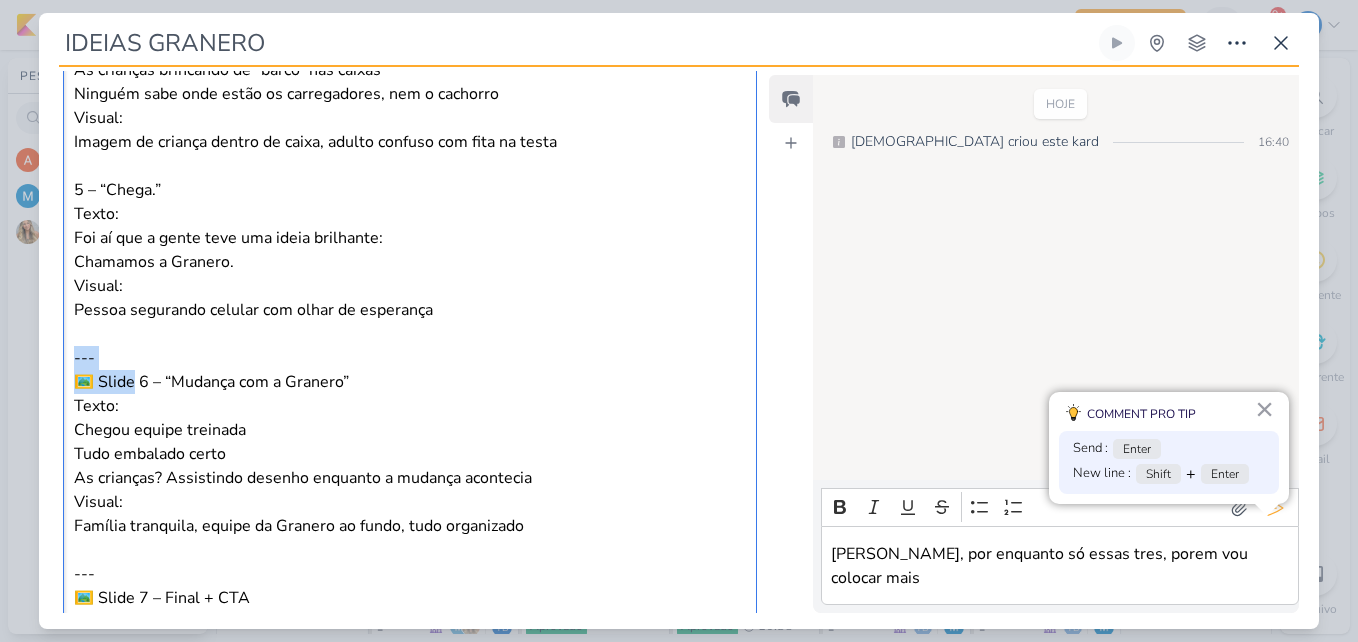 drag, startPoint x: 135, startPoint y: 354, endPoint x: 71, endPoint y: 324, distance: 70.68239 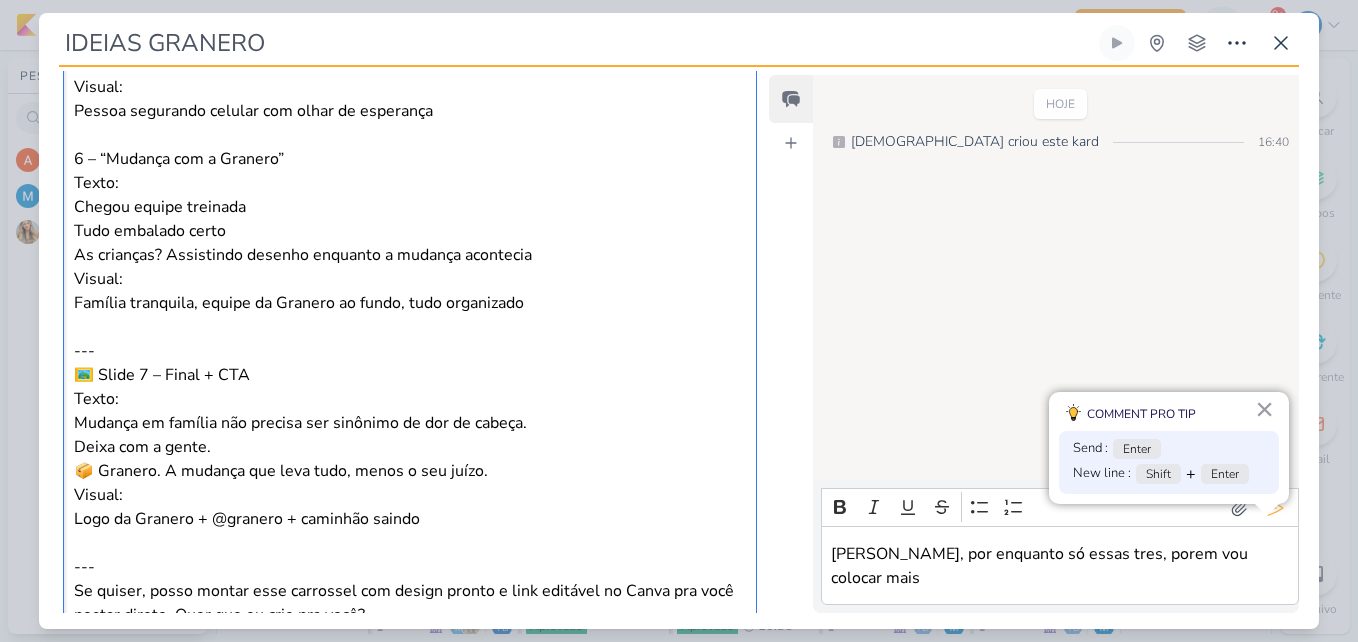 scroll, scrollTop: 3336, scrollLeft: 0, axis: vertical 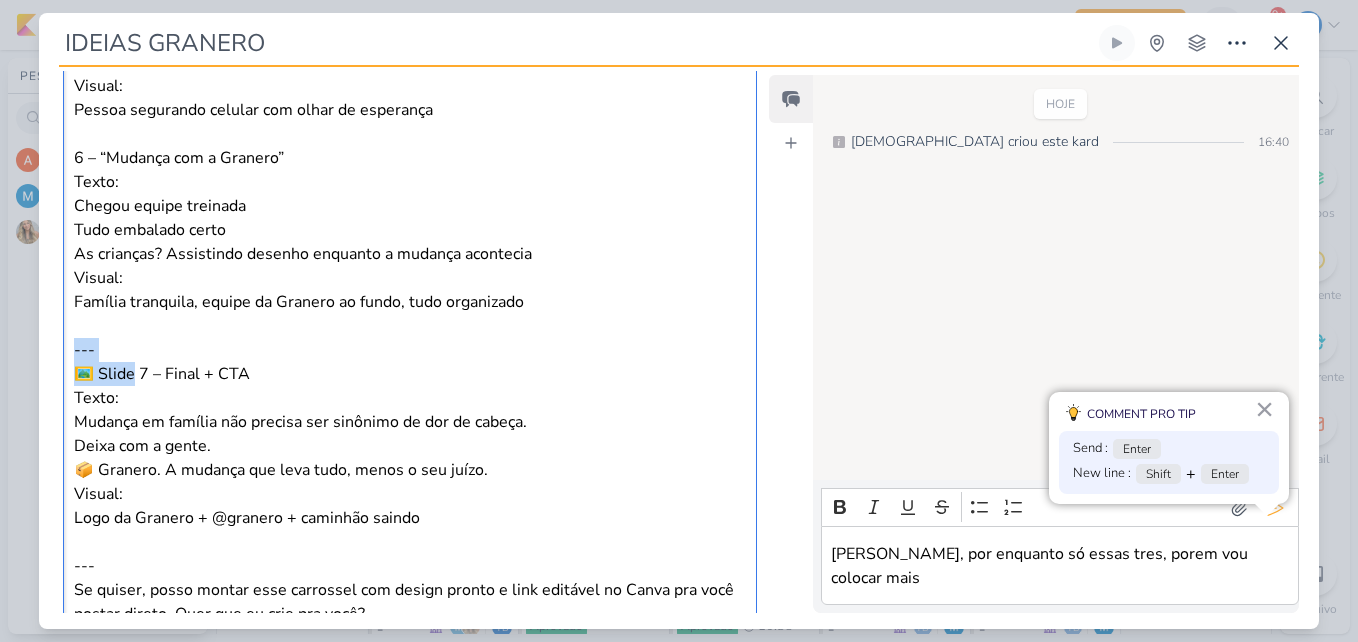 drag, startPoint x: 133, startPoint y: 350, endPoint x: 64, endPoint y: 323, distance: 74.094536 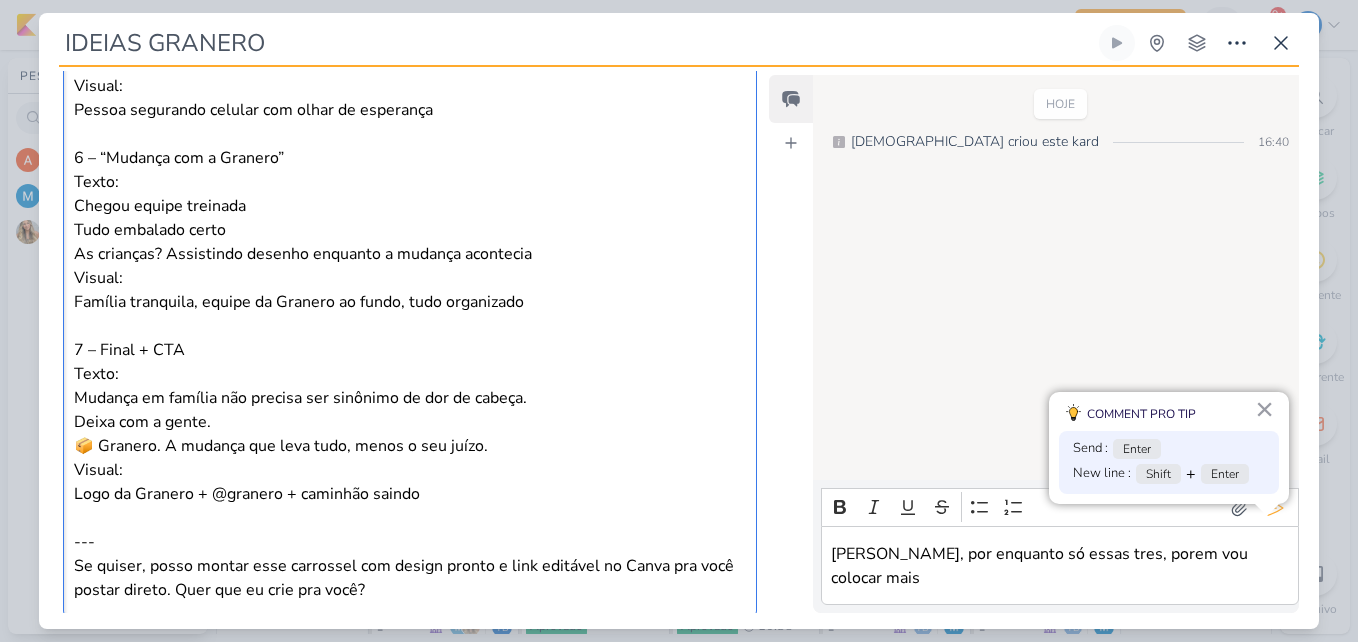 scroll, scrollTop: 3427, scrollLeft: 0, axis: vertical 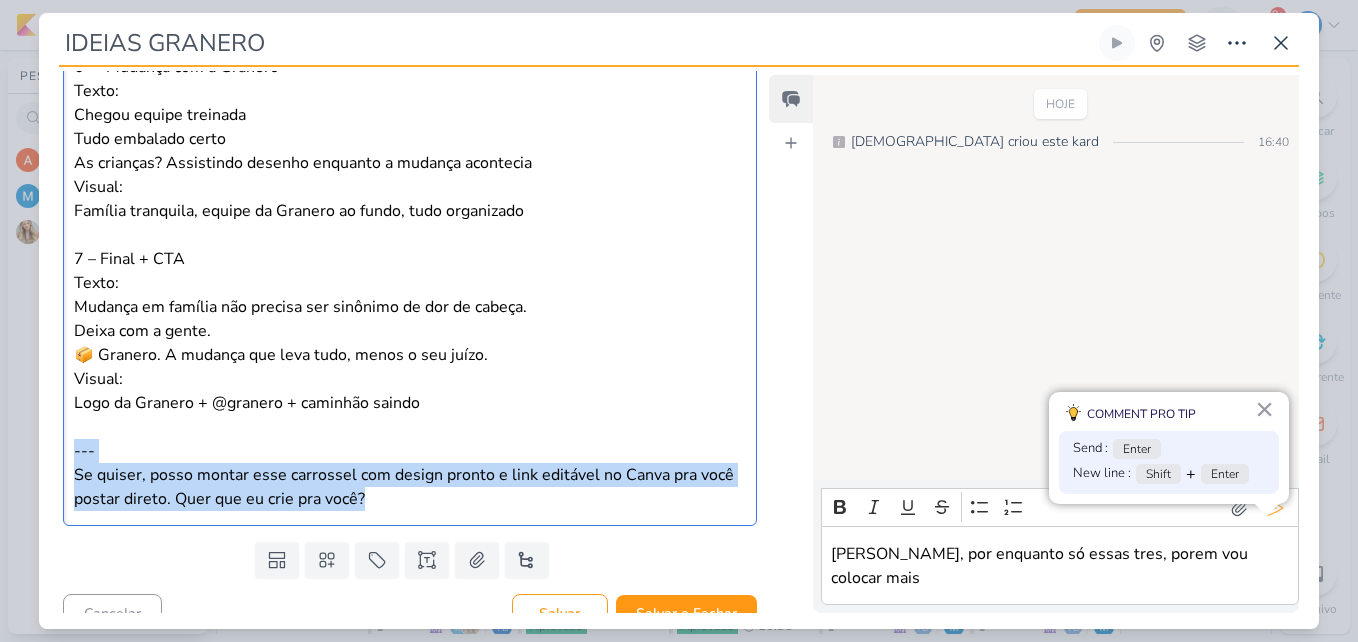 drag, startPoint x: 291, startPoint y: 485, endPoint x: 57, endPoint y: 434, distance: 239.49321 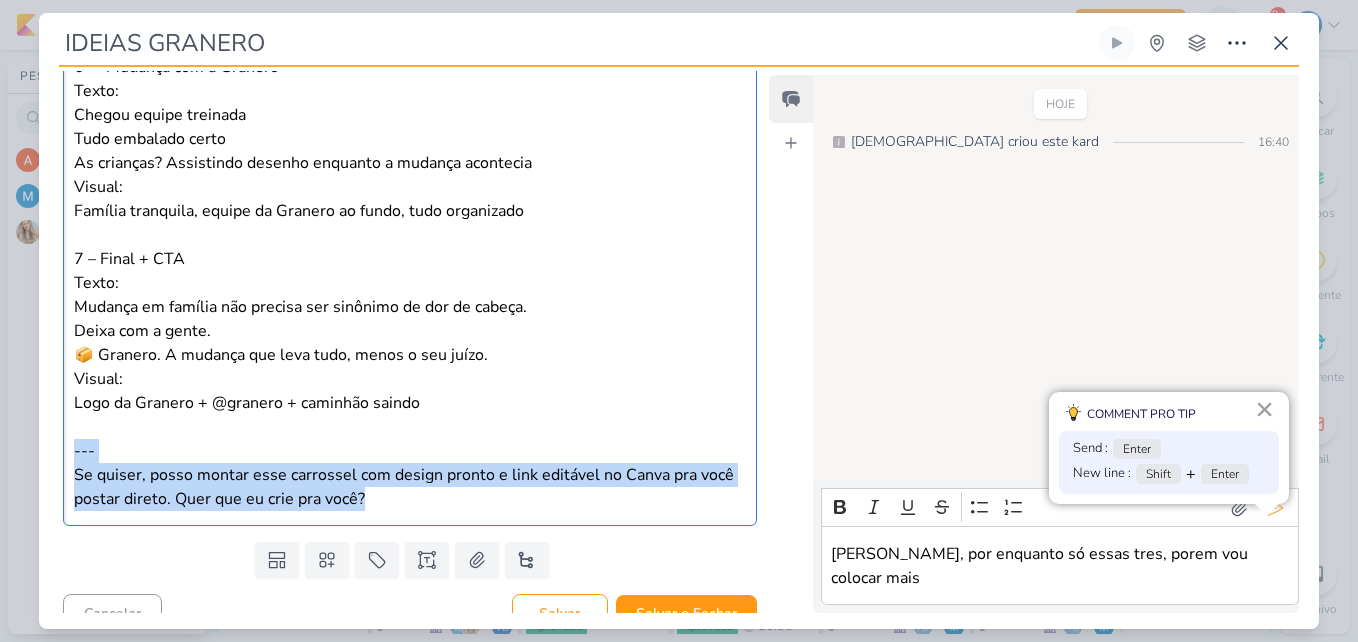click on "CARROSSEL
Clique para deixar o item visível somente à membros da sua organização
Rich Text Editor Bold Italic Underline More To-do List Bulleted List Bulleted List Numbered List Numbered List Font Size Font Color Remove color Highlight Highlight Remove Format Insert image Insert table Block quote Code Show more items Tema do carrossel: 1 – Capa  Texto: Design: Texto:" at bounding box center (402, -1318) 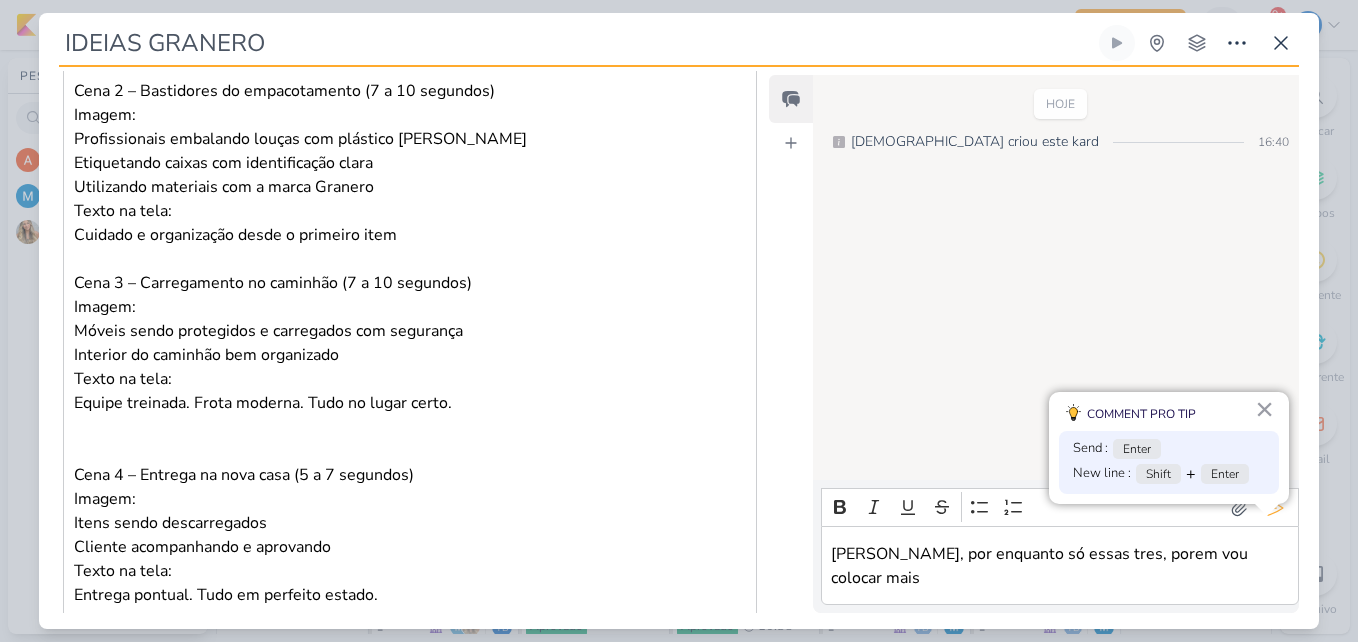 scroll, scrollTop: 1600, scrollLeft: 0, axis: vertical 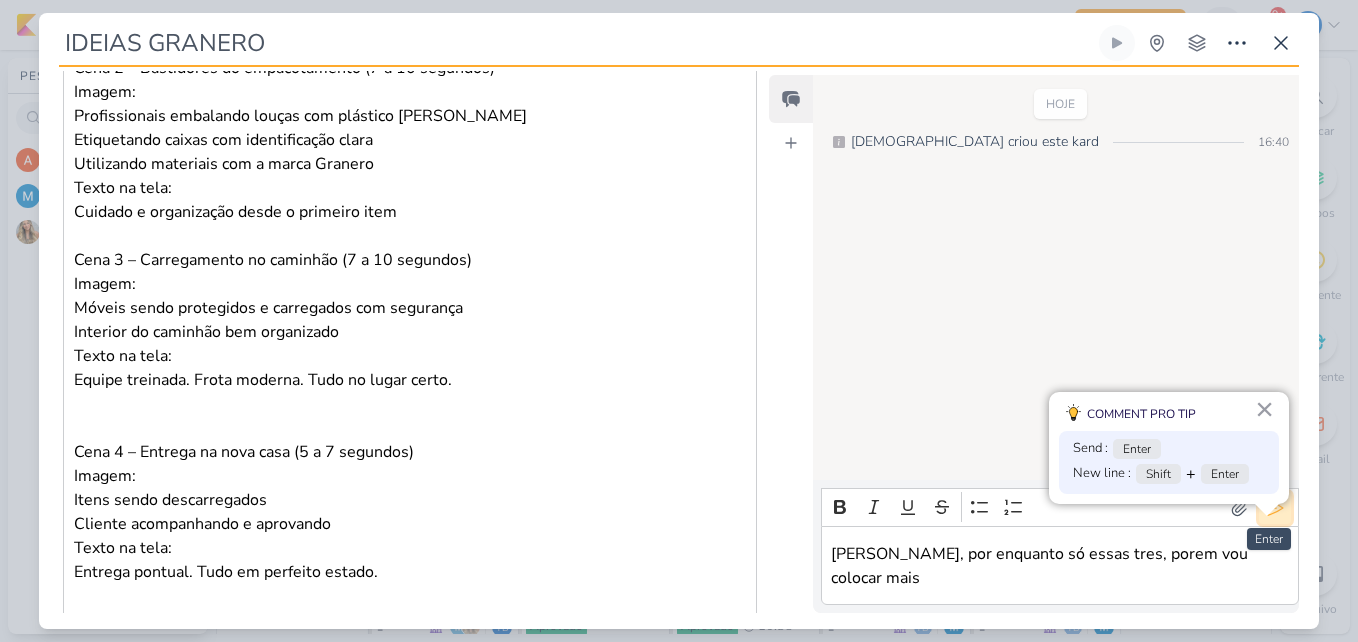 click 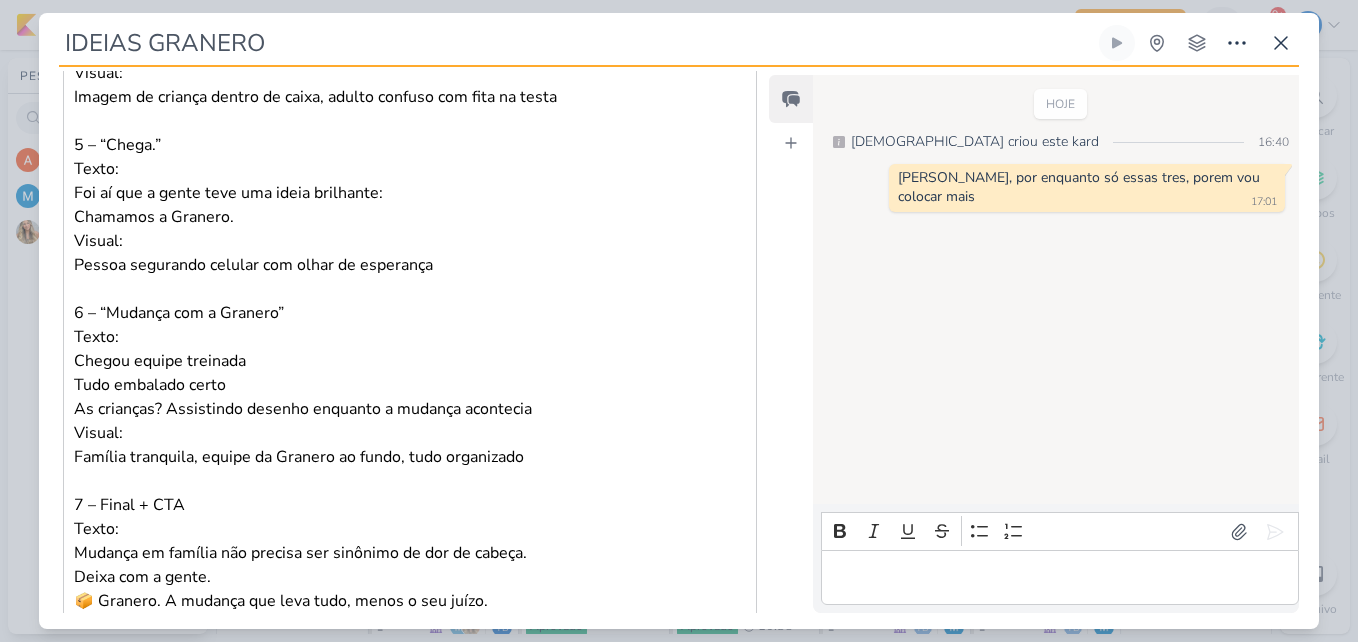 scroll, scrollTop: 3379, scrollLeft: 0, axis: vertical 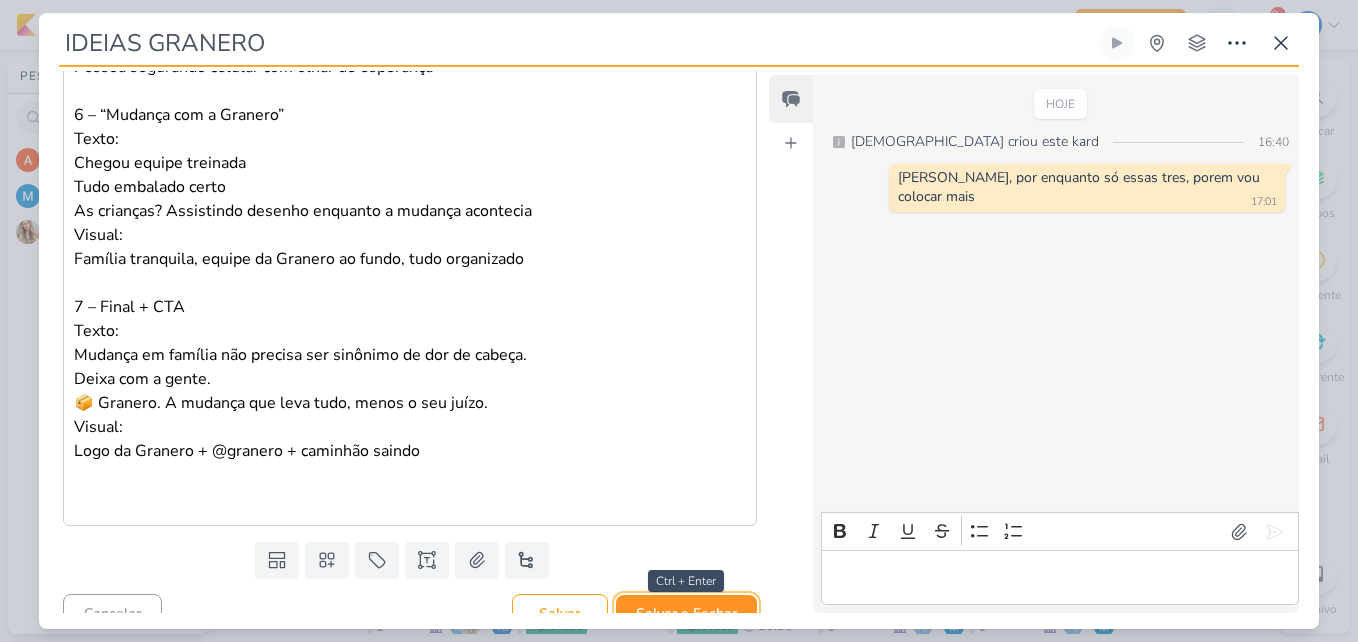 click on "Salvar e Fechar" at bounding box center (686, 613) 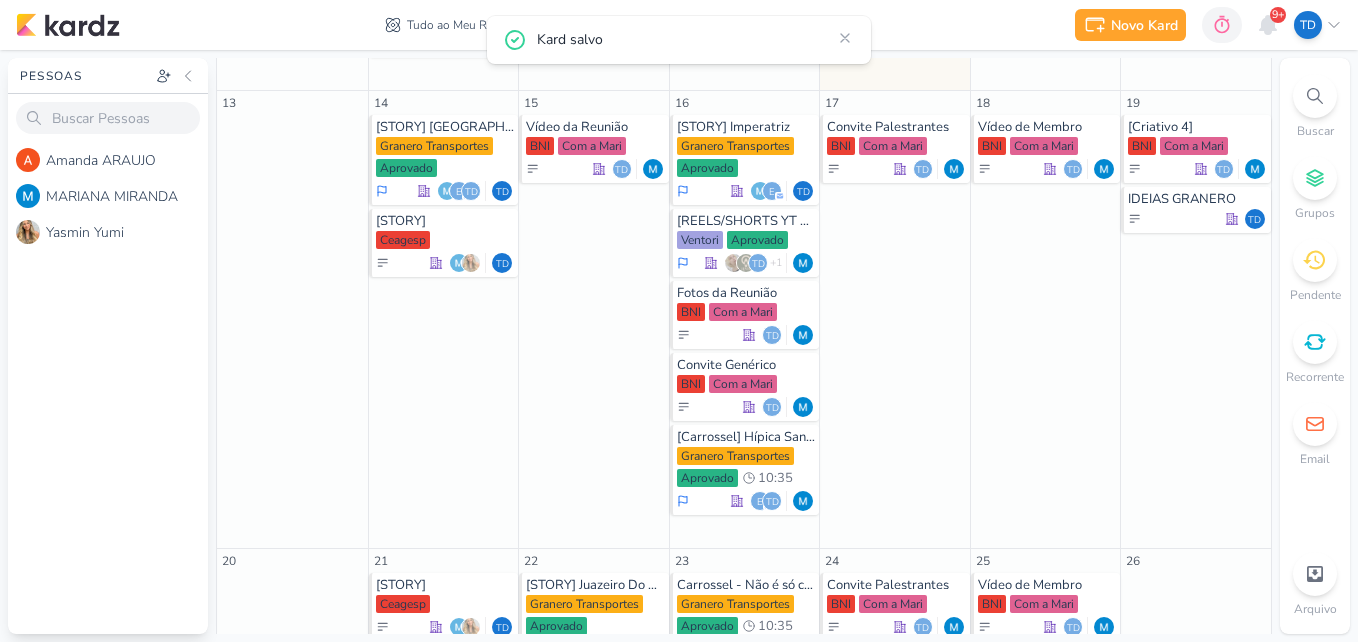 scroll, scrollTop: 0, scrollLeft: 0, axis: both 